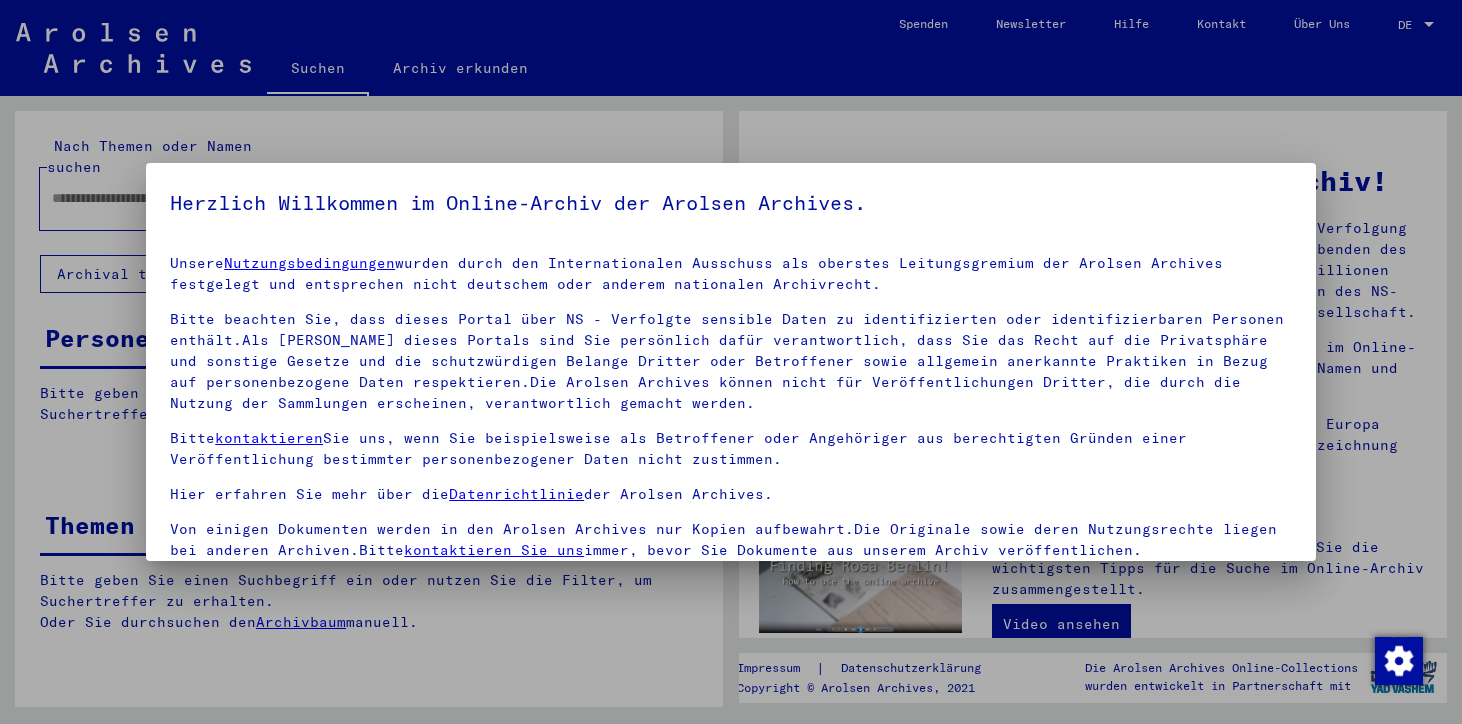 scroll, scrollTop: 0, scrollLeft: 0, axis: both 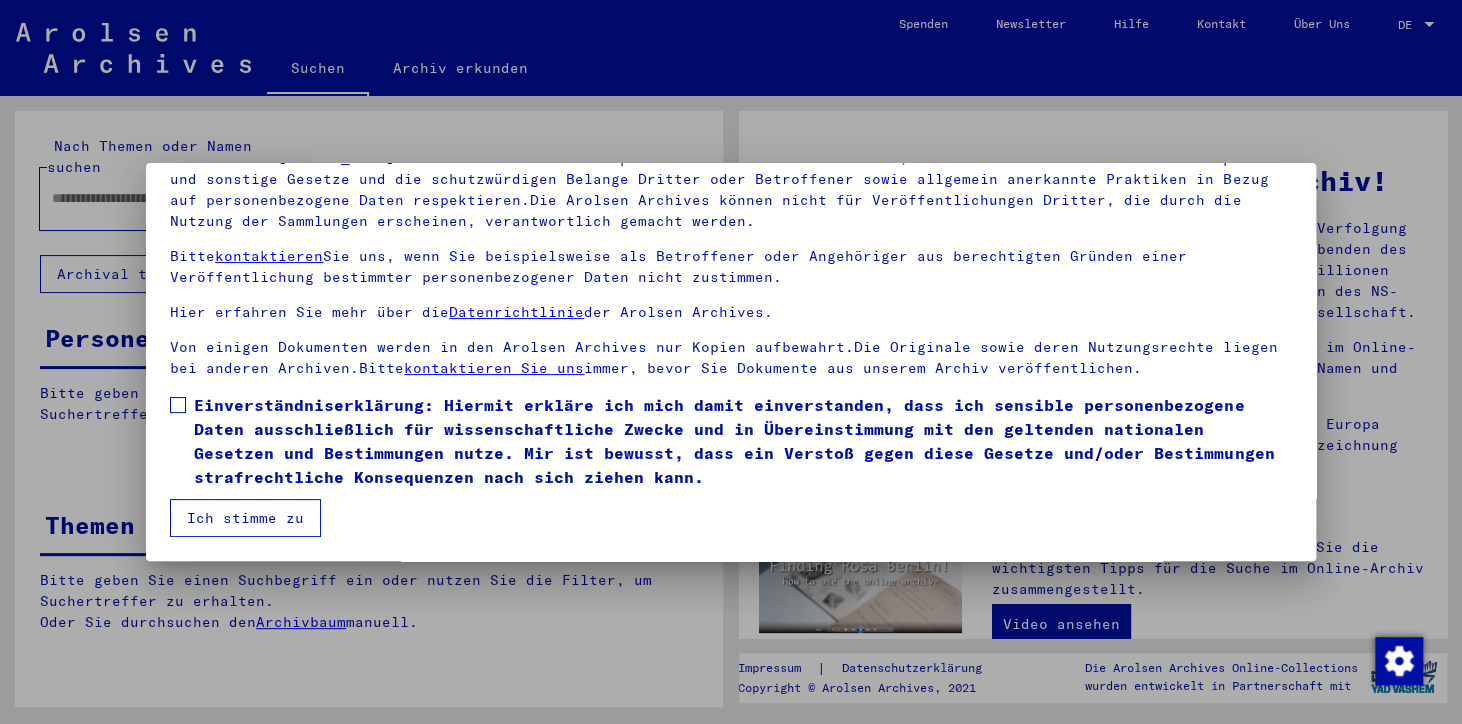 click on "Einverständniserklärung: Hiermit erkläre ich mich damit einverstanden, dass ich sensible personenbezogene Daten ausschließlich für wissenschaftliche Zwecke und in Übereinstimmung mit den geltenden nationalen Gesetzen und Bestimmungen nutze. Mir ist bewusst, dass ein Verstoß gegen diese Gesetze und/oder Bestimmungen strafrechtliche Konsequenzen nach sich ziehen kann." at bounding box center [731, 441] 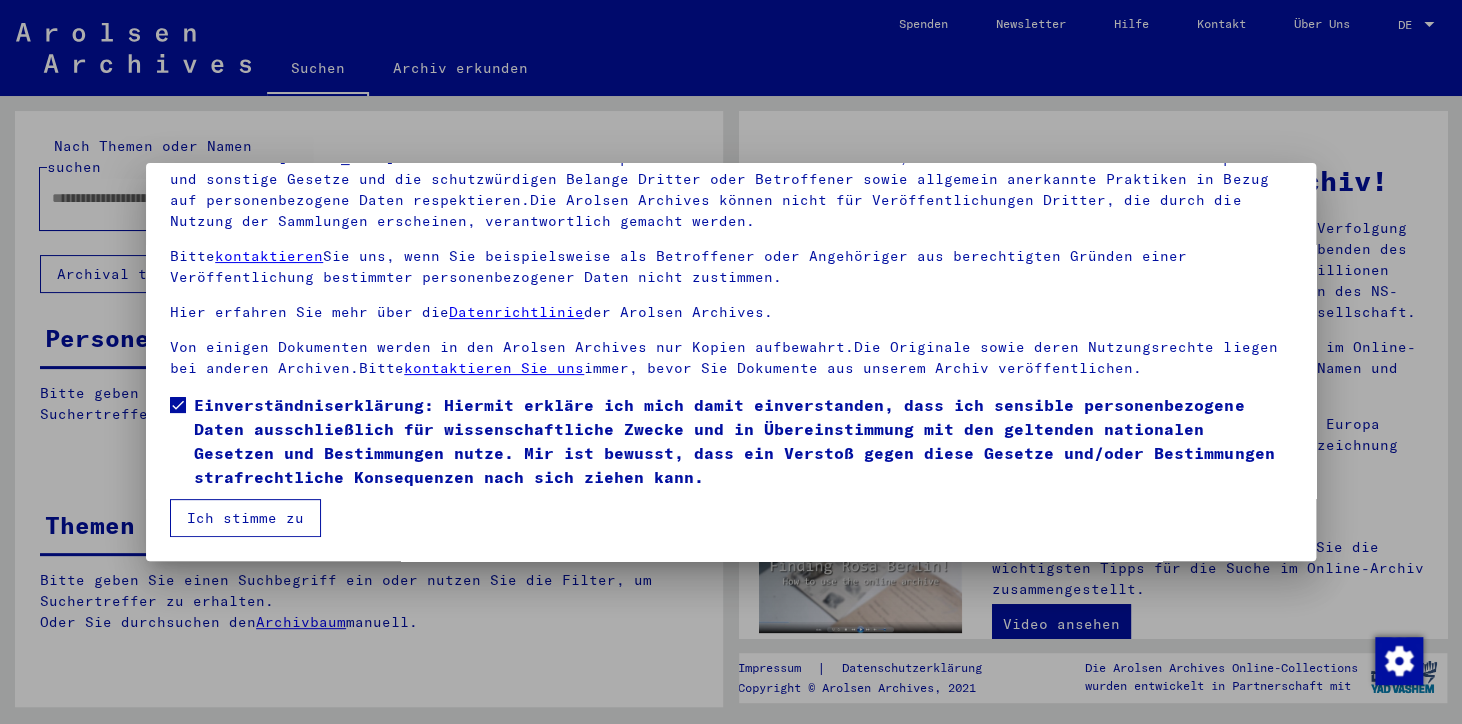 click on "Ich stimme zu" at bounding box center [245, 518] 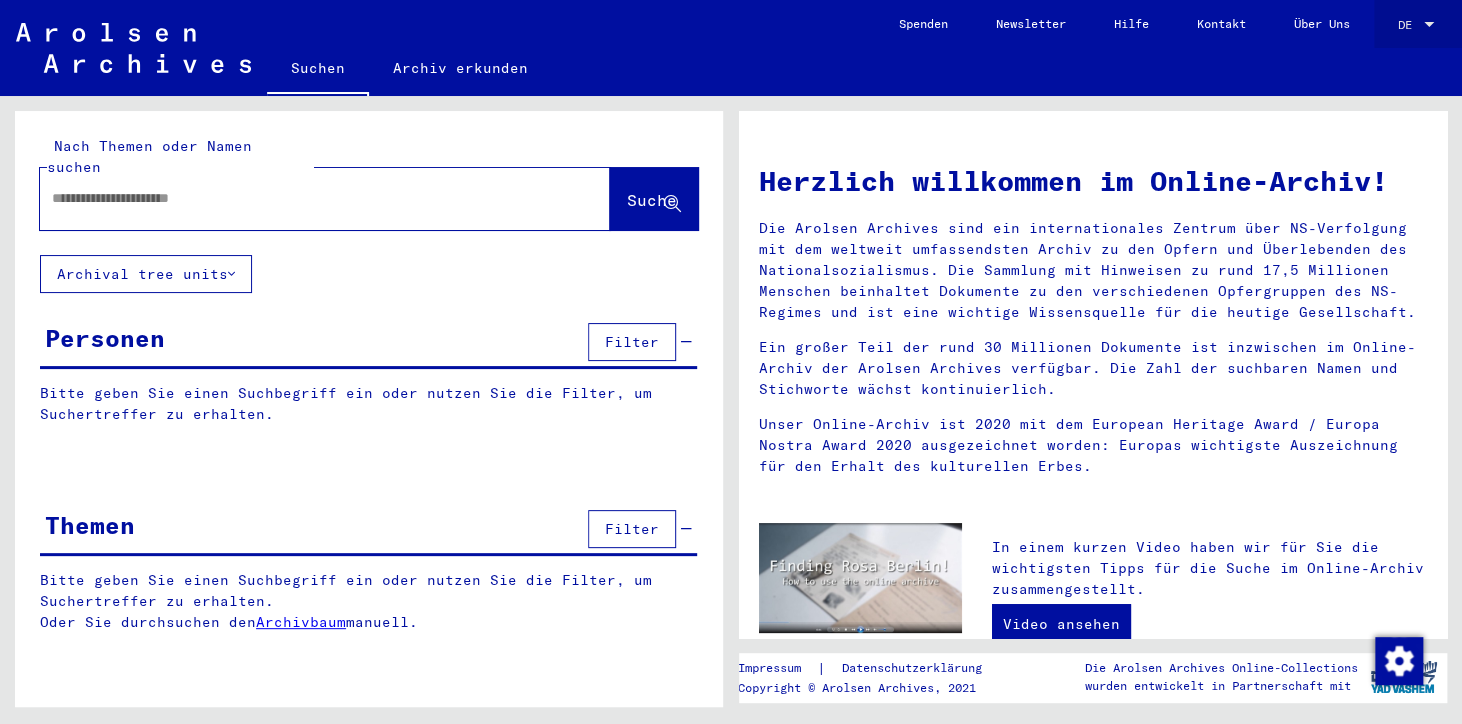 click on "DE" at bounding box center (1409, 25) 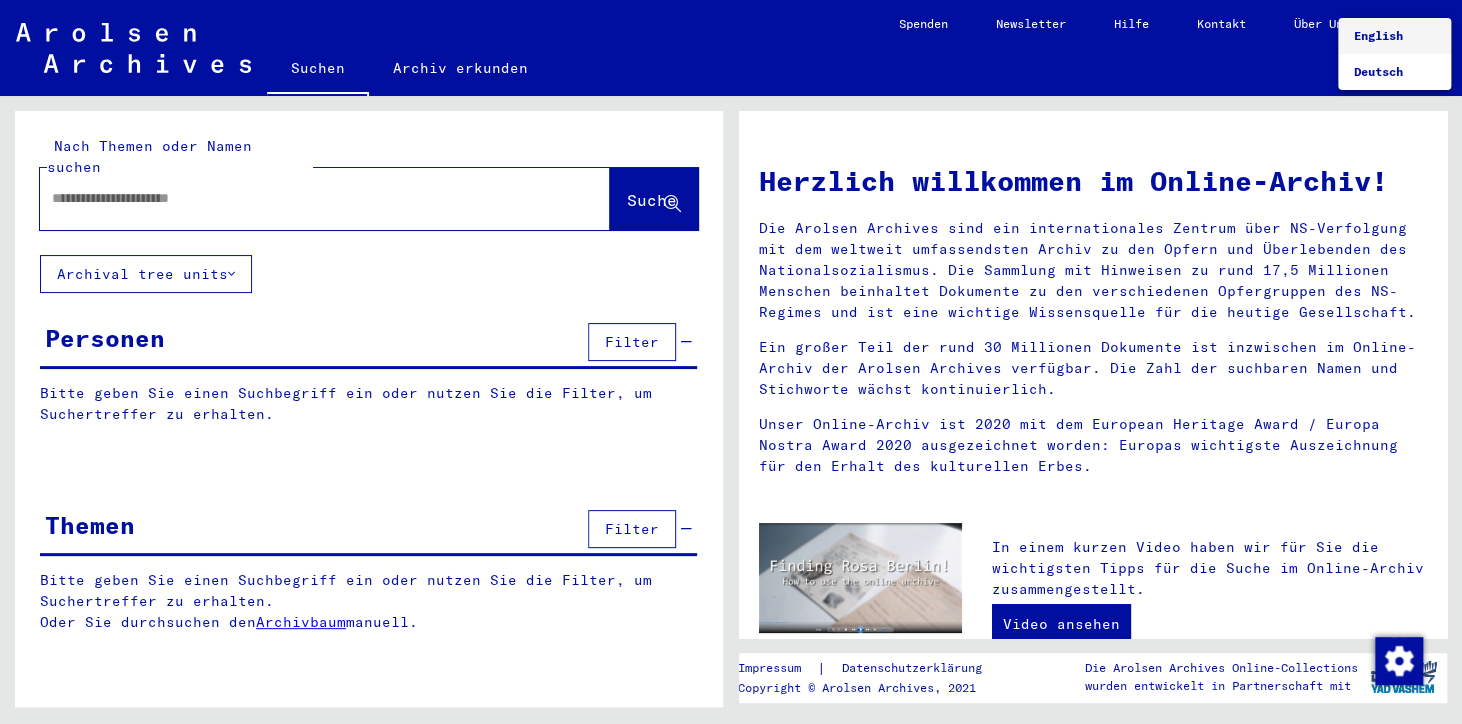 click on "English" at bounding box center (1378, 35) 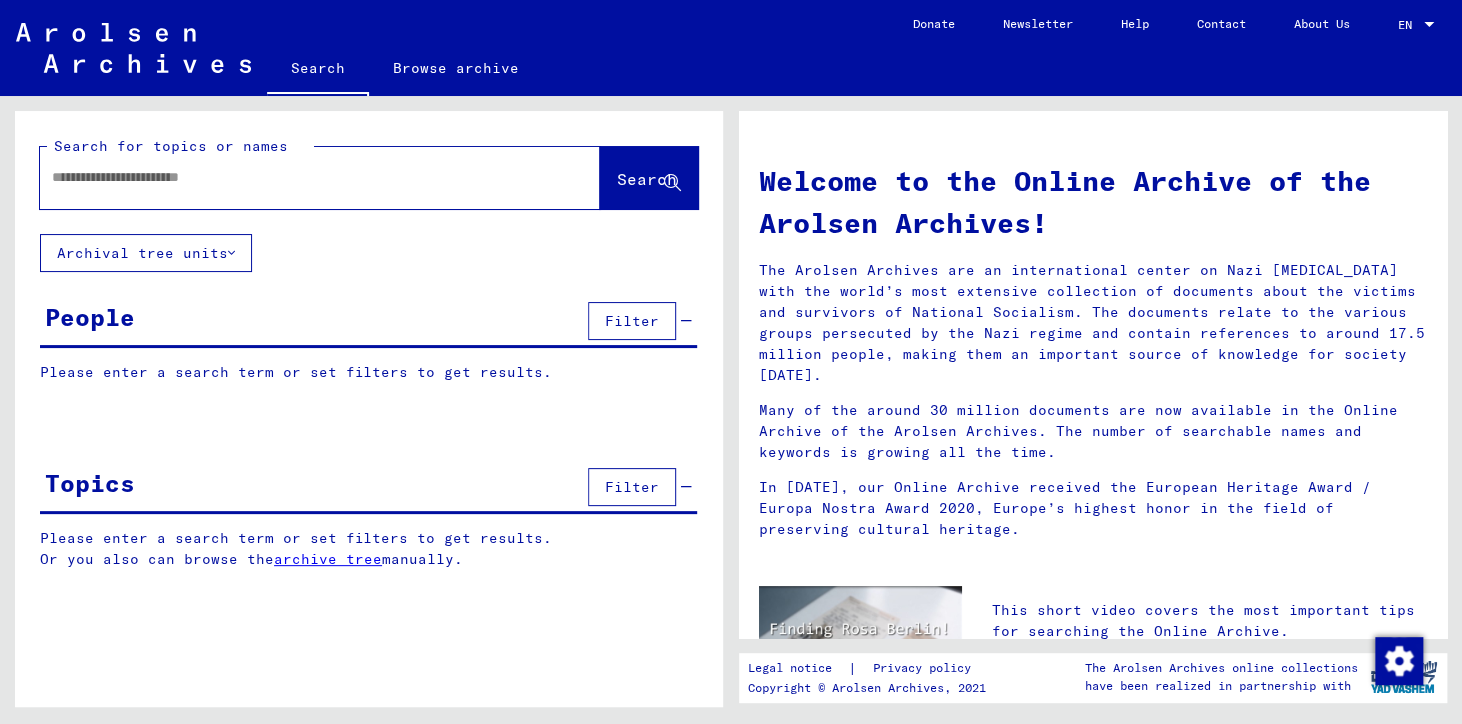click 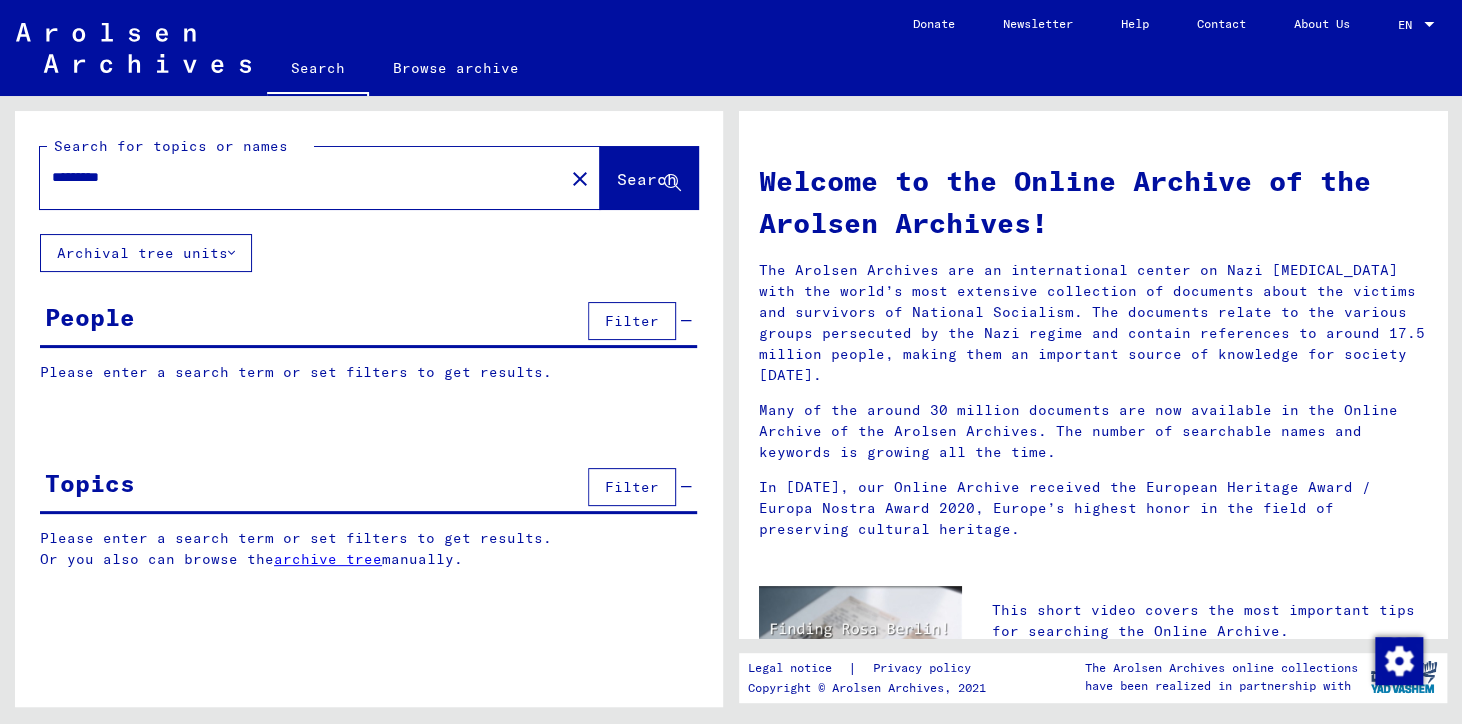 type on "*********" 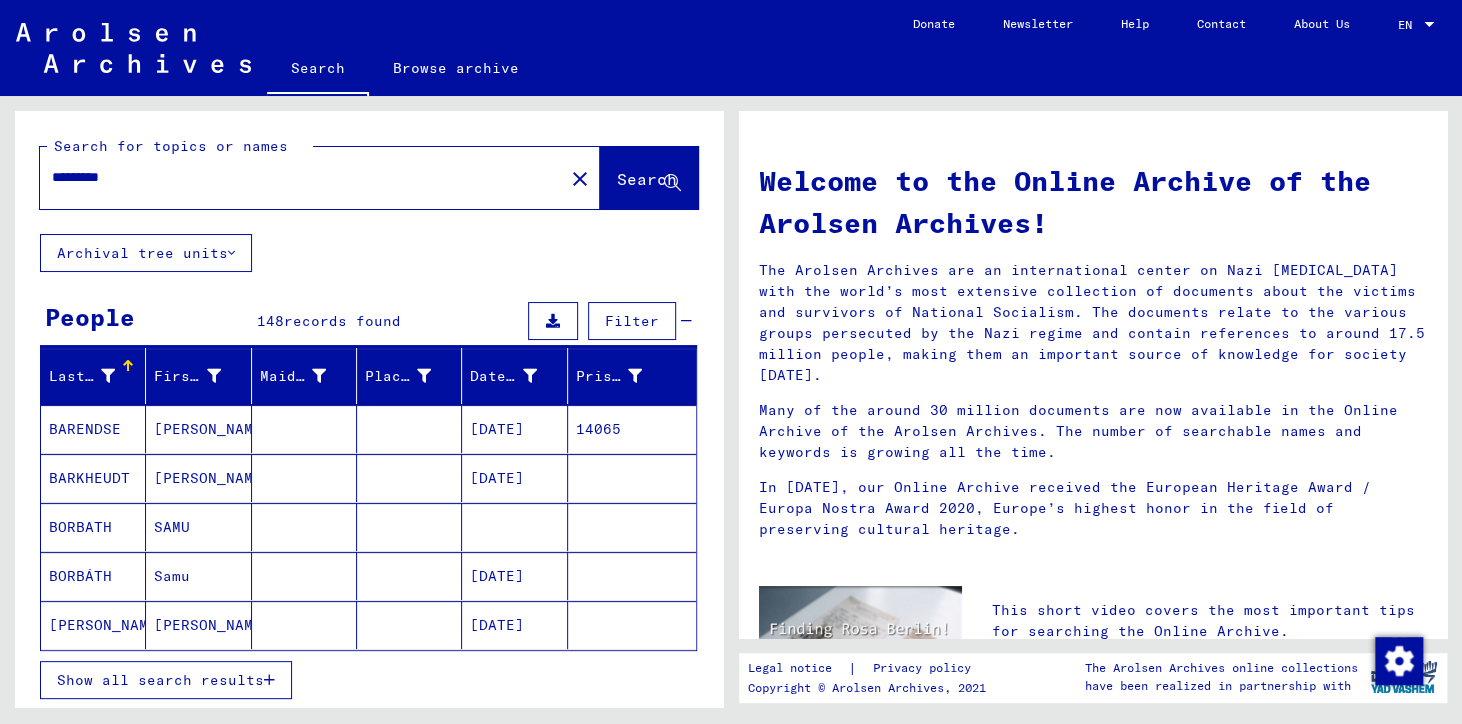 click on "Archival tree units" 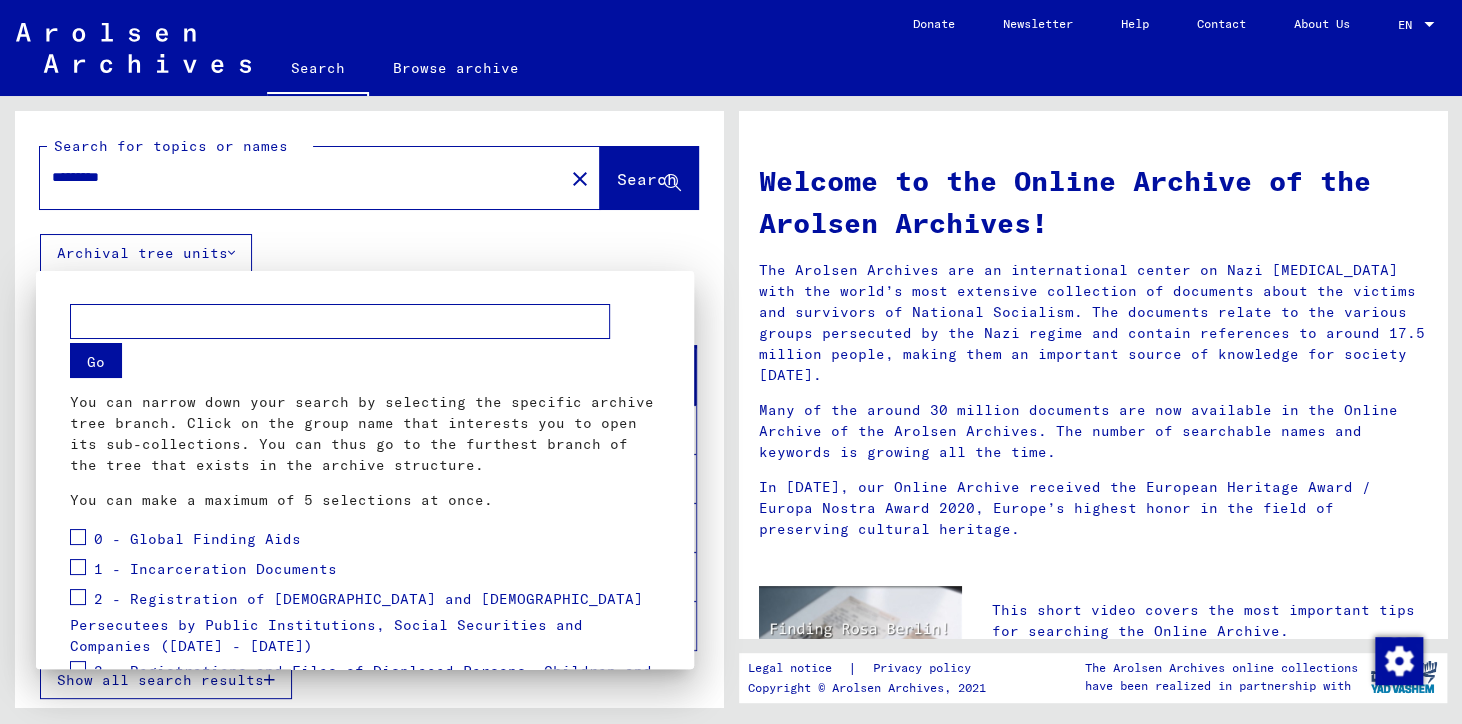 scroll, scrollTop: 294, scrollLeft: 0, axis: vertical 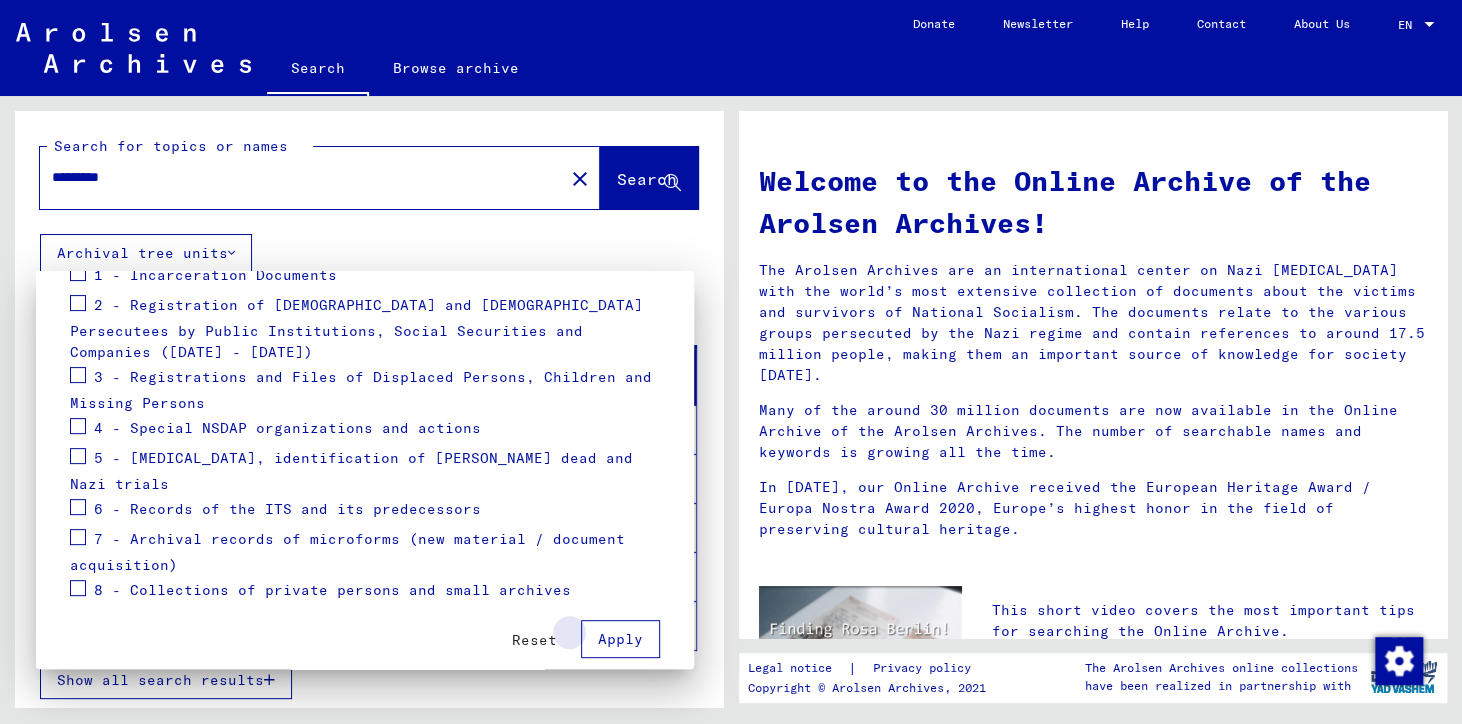 click on "Apply" at bounding box center [620, 639] 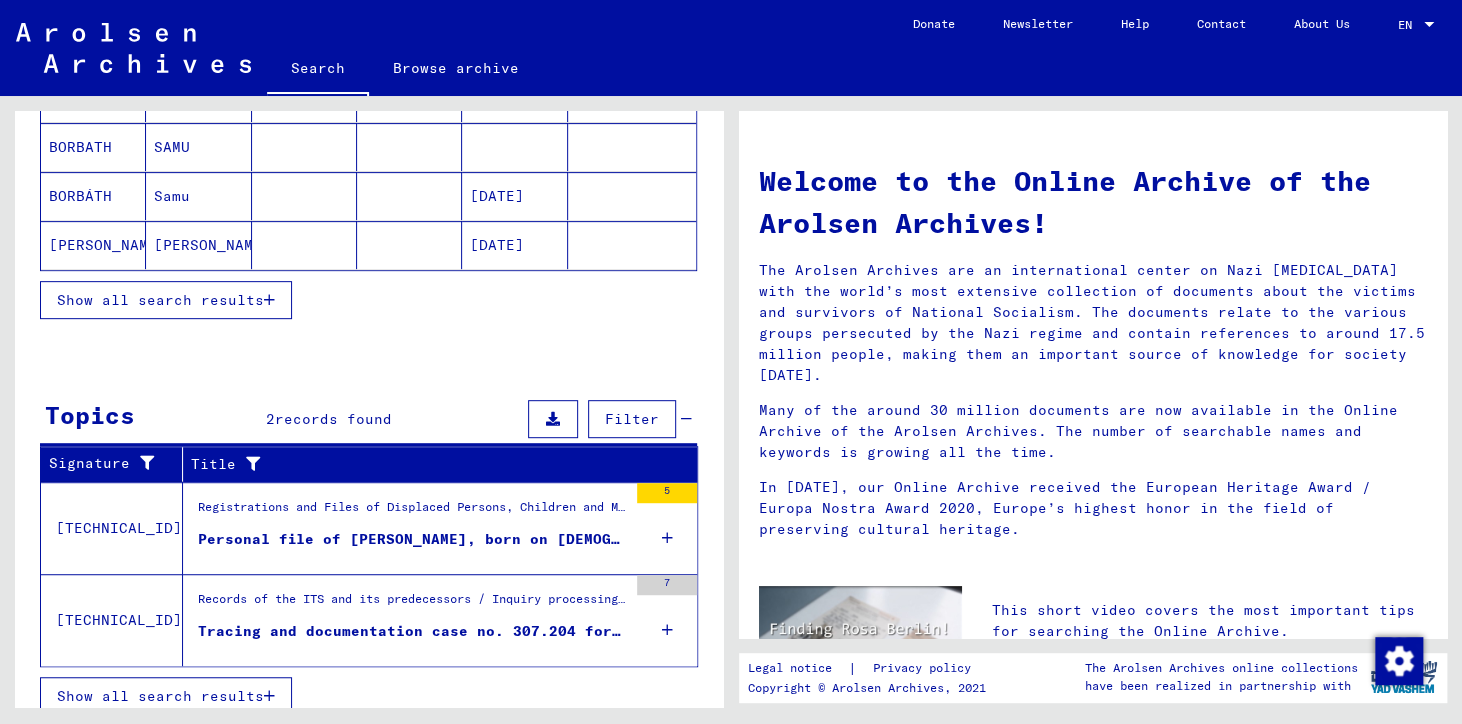 scroll, scrollTop: 393, scrollLeft: 0, axis: vertical 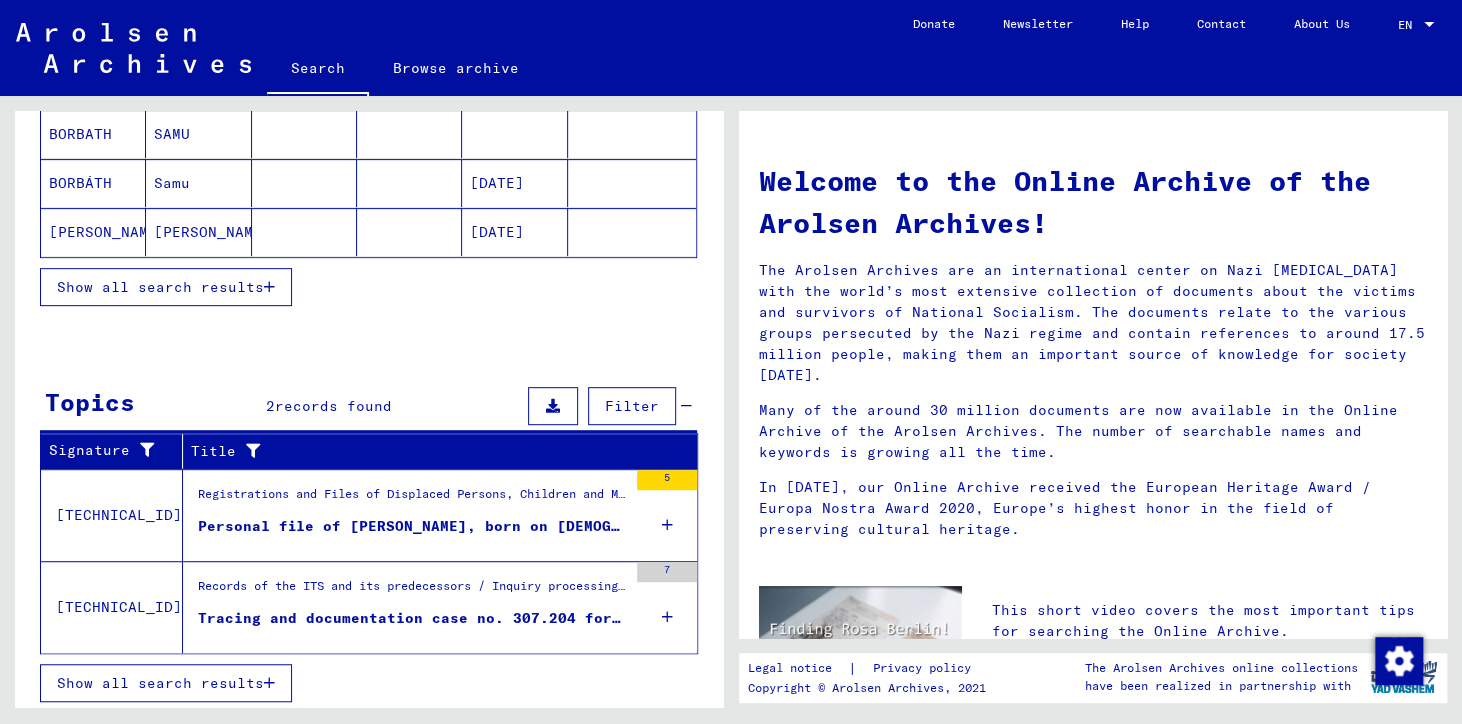 click on "Registrations and Files of Displaced Persons, Children and Missing Persons / Relief Programs of Various Organizations / IRO “Care and Maintenance” Program / CM/1 Files originating in [GEOGRAPHIC_DATA] / CM/1 files from [GEOGRAPHIC_DATA]  A-Z / Files with names from STUX" at bounding box center (412, 499) 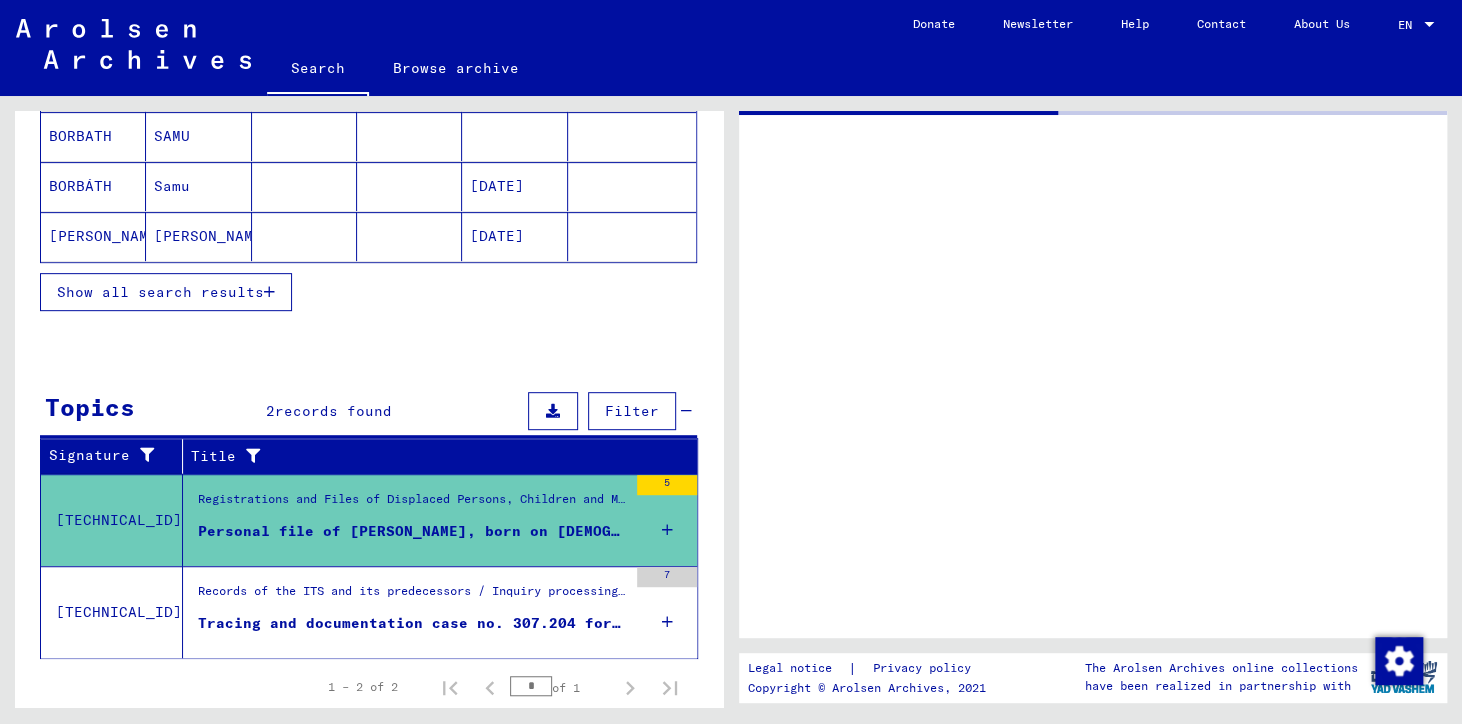 scroll, scrollTop: 90, scrollLeft: 0, axis: vertical 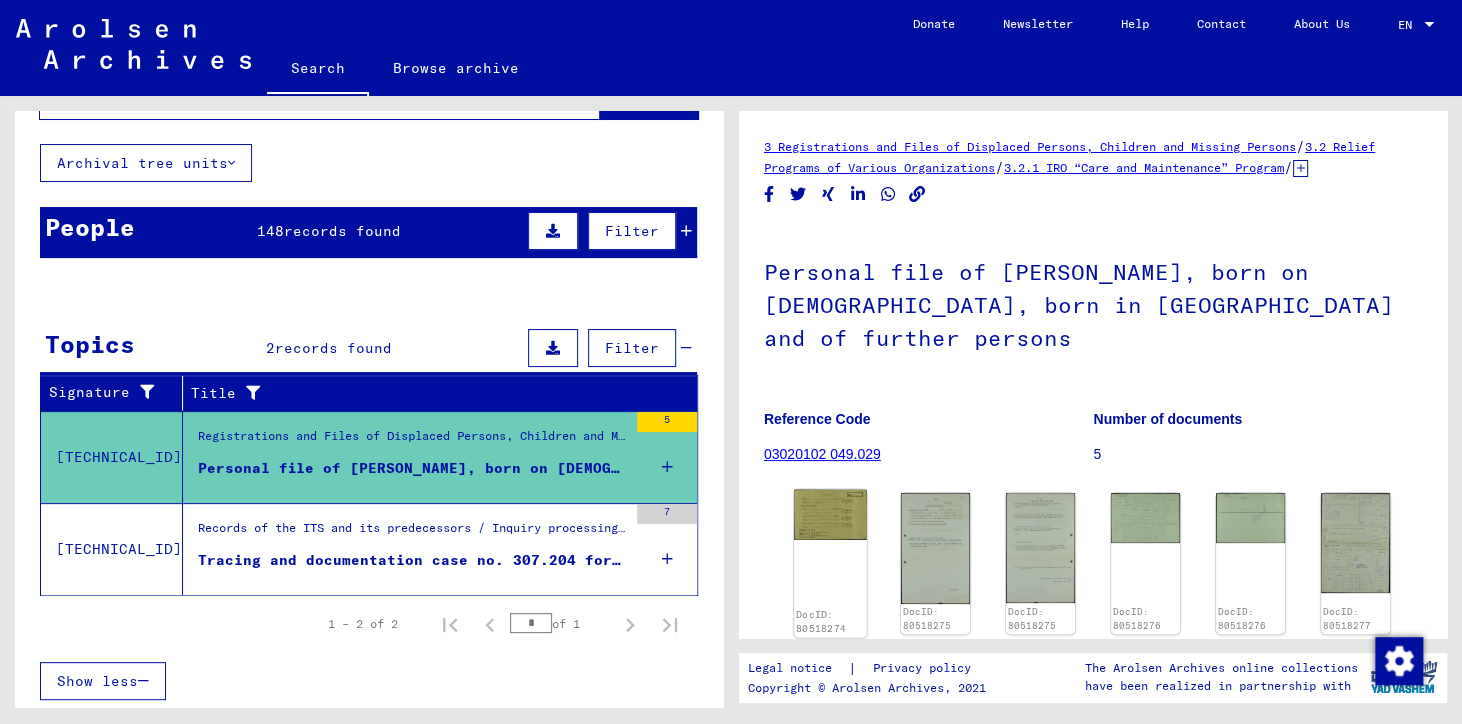 click 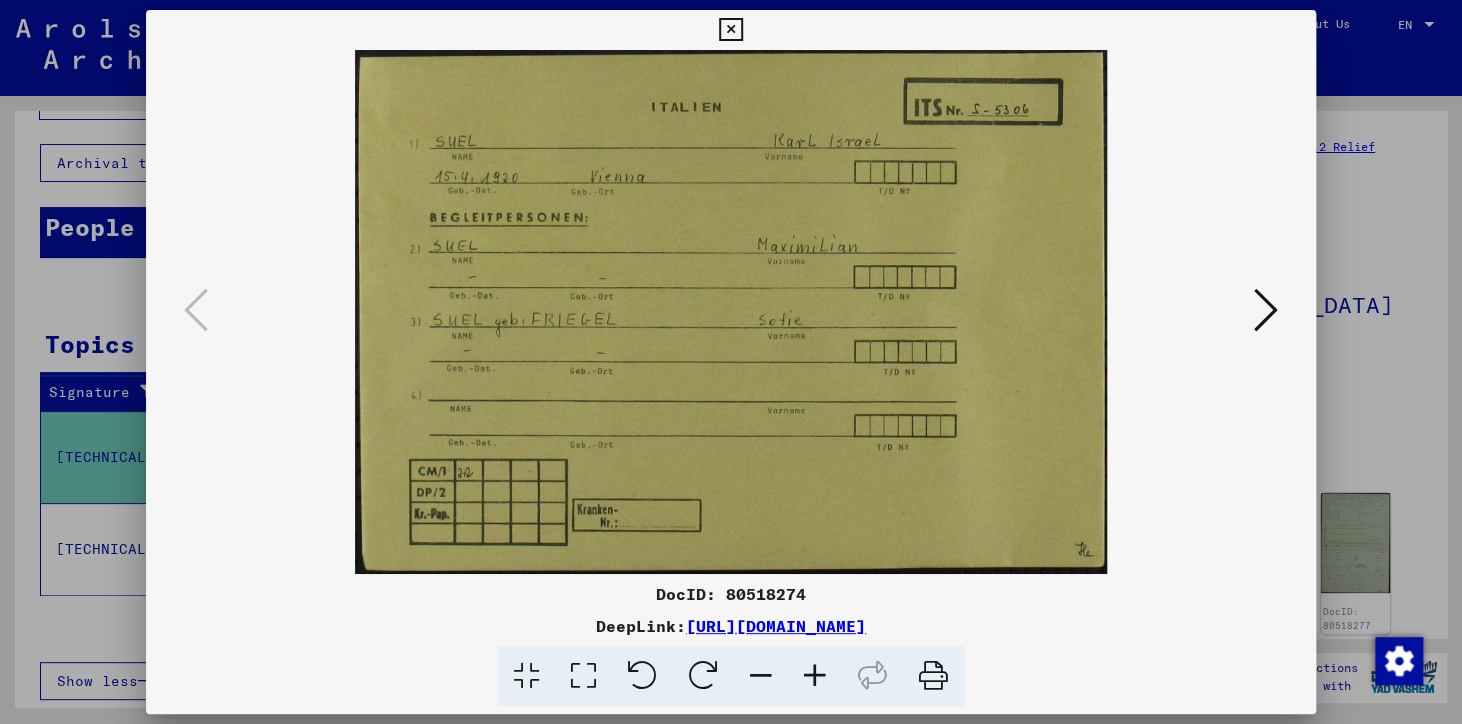 click at bounding box center (1266, 310) 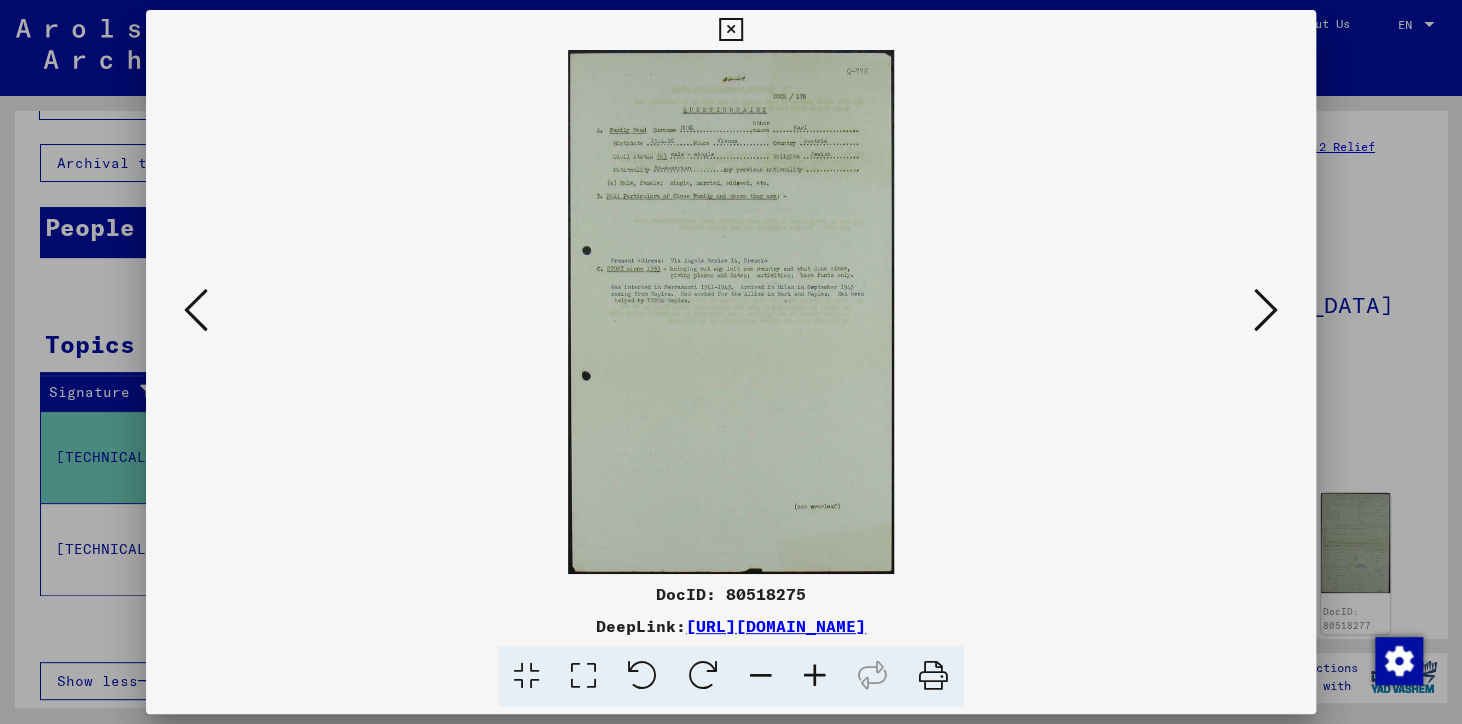 click at bounding box center (815, 676) 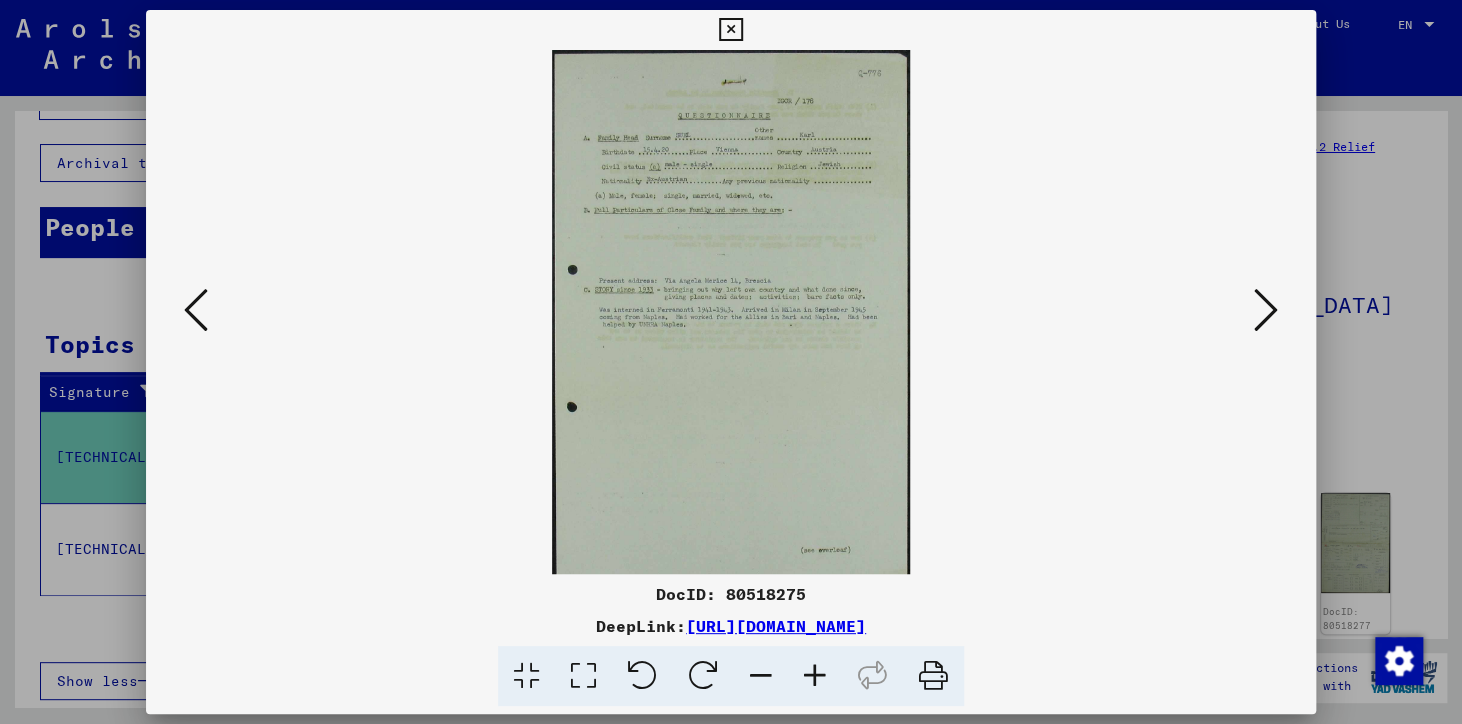 click at bounding box center [815, 676] 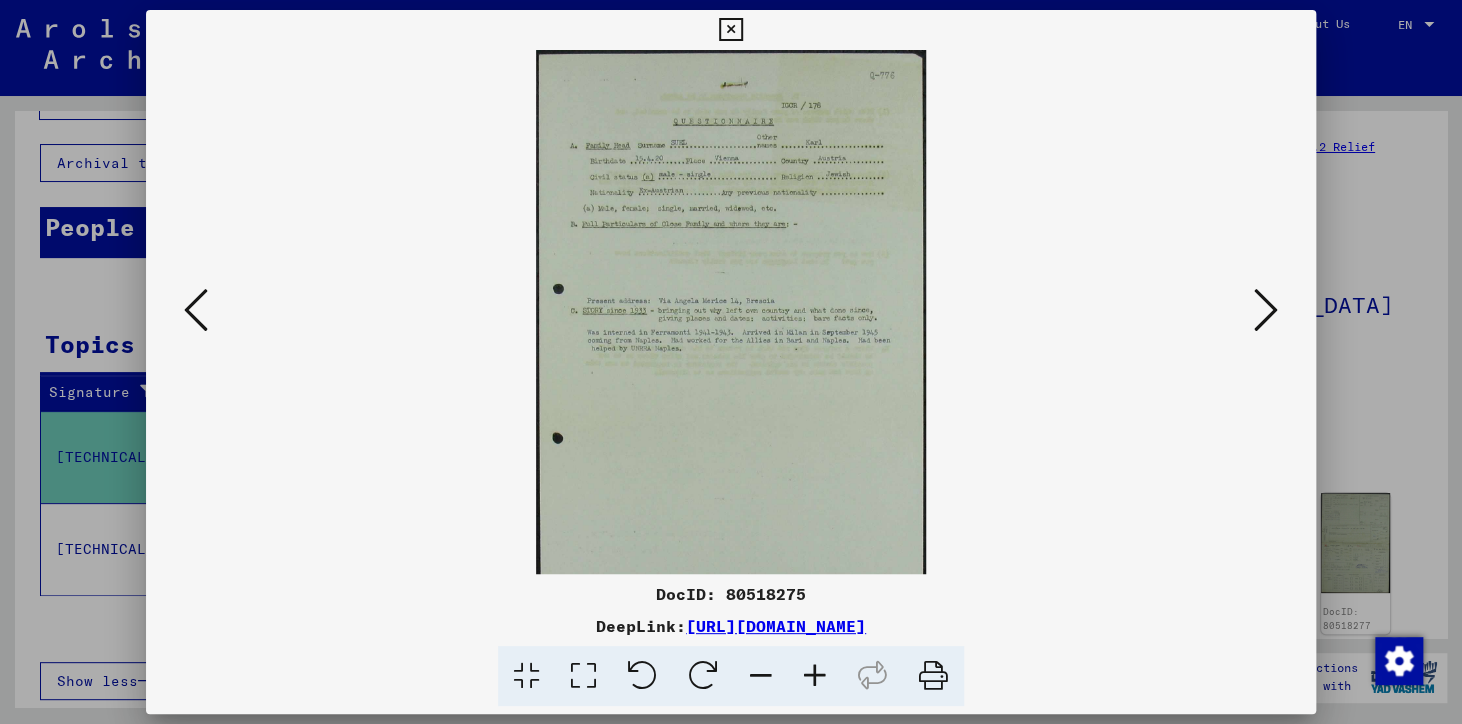 click at bounding box center (815, 676) 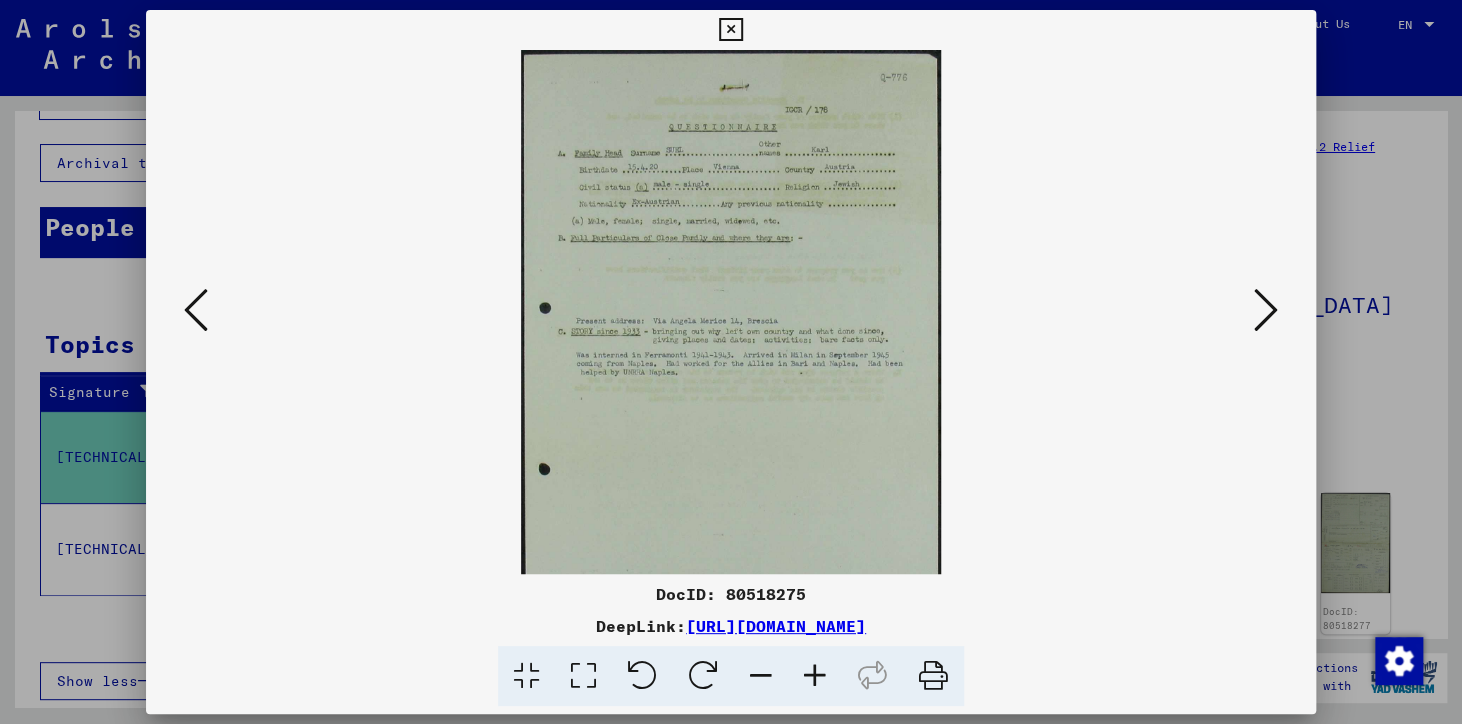click at bounding box center [815, 676] 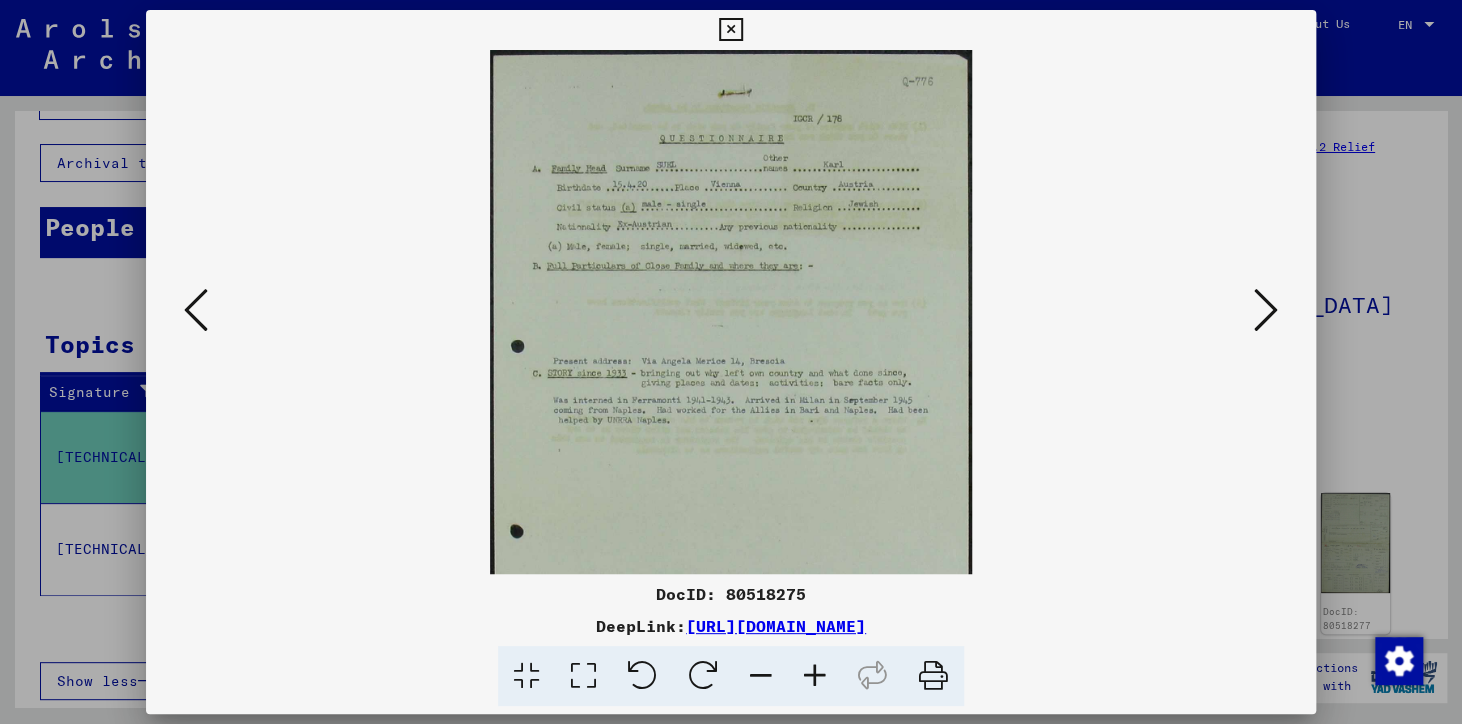 click at bounding box center (815, 676) 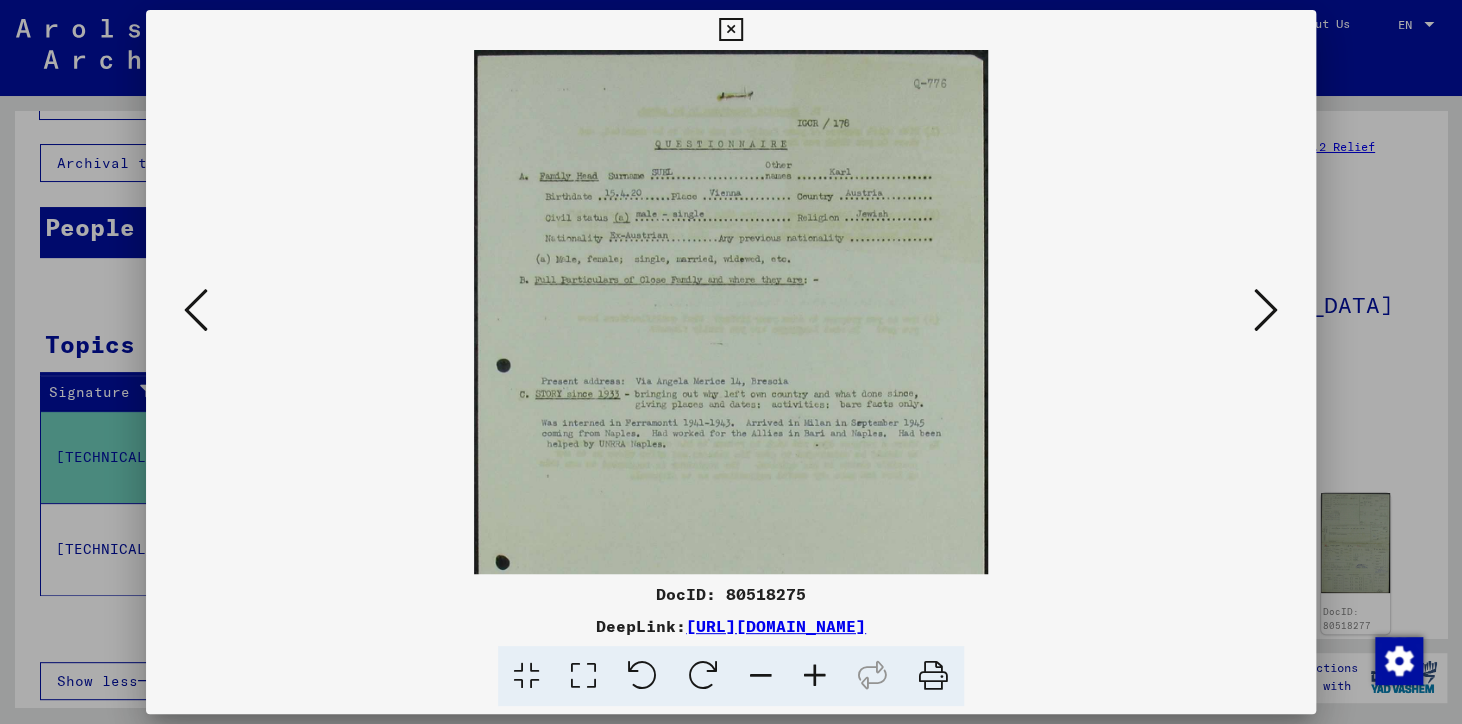 click at bounding box center (815, 676) 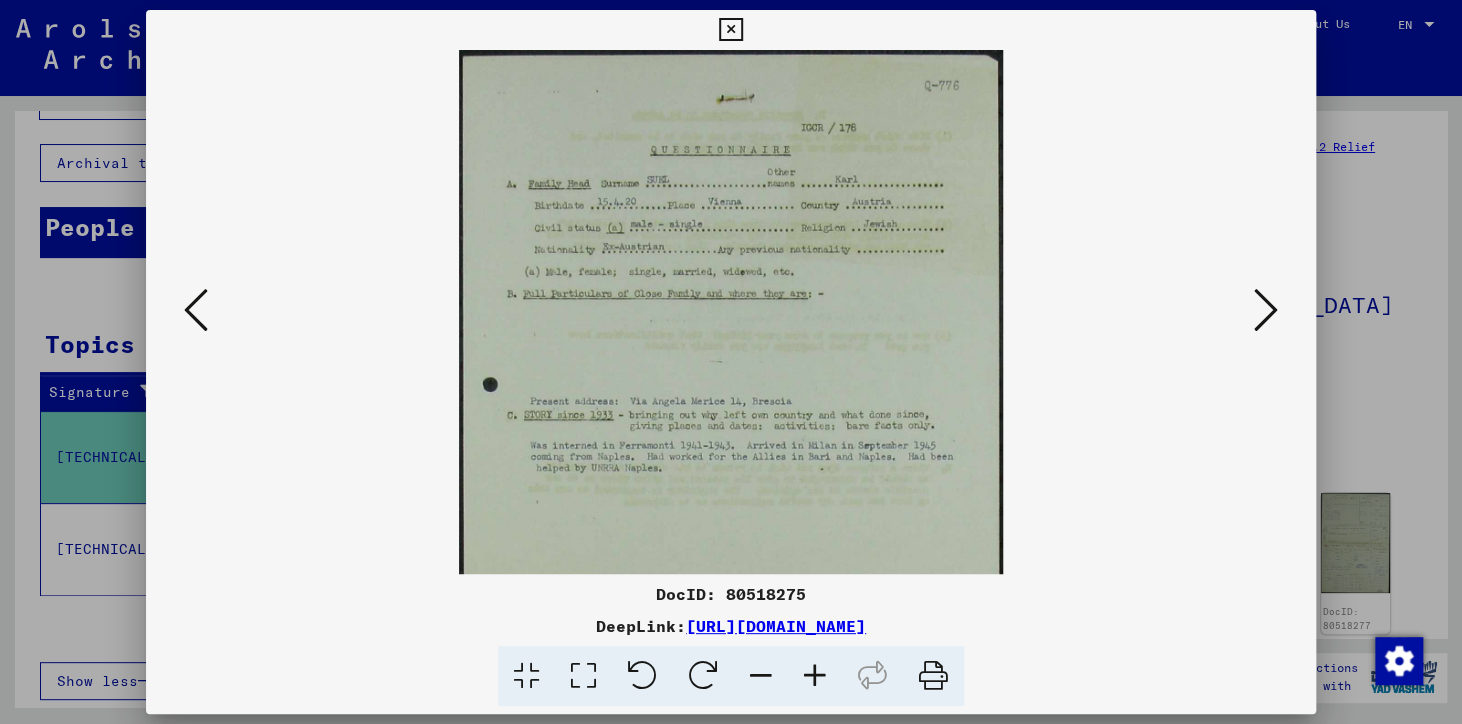 click at bounding box center (815, 676) 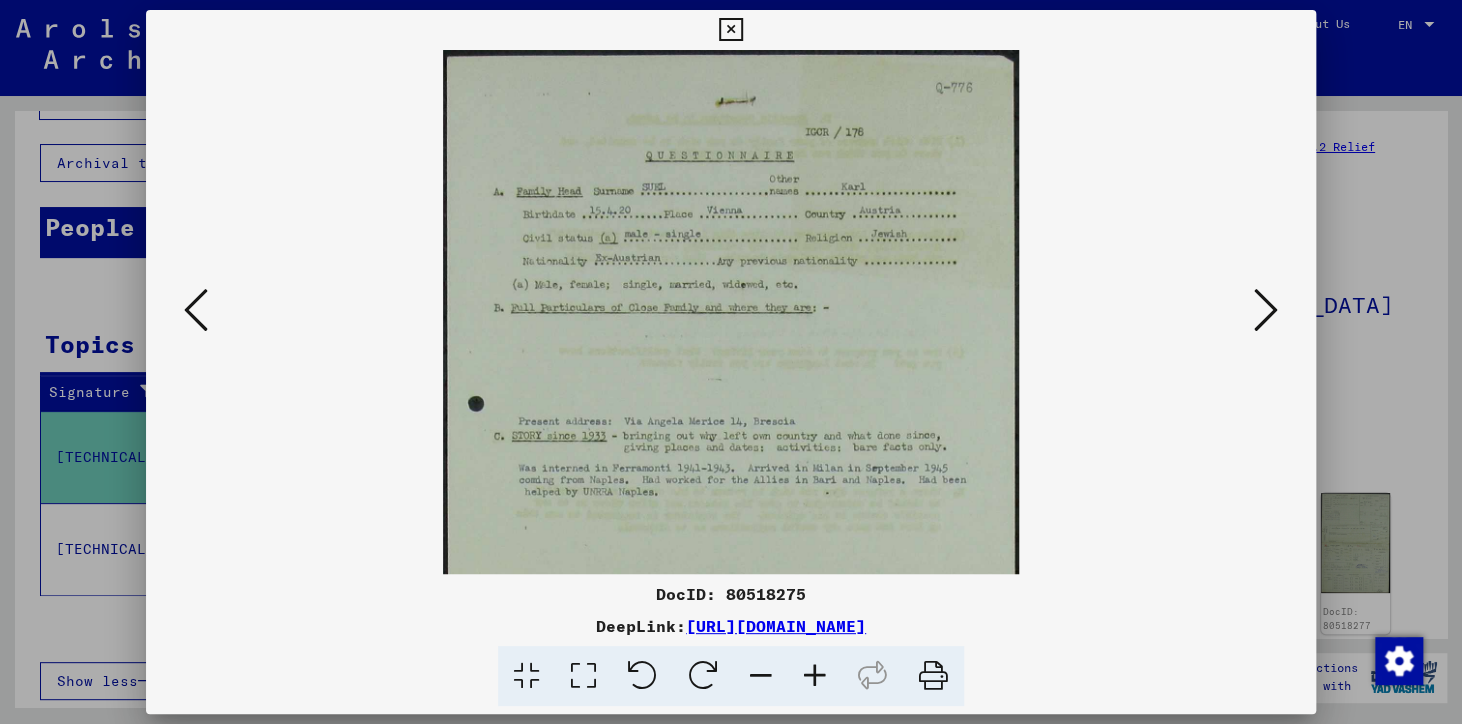 click at bounding box center (815, 676) 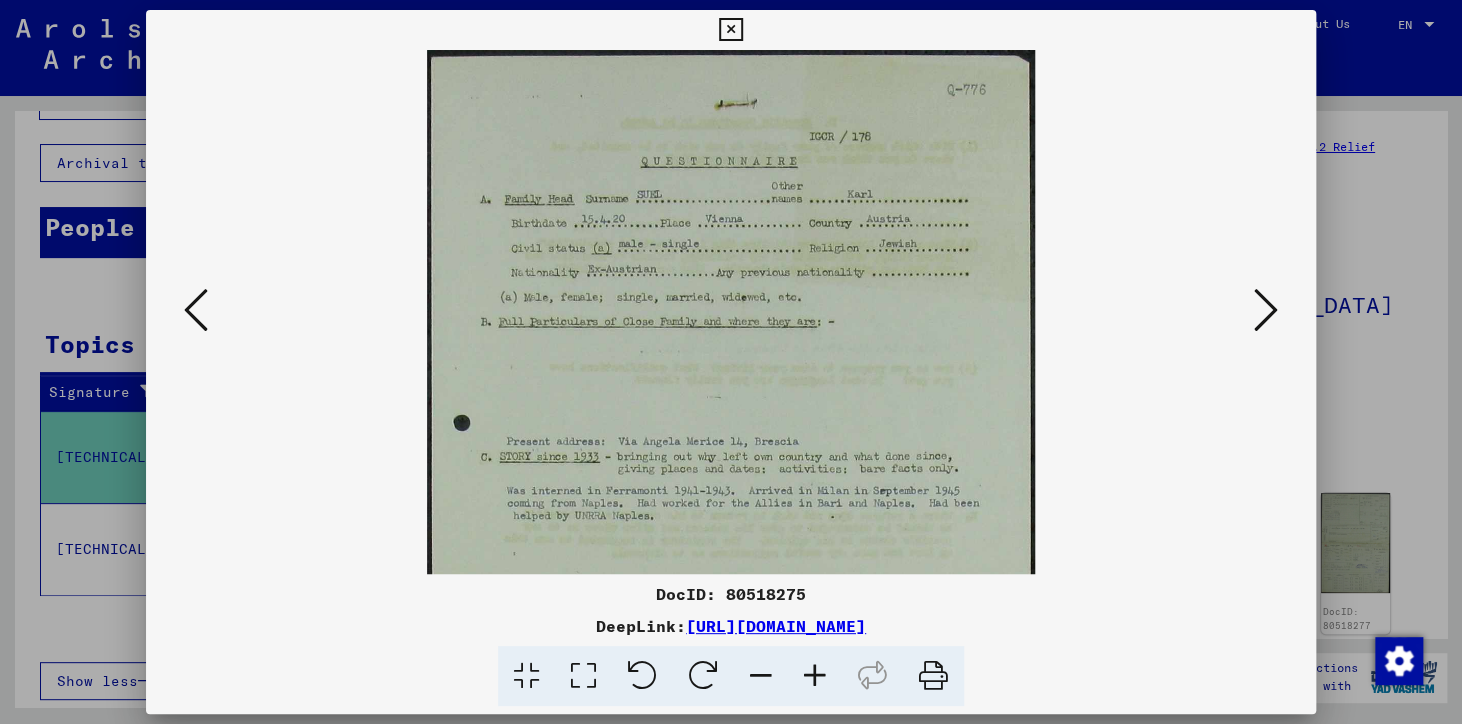 click at bounding box center [815, 676] 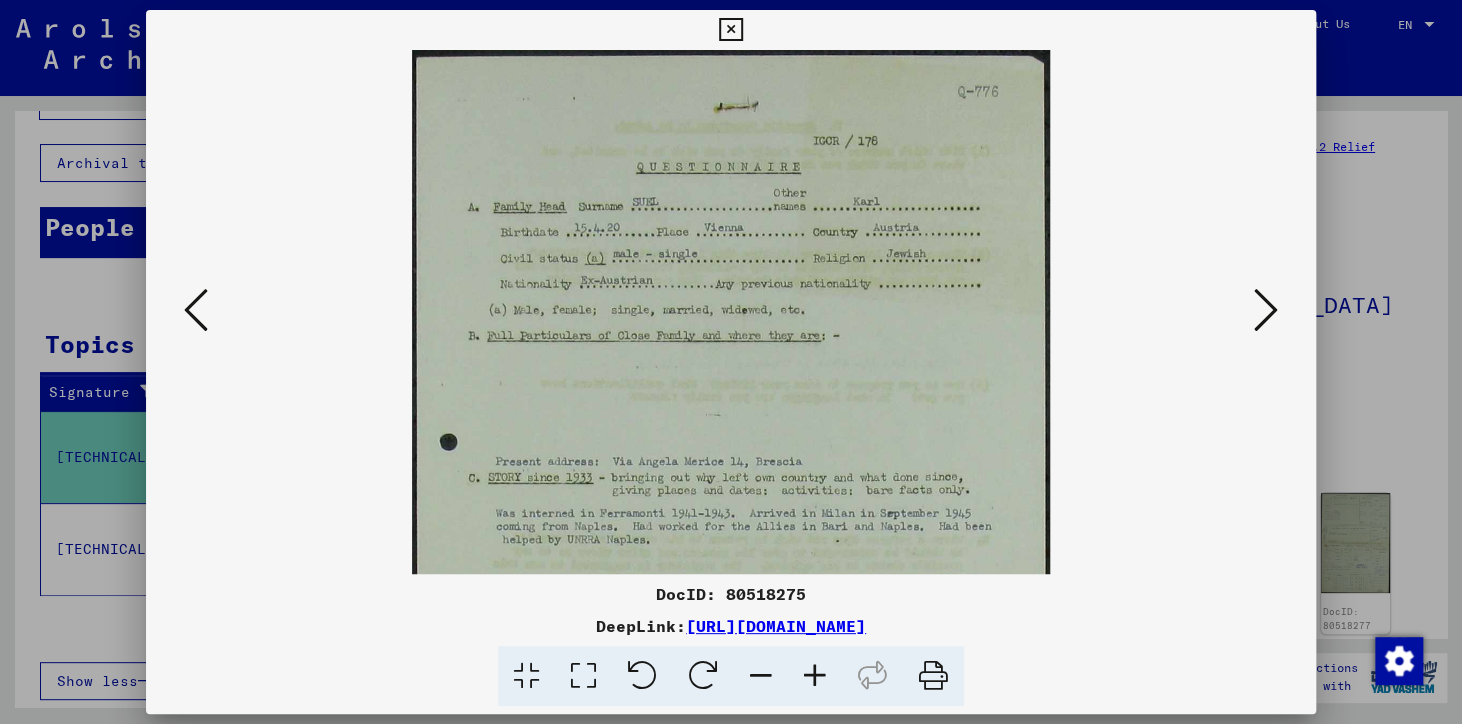 click at bounding box center (815, 676) 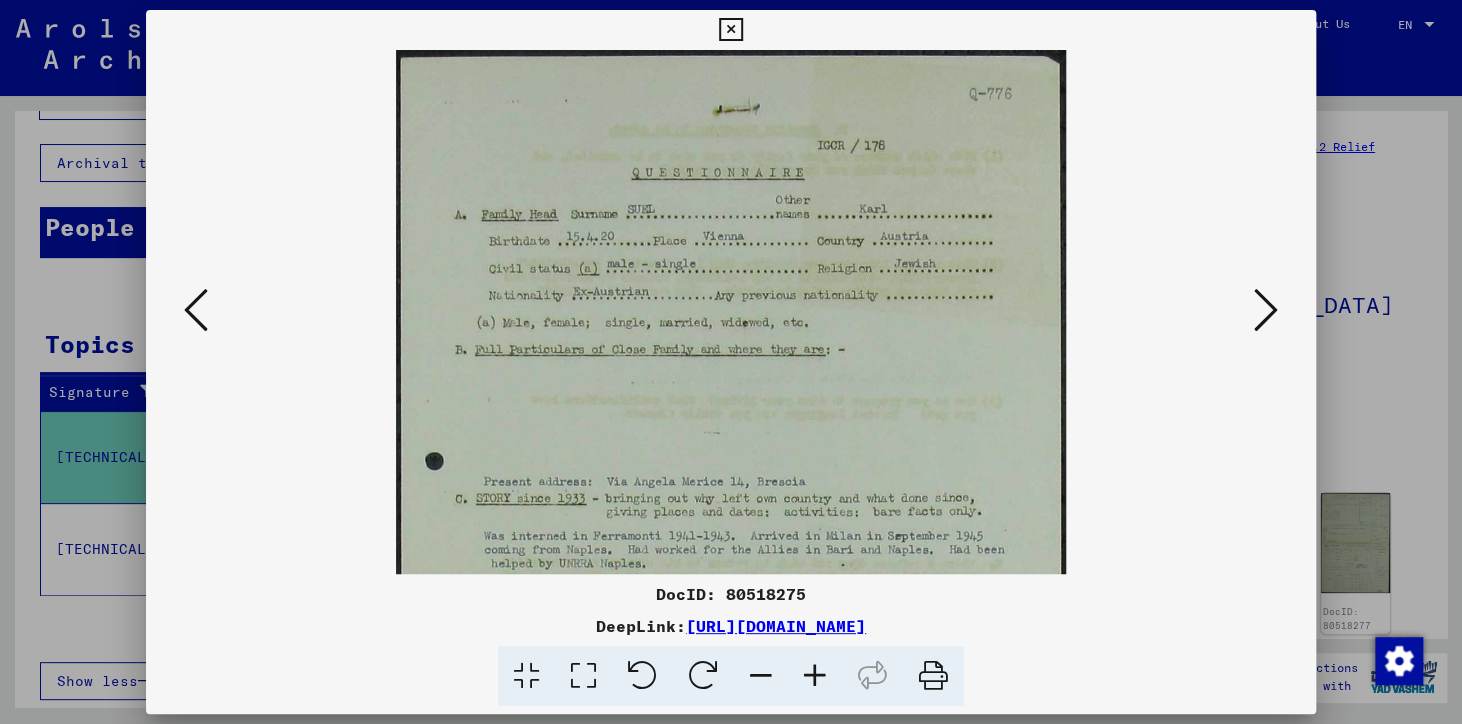 click at bounding box center [815, 676] 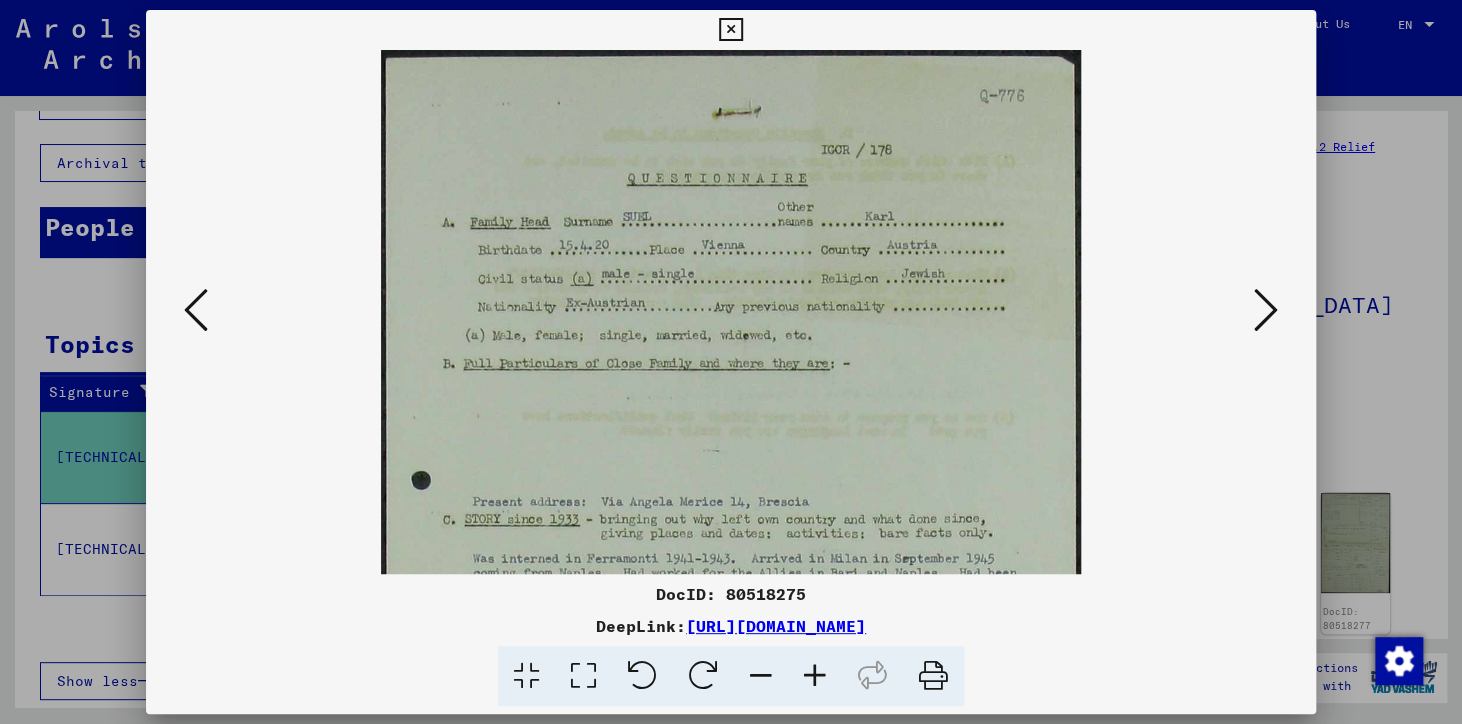 click at bounding box center [815, 676] 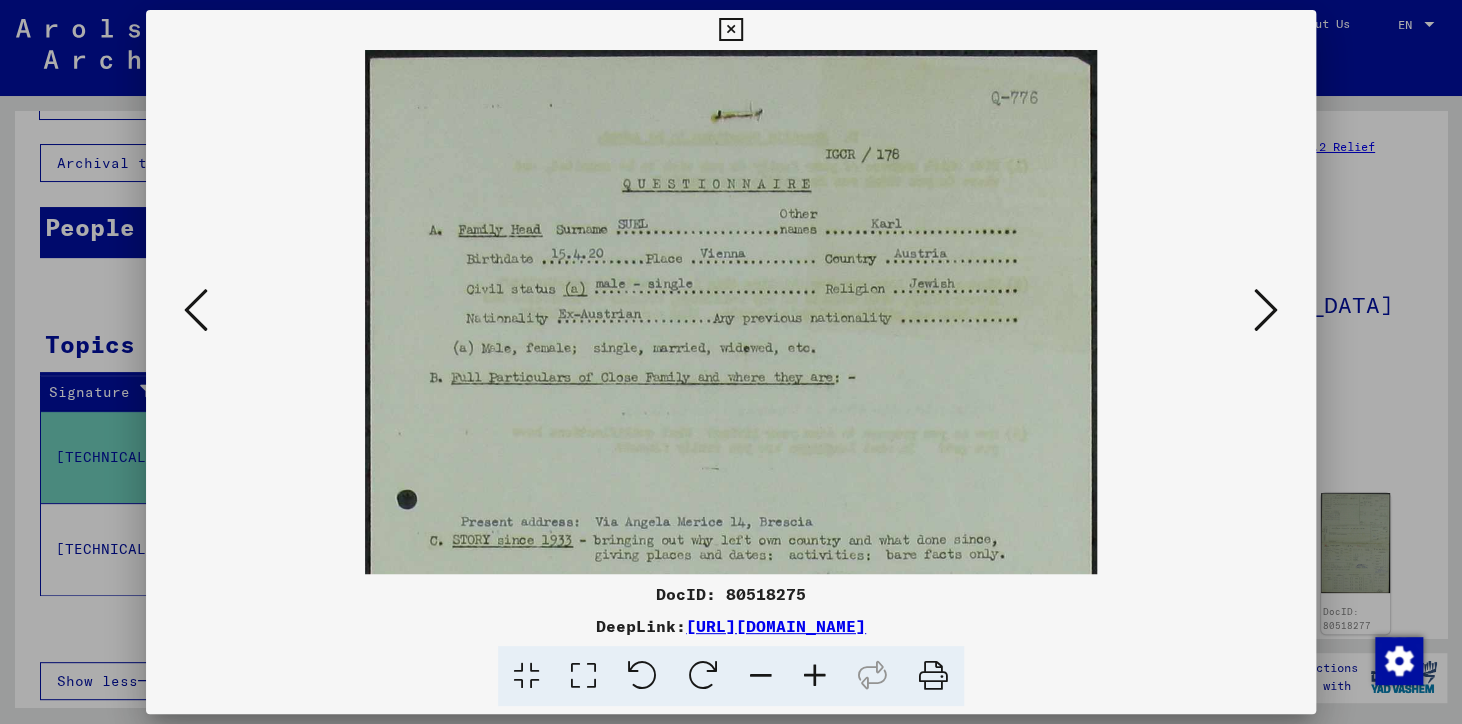 click at bounding box center (815, 676) 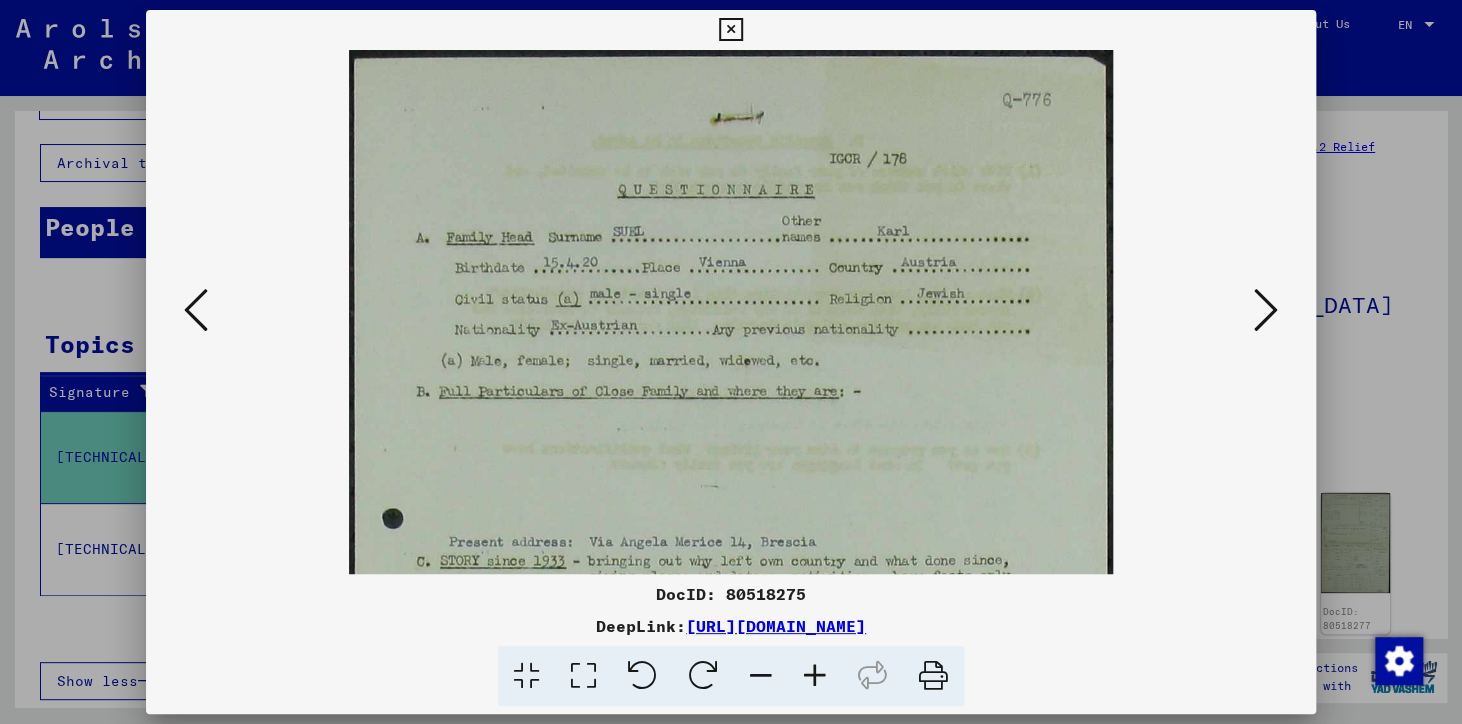 click at bounding box center (815, 676) 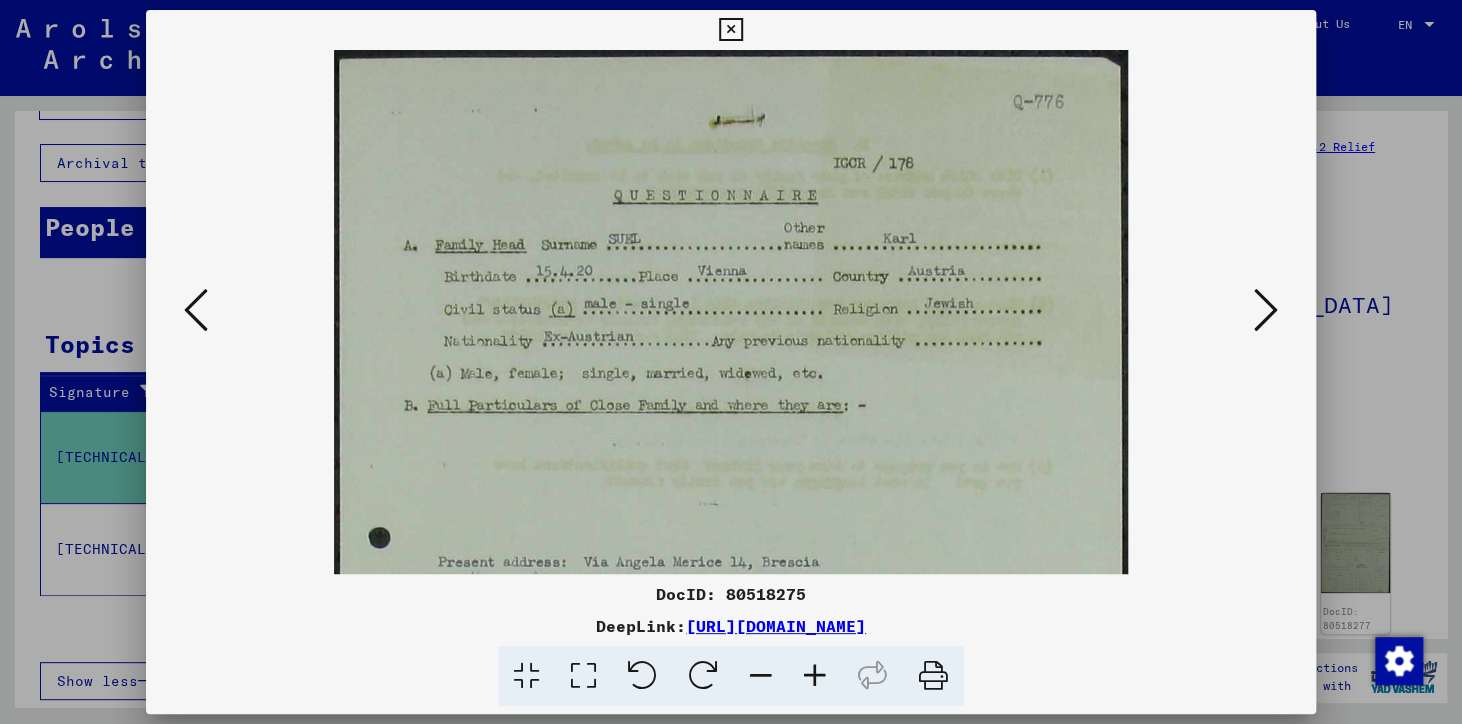 click at bounding box center (815, 676) 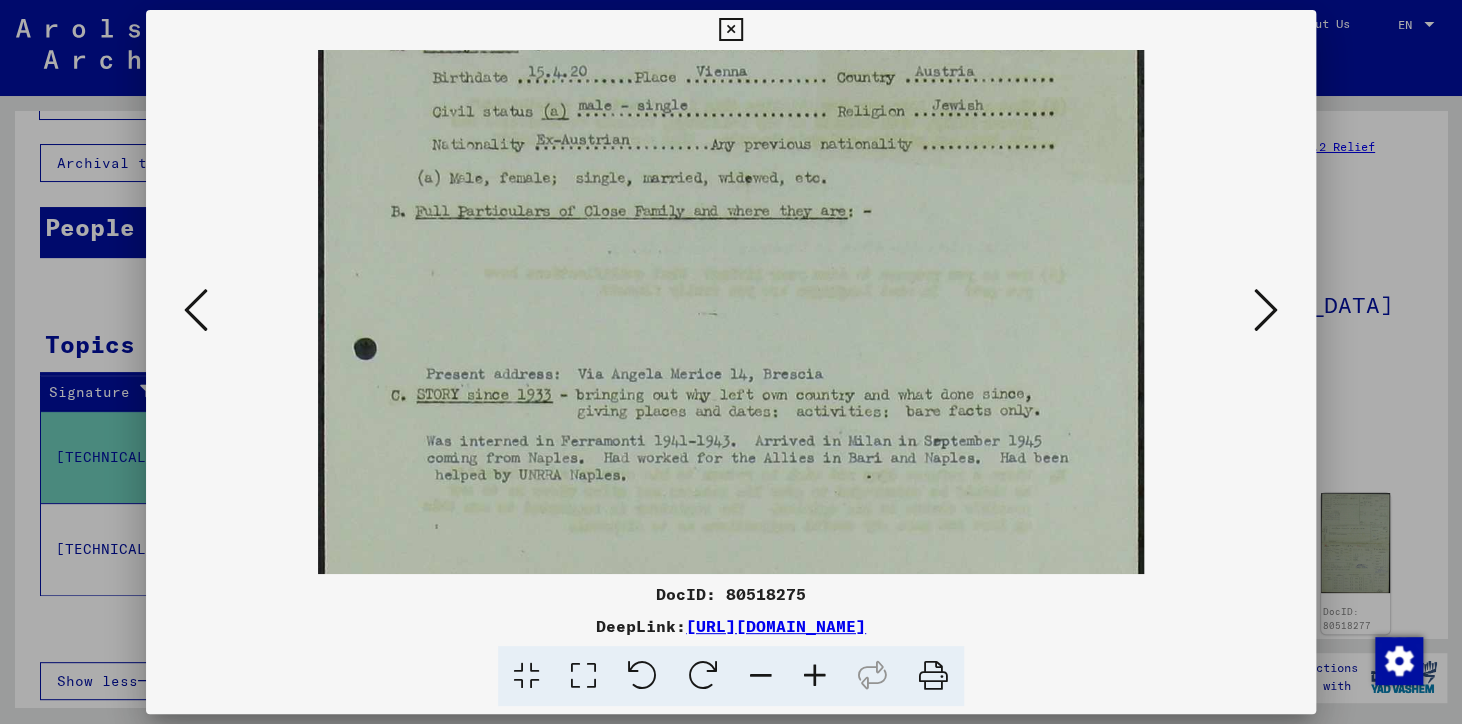 scroll, scrollTop: 232, scrollLeft: 0, axis: vertical 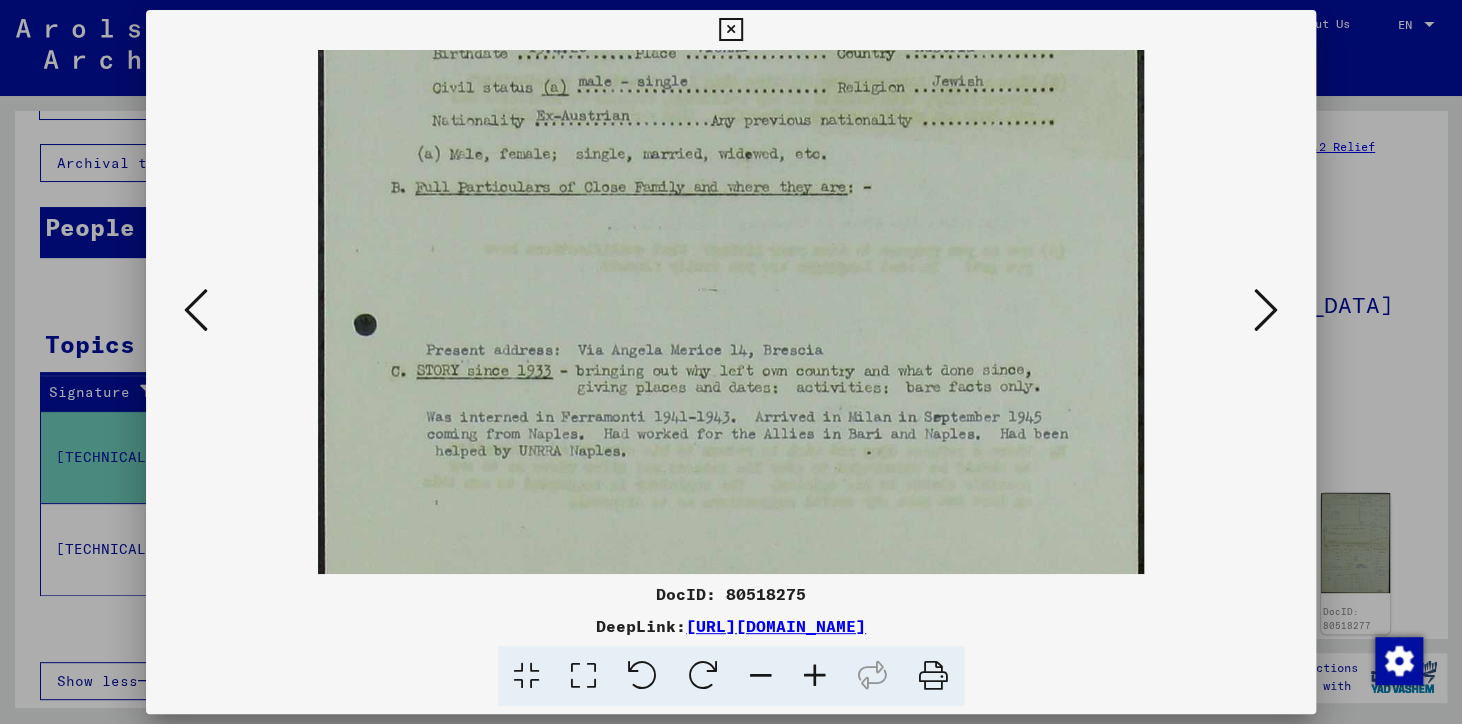 drag, startPoint x: 786, startPoint y: 506, endPoint x: 801, endPoint y: 274, distance: 232.4844 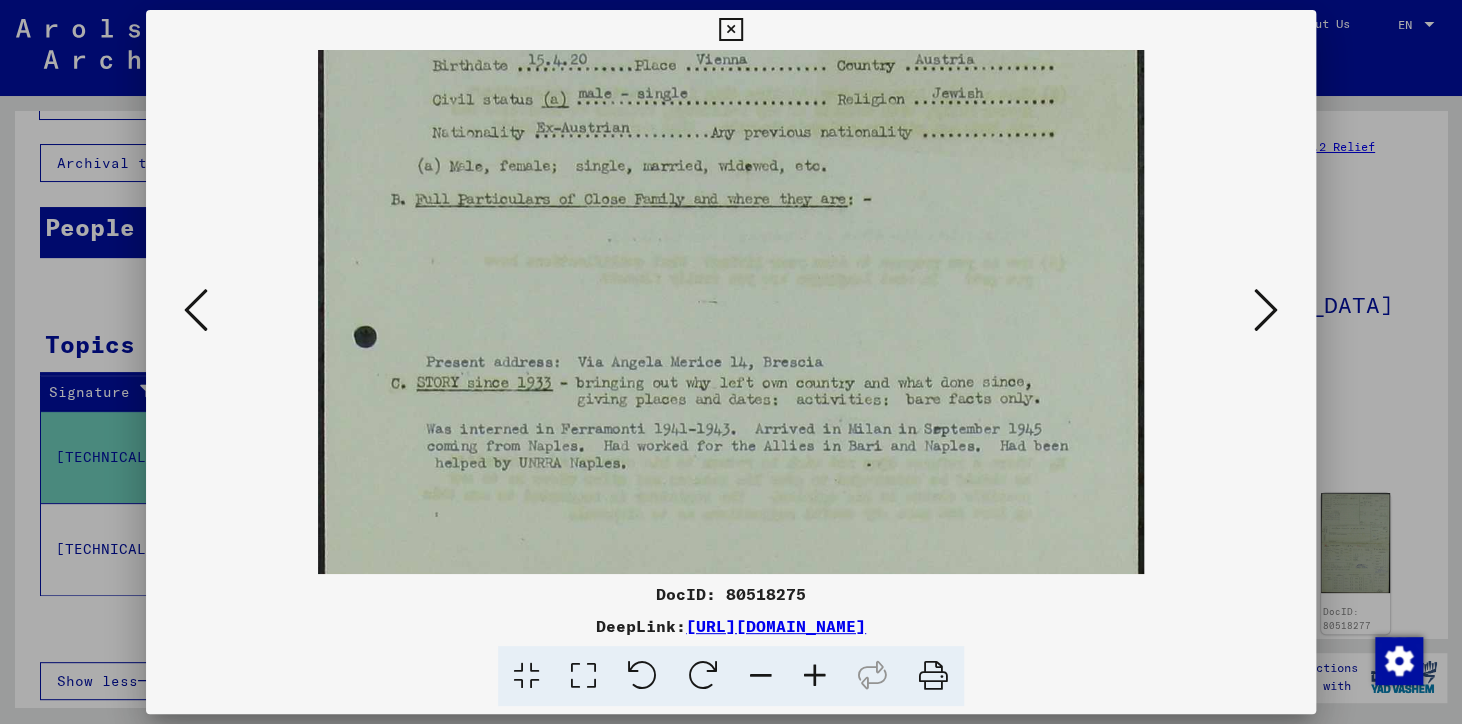 scroll, scrollTop: 218, scrollLeft: 0, axis: vertical 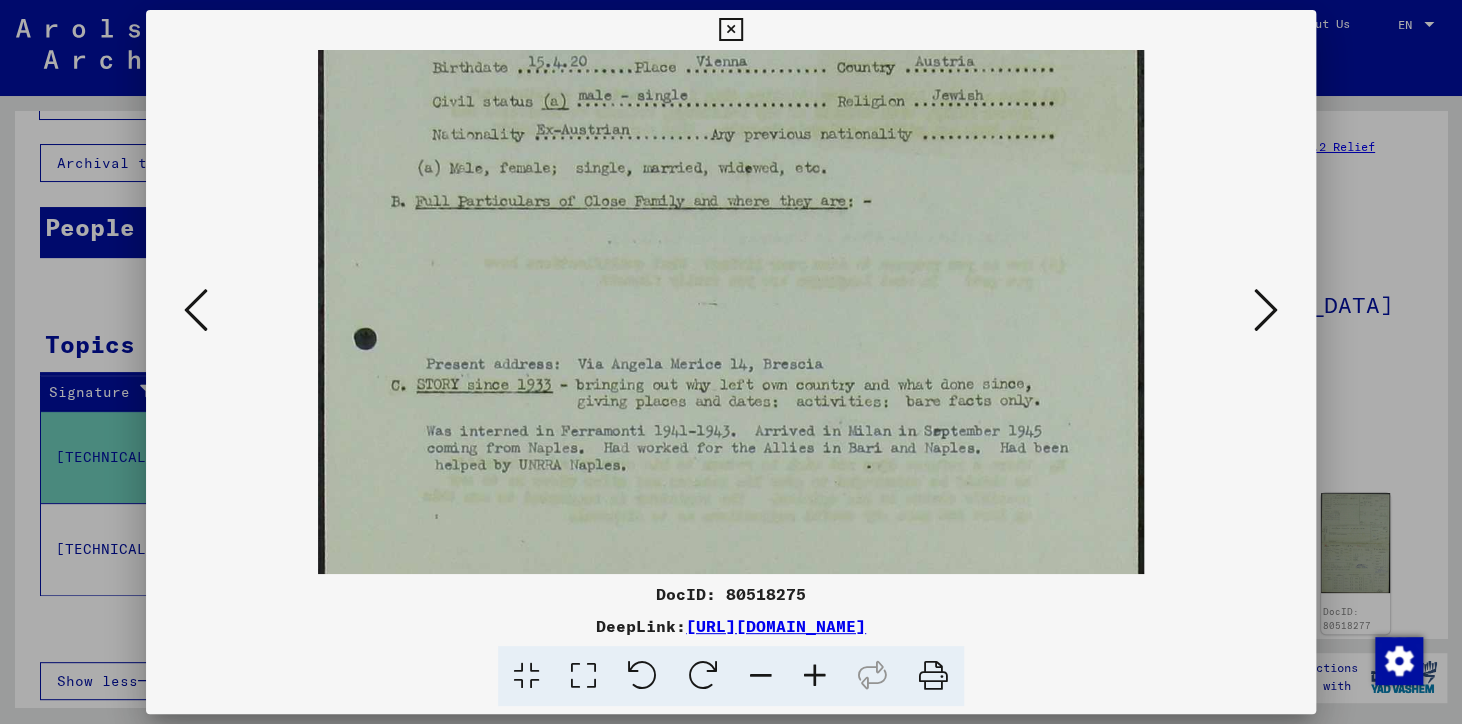 drag, startPoint x: 419, startPoint y: 408, endPoint x: 534, endPoint y: 422, distance: 115.84904 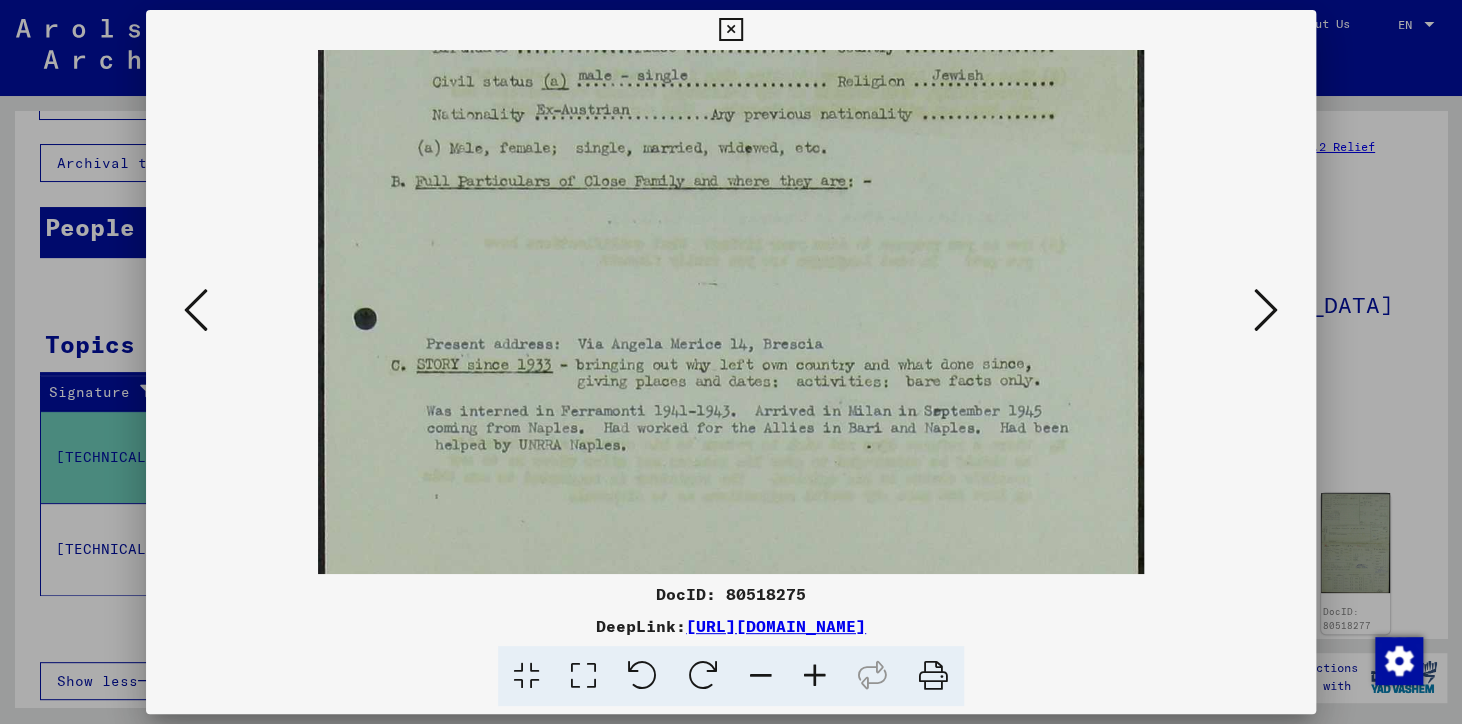 scroll, scrollTop: 254, scrollLeft: 0, axis: vertical 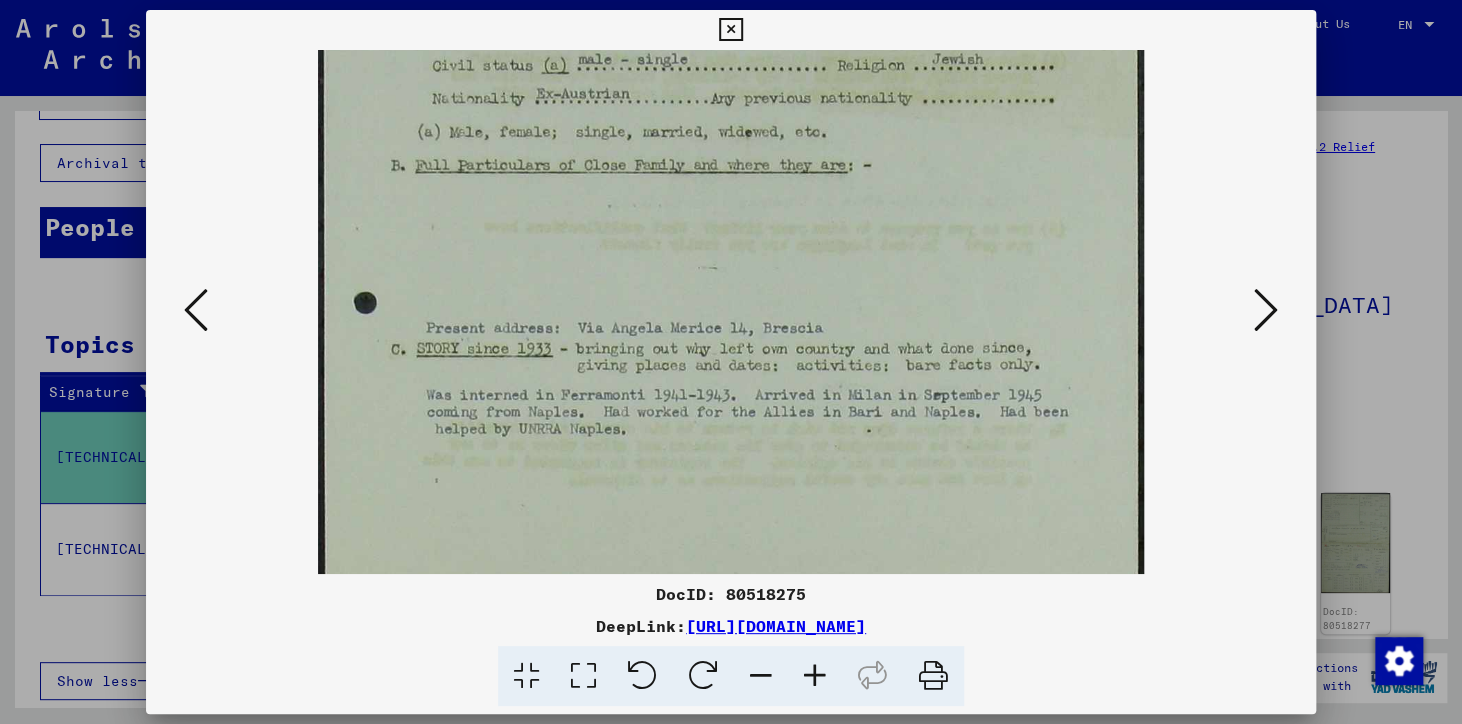 drag, startPoint x: 549, startPoint y: 407, endPoint x: 550, endPoint y: 371, distance: 36.013885 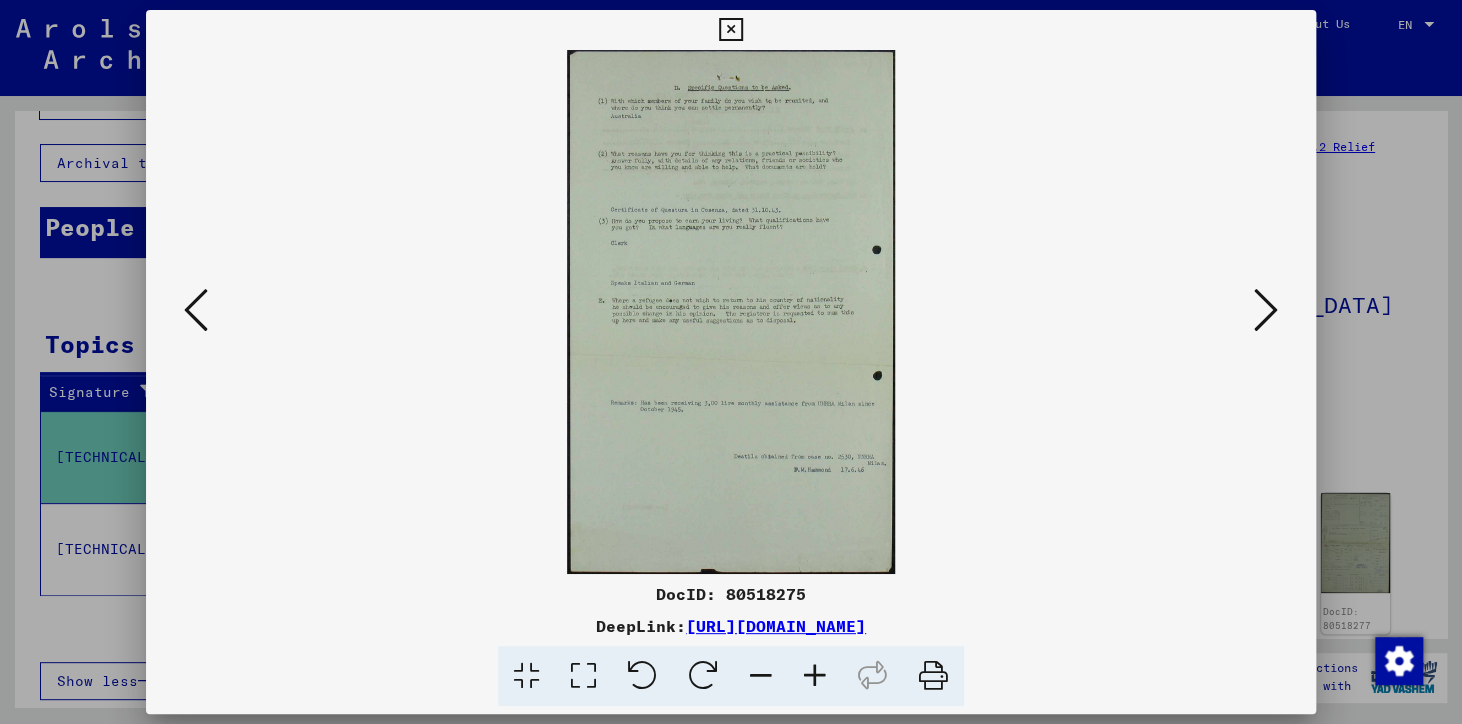 click at bounding box center (815, 676) 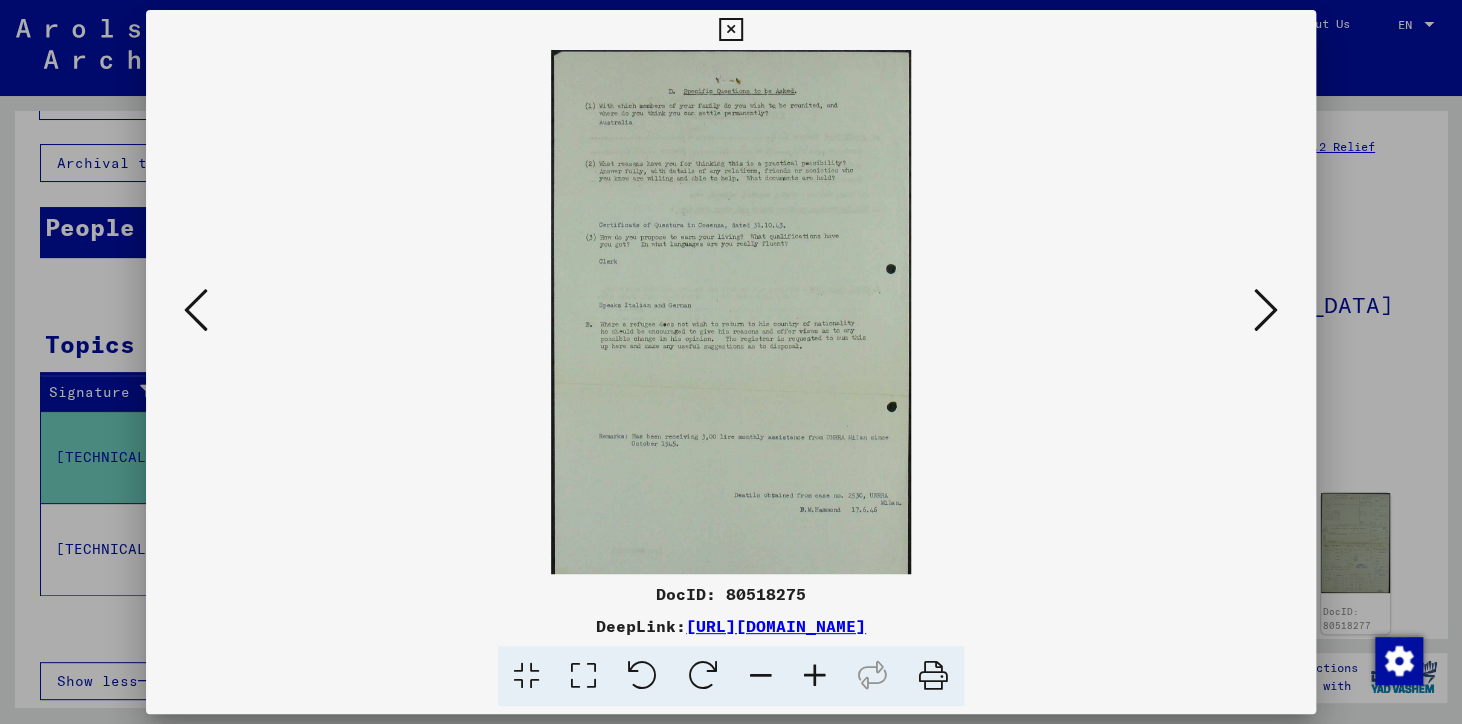 click at bounding box center [815, 676] 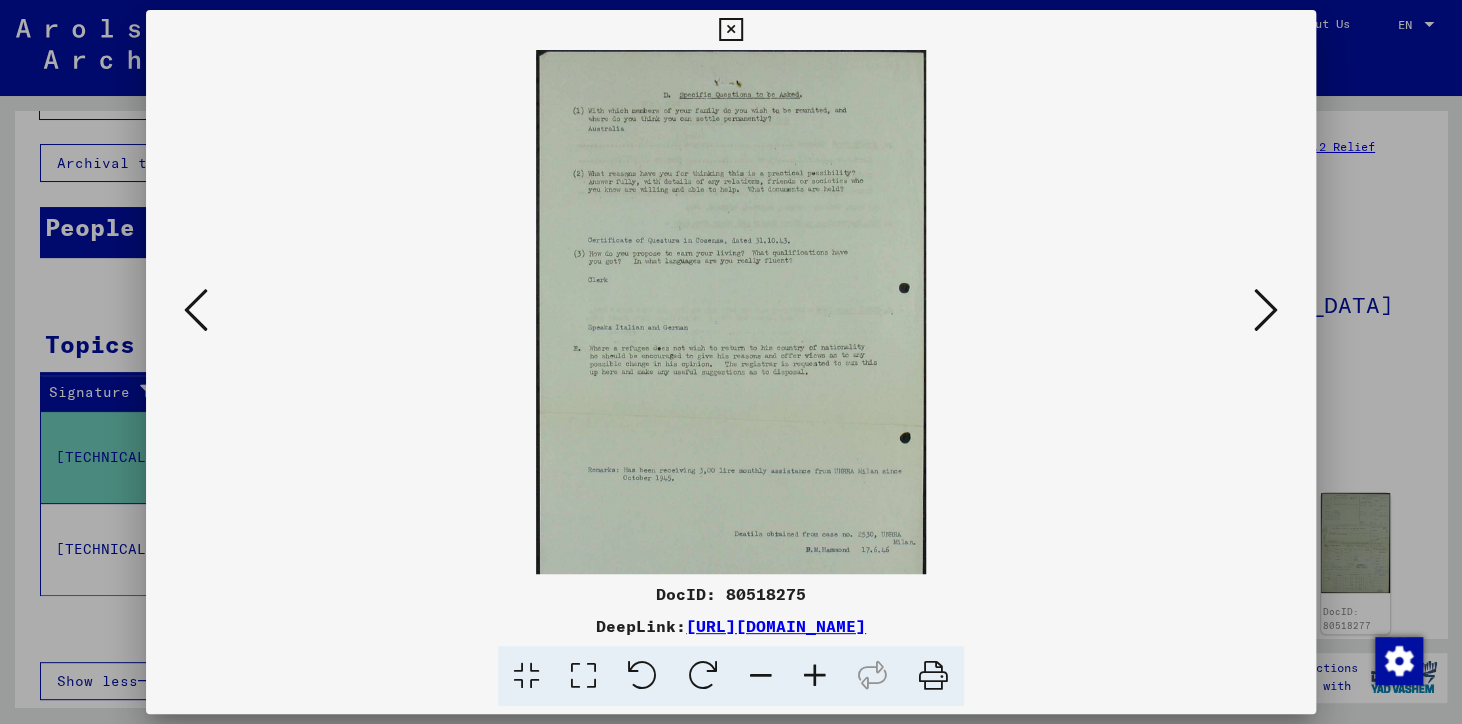 click at bounding box center (815, 676) 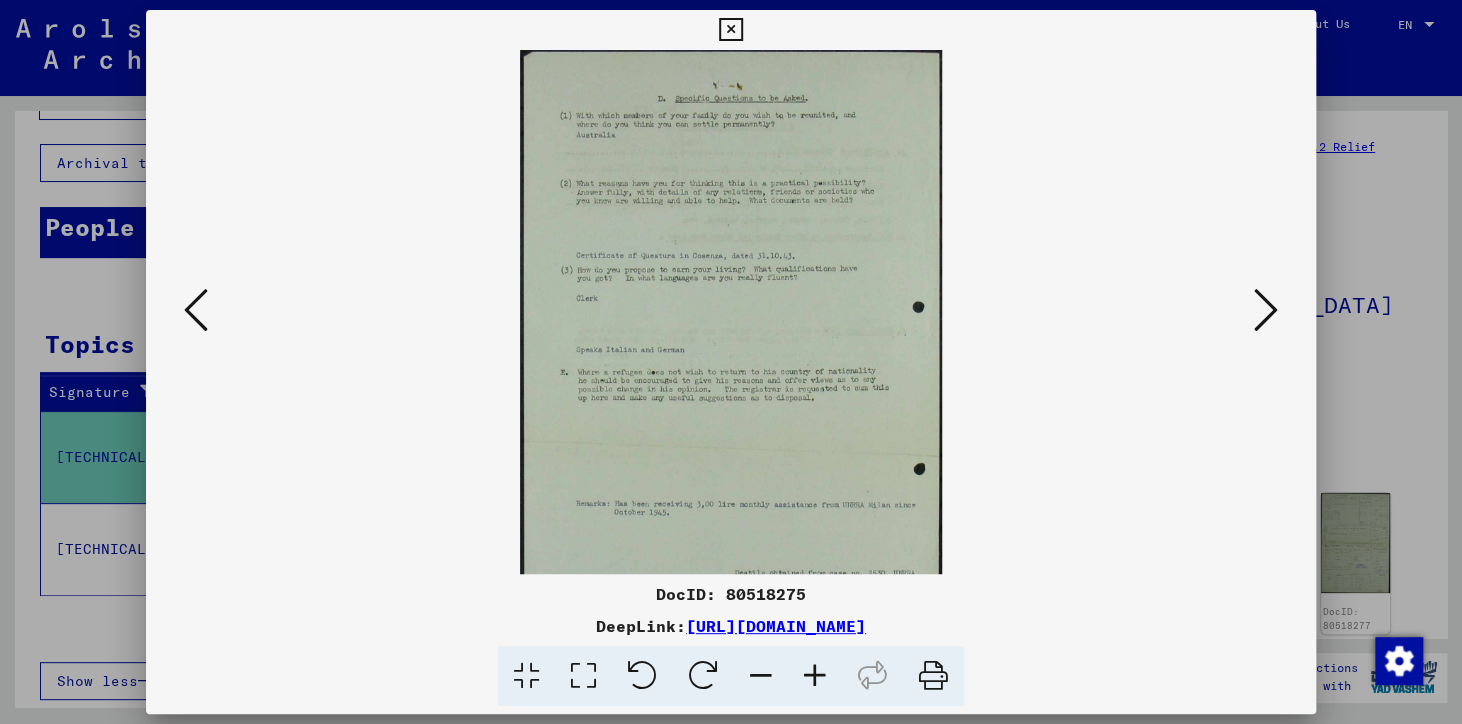 click at bounding box center (815, 676) 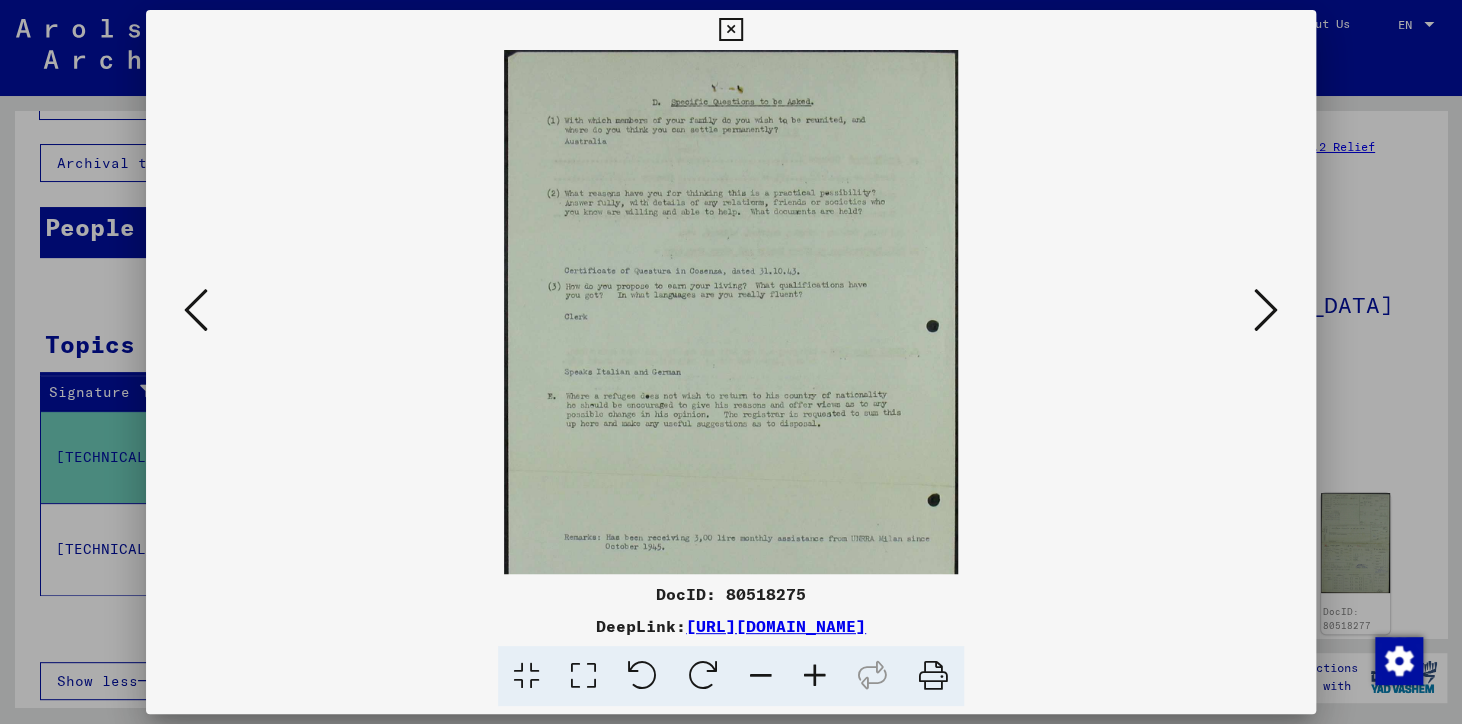 click at bounding box center (815, 676) 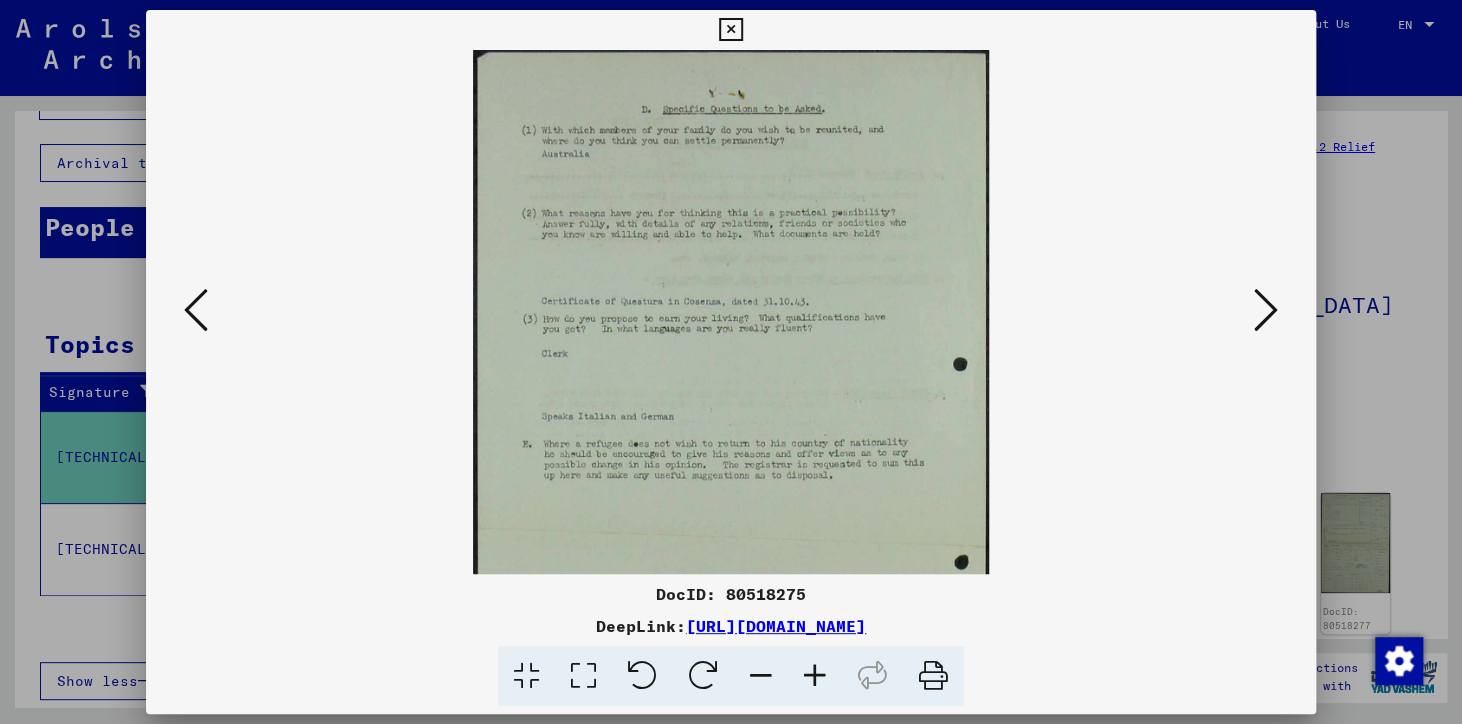 click at bounding box center (815, 676) 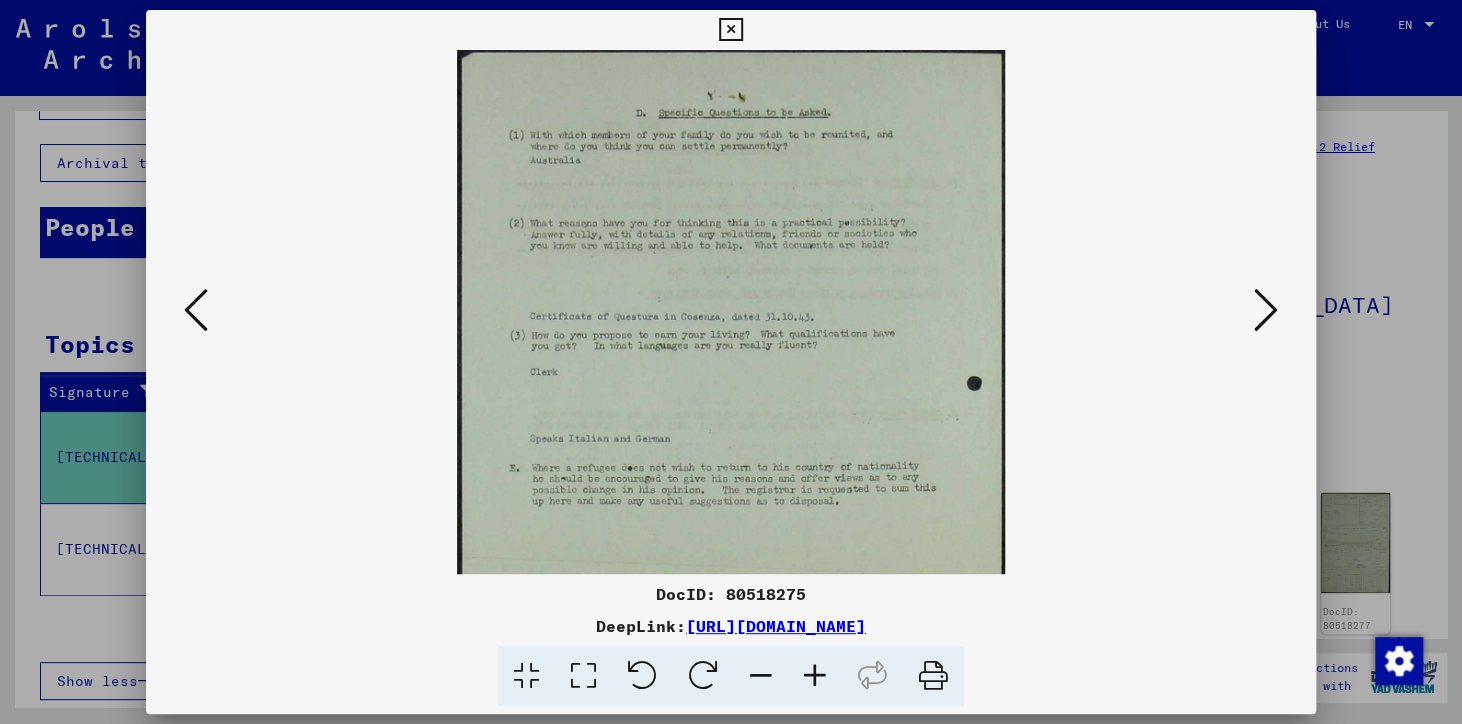 click at bounding box center (815, 676) 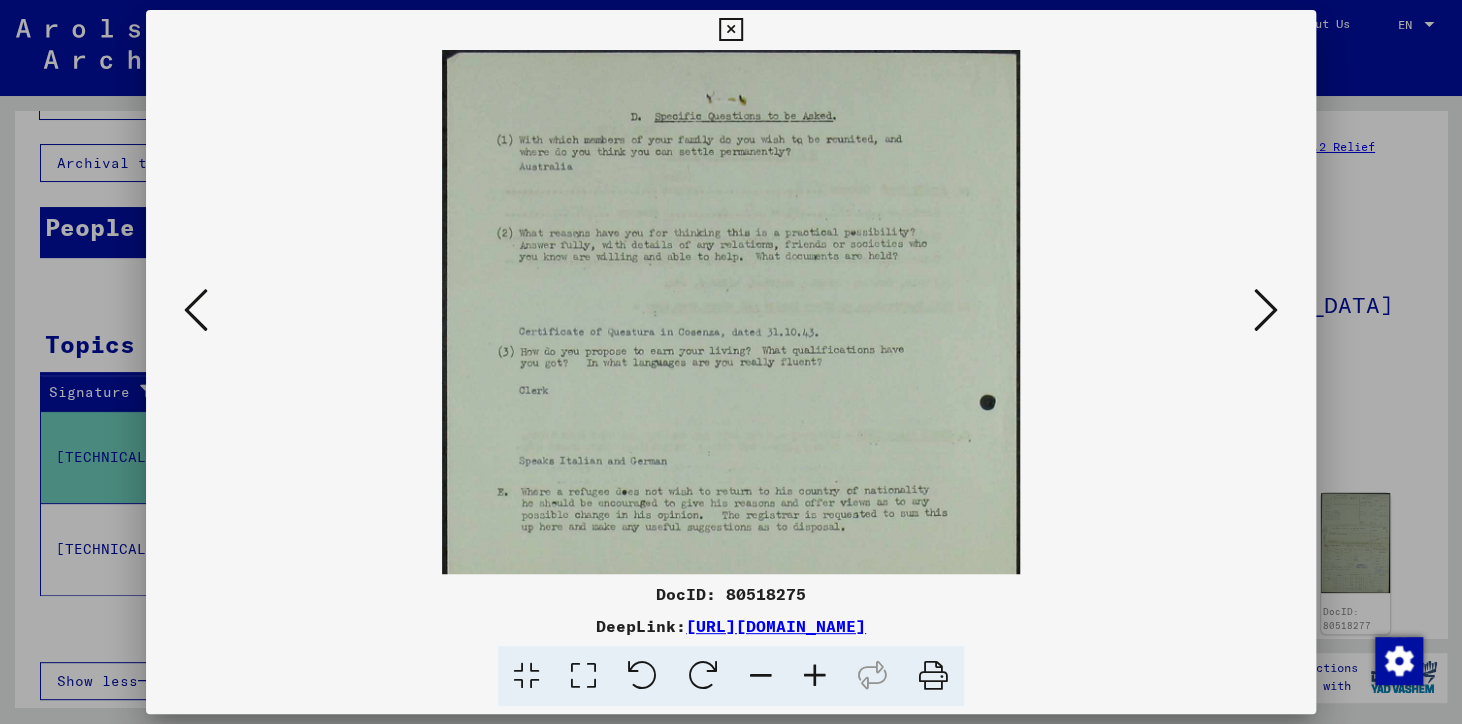 click at bounding box center (815, 676) 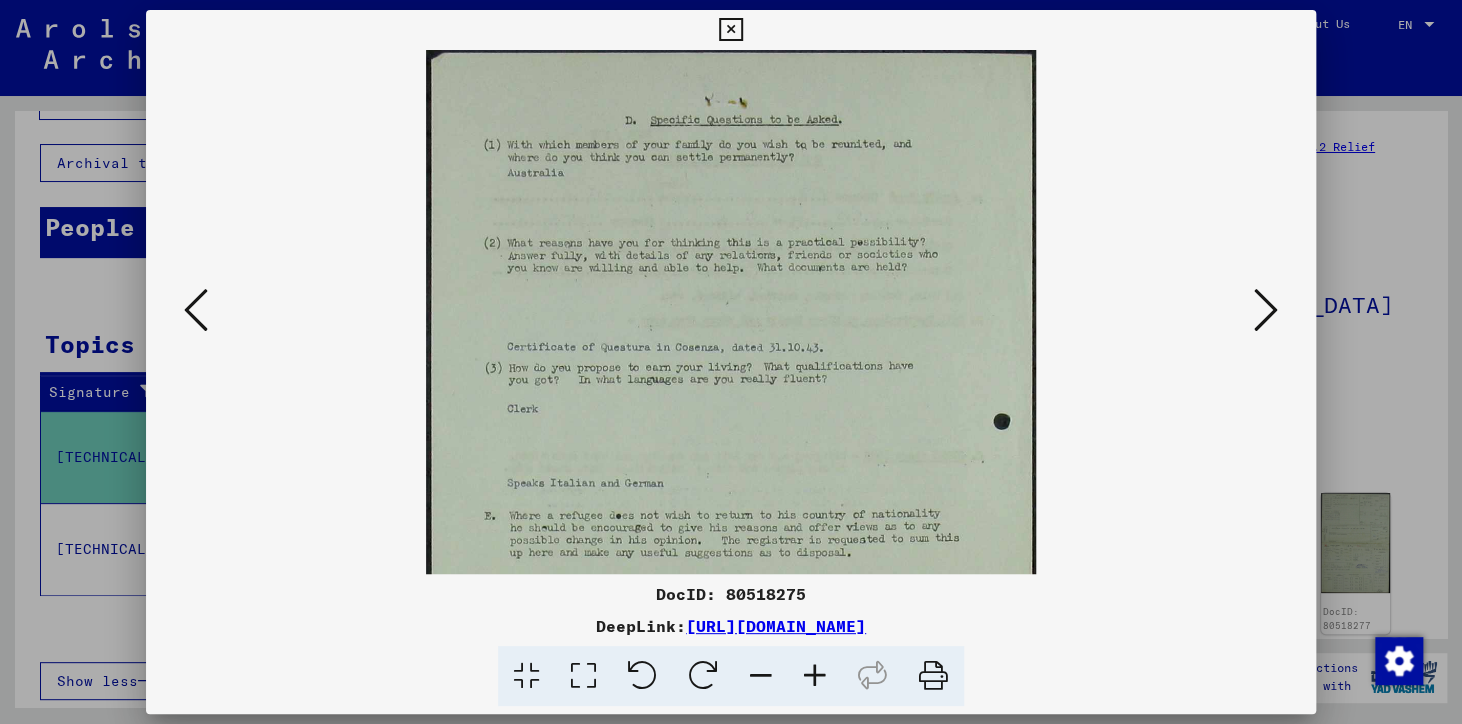 click at bounding box center [815, 676] 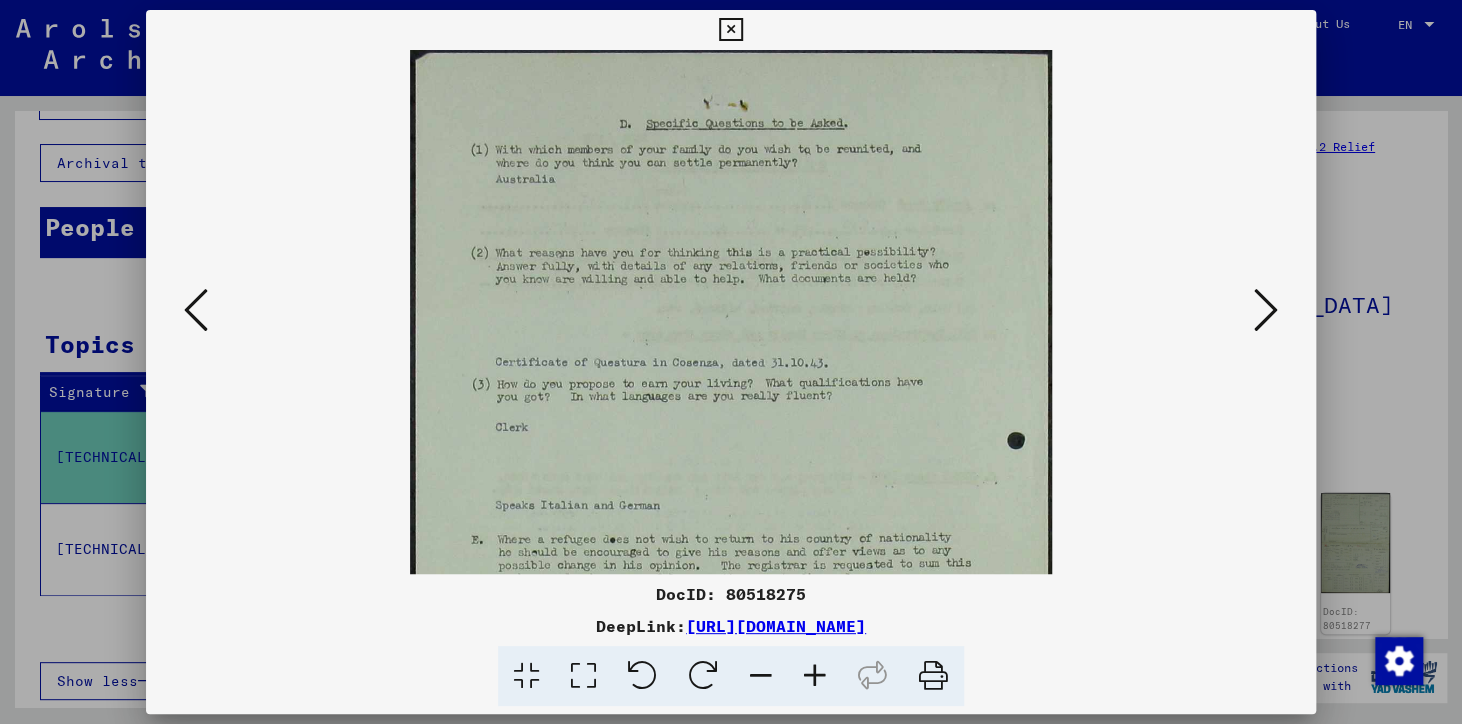 click at bounding box center [815, 676] 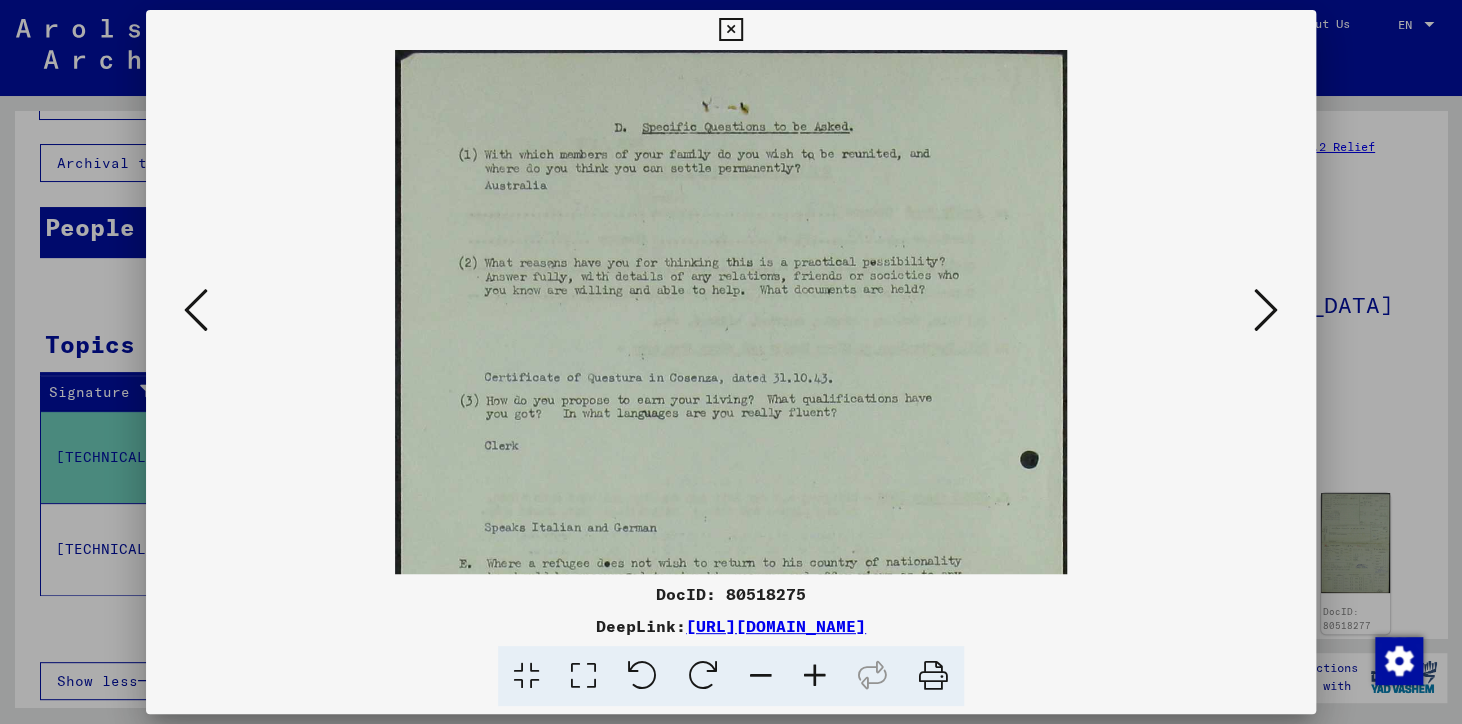 click at bounding box center (815, 676) 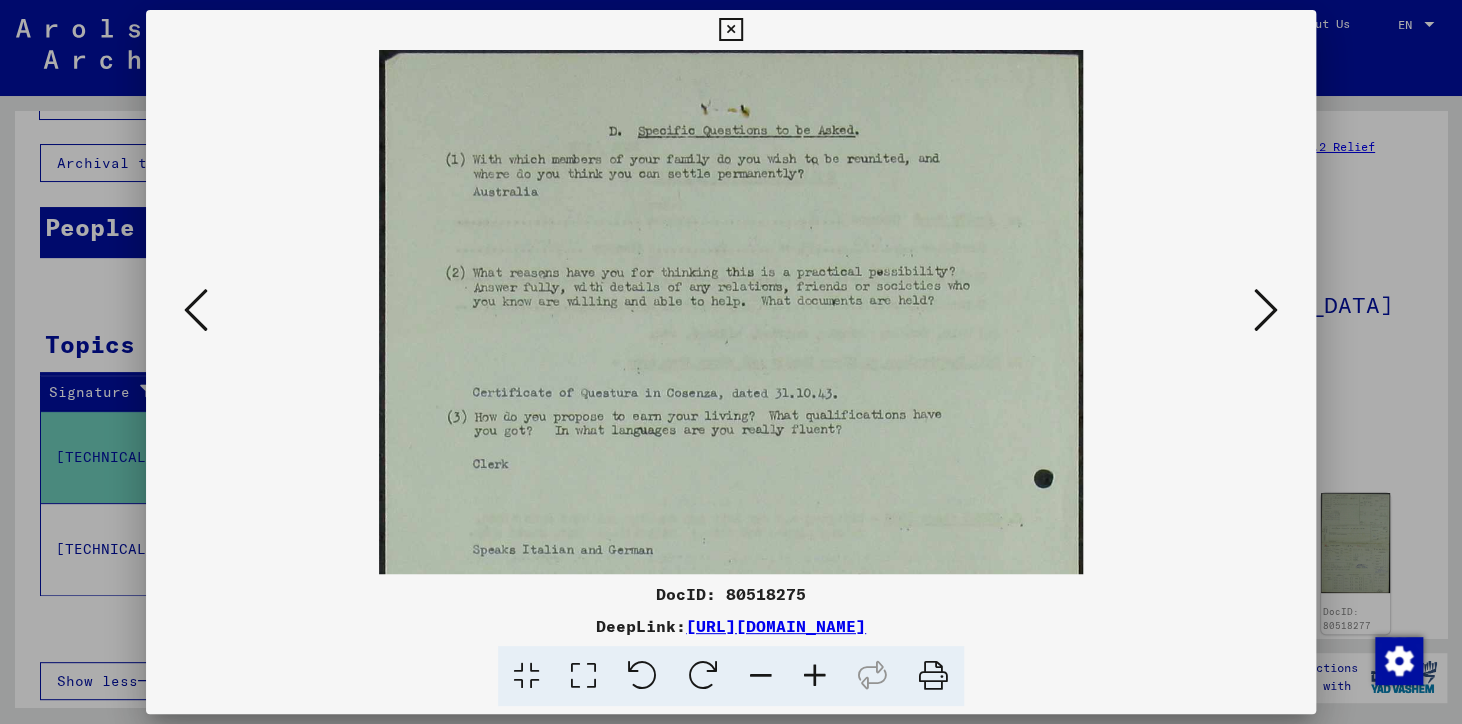 click at bounding box center [815, 676] 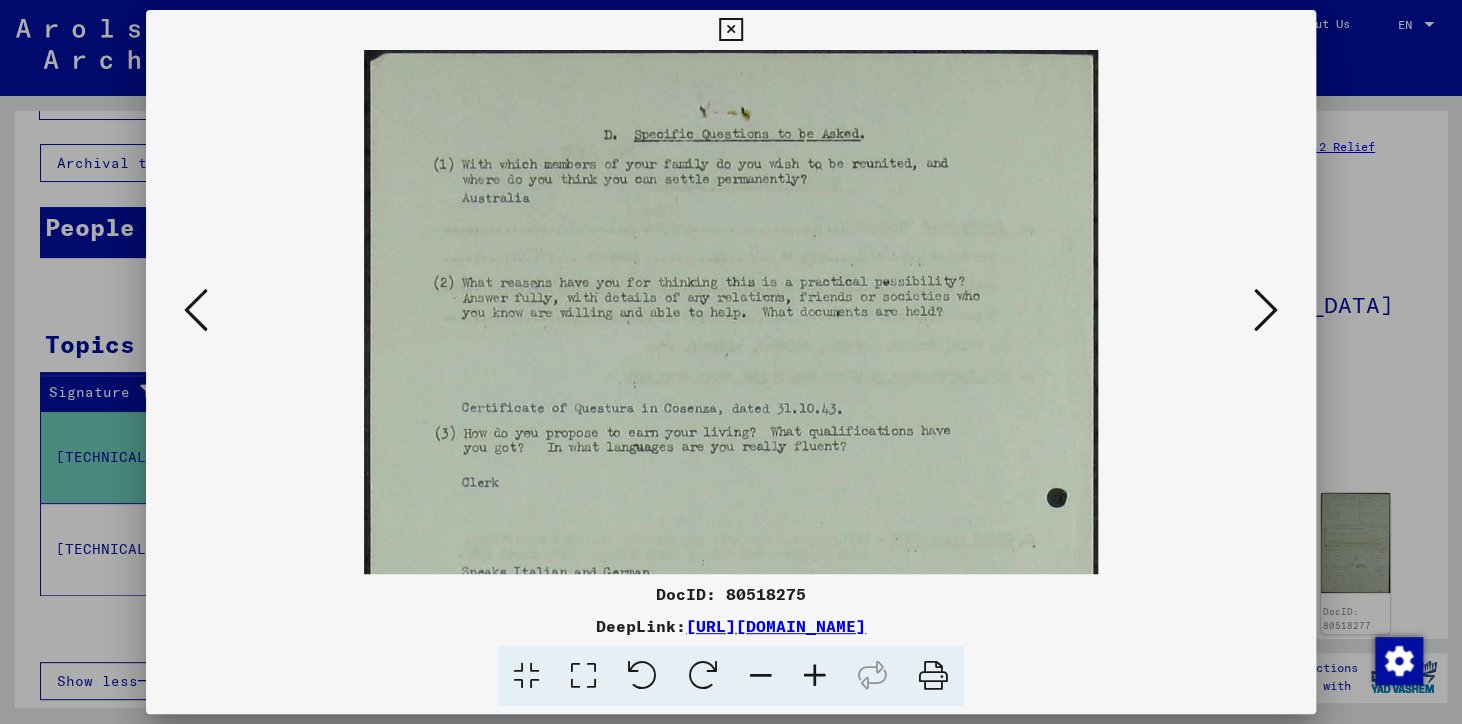 click at bounding box center (815, 676) 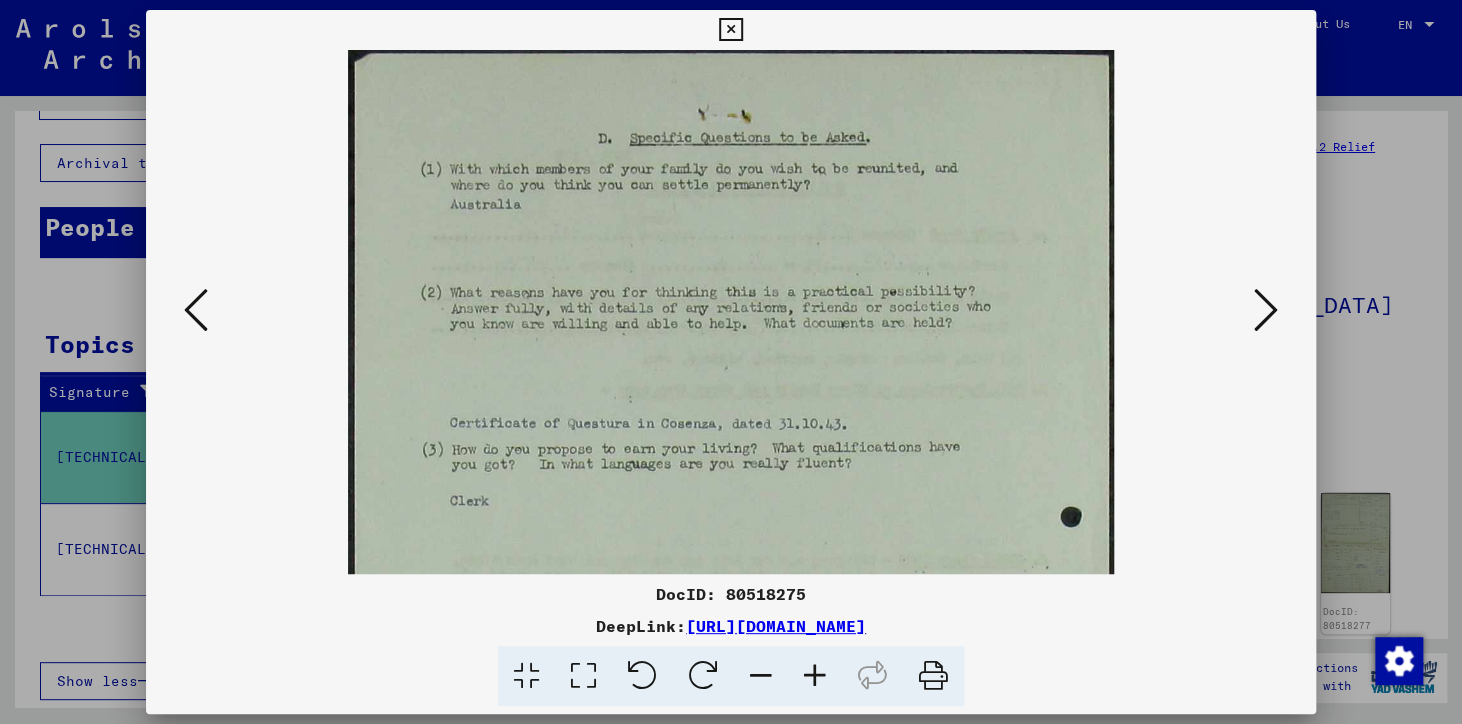 click at bounding box center (815, 676) 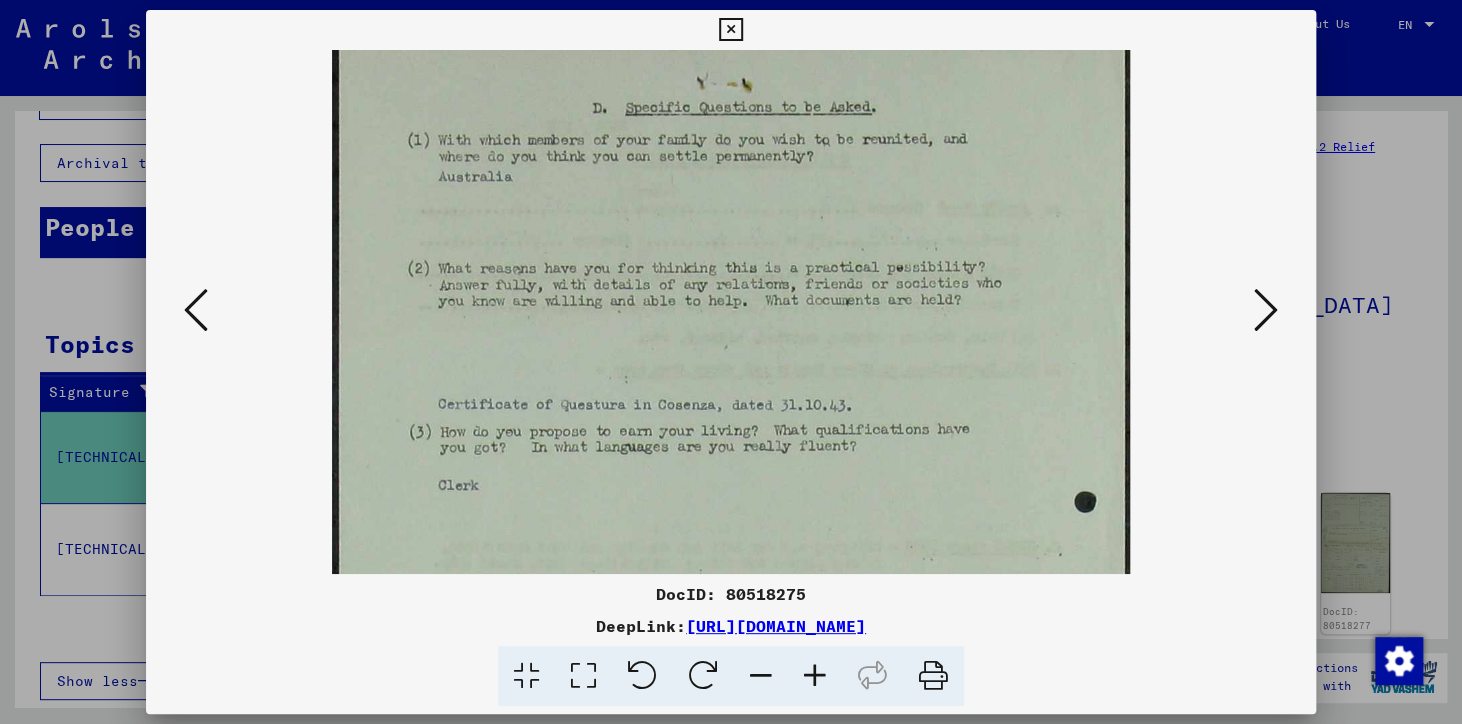 scroll, scrollTop: 120, scrollLeft: 0, axis: vertical 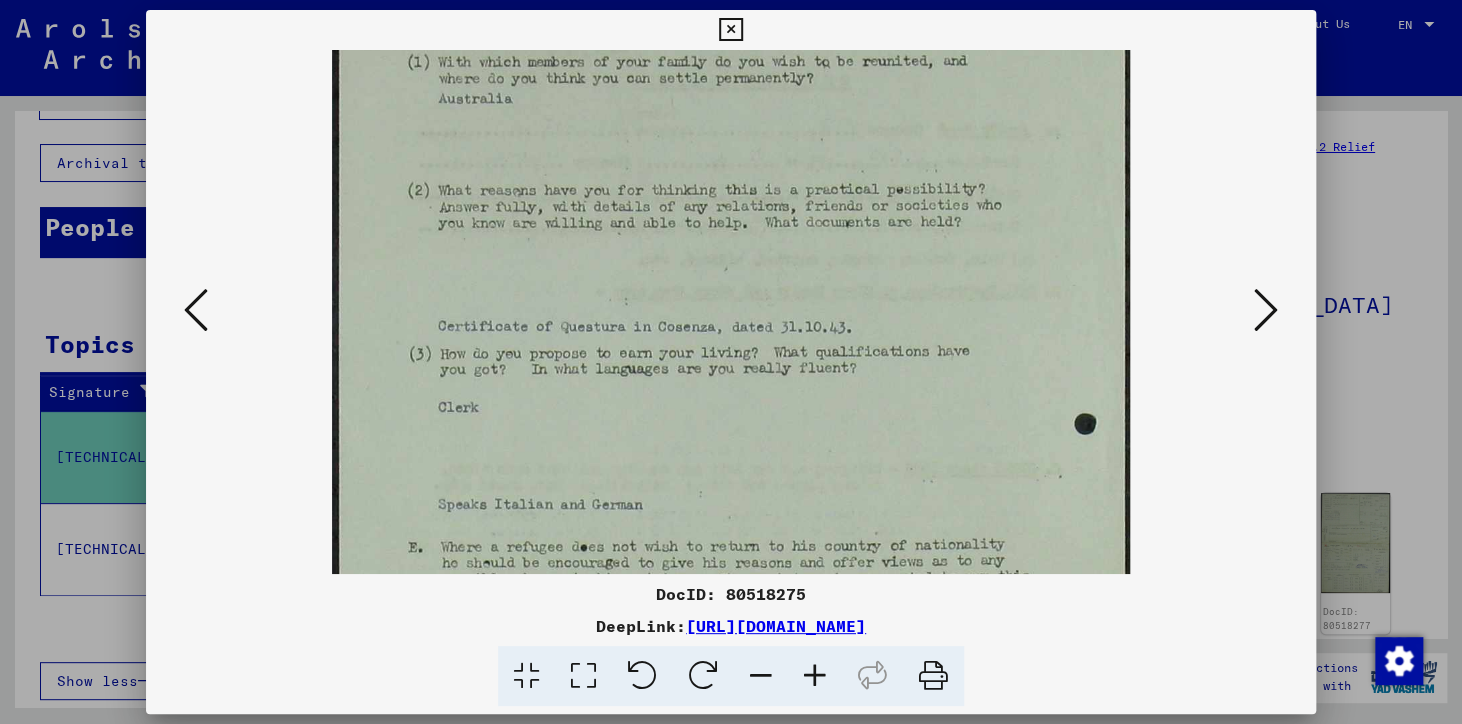 drag, startPoint x: 513, startPoint y: 386, endPoint x: 511, endPoint y: 264, distance: 122.016396 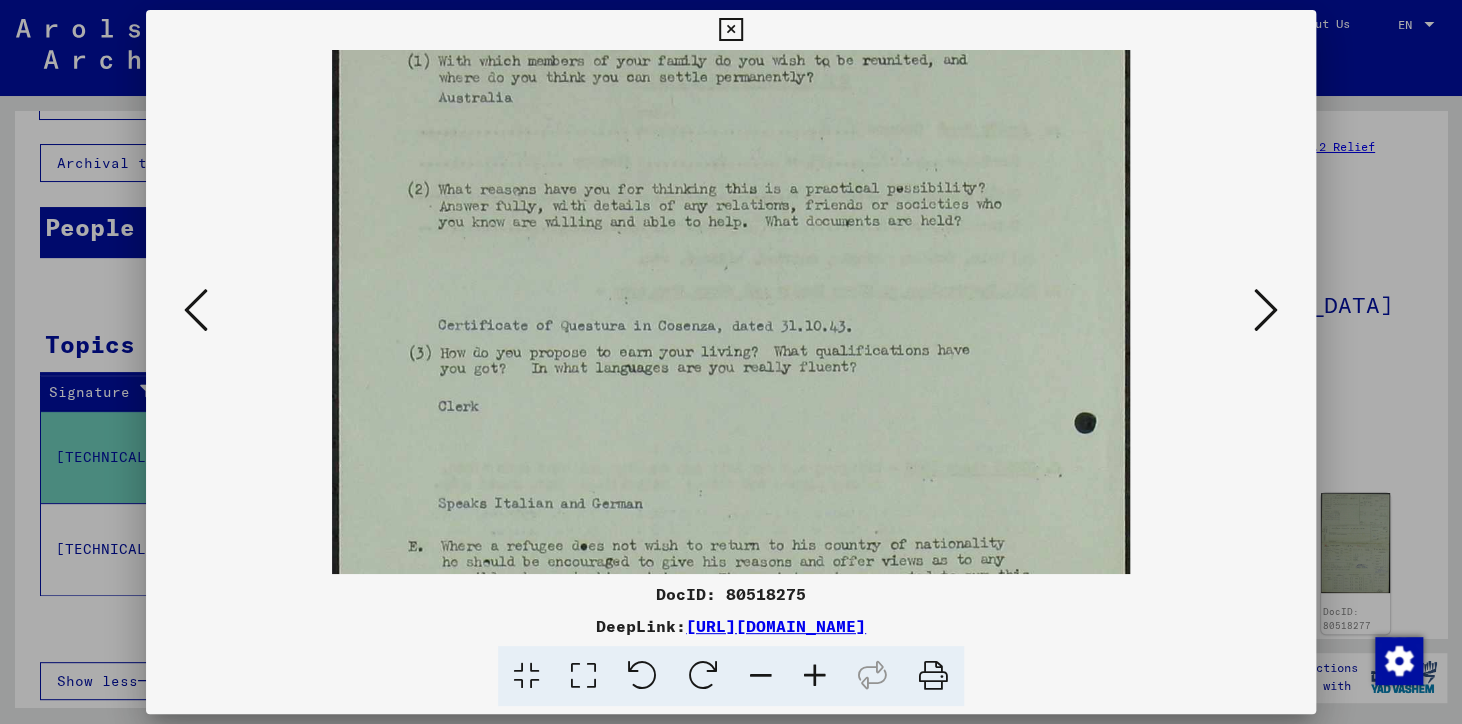 click at bounding box center [731, 574] 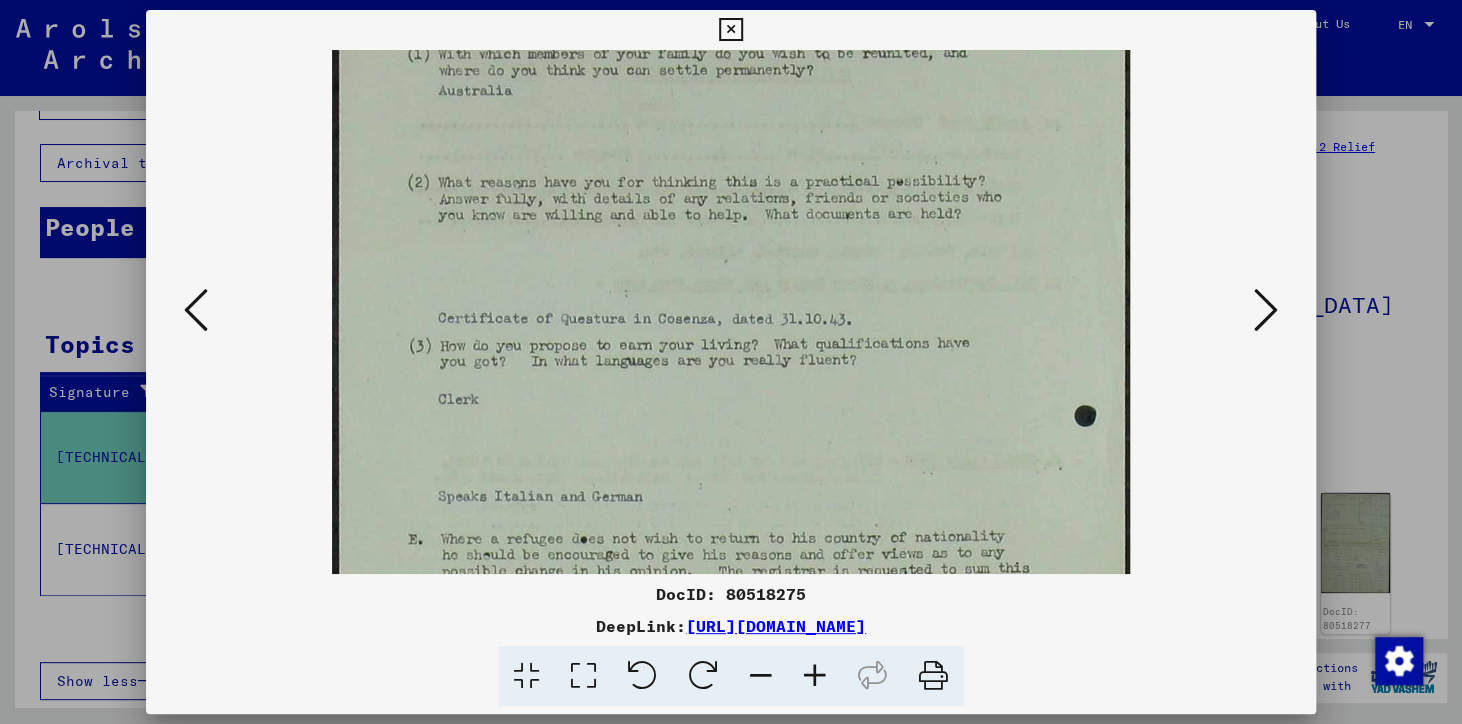 scroll, scrollTop: 128, scrollLeft: 0, axis: vertical 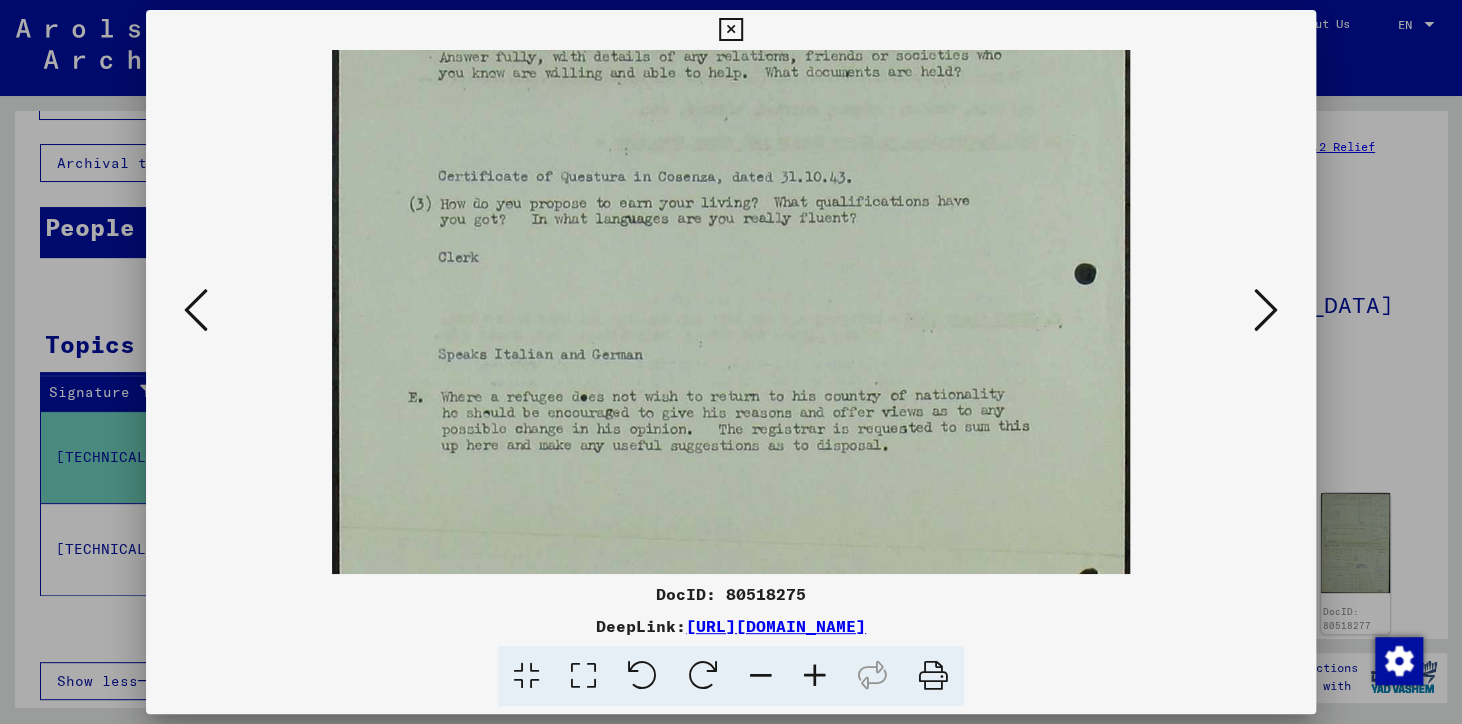 drag, startPoint x: 530, startPoint y: 422, endPoint x: 558, endPoint y: 279, distance: 145.71547 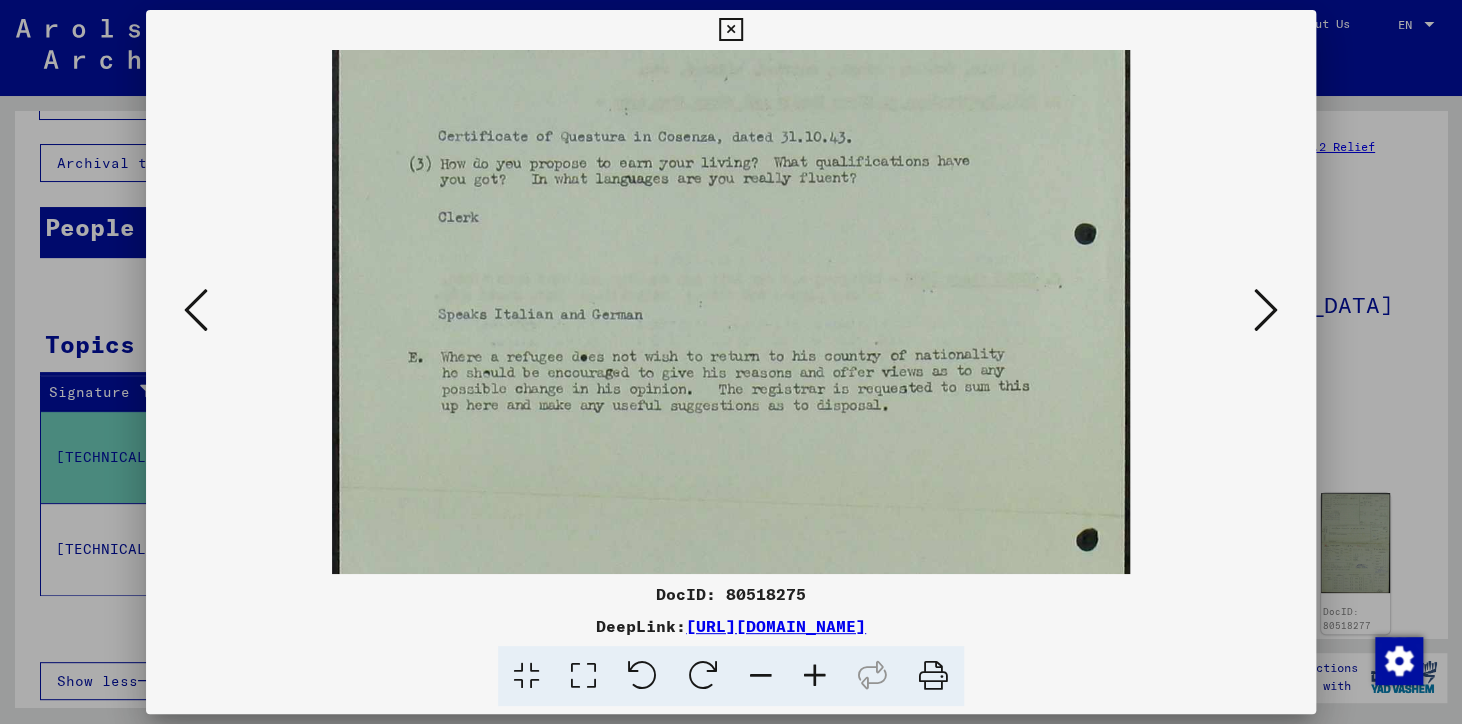 drag, startPoint x: 554, startPoint y: 392, endPoint x: 569, endPoint y: 300, distance: 93.214806 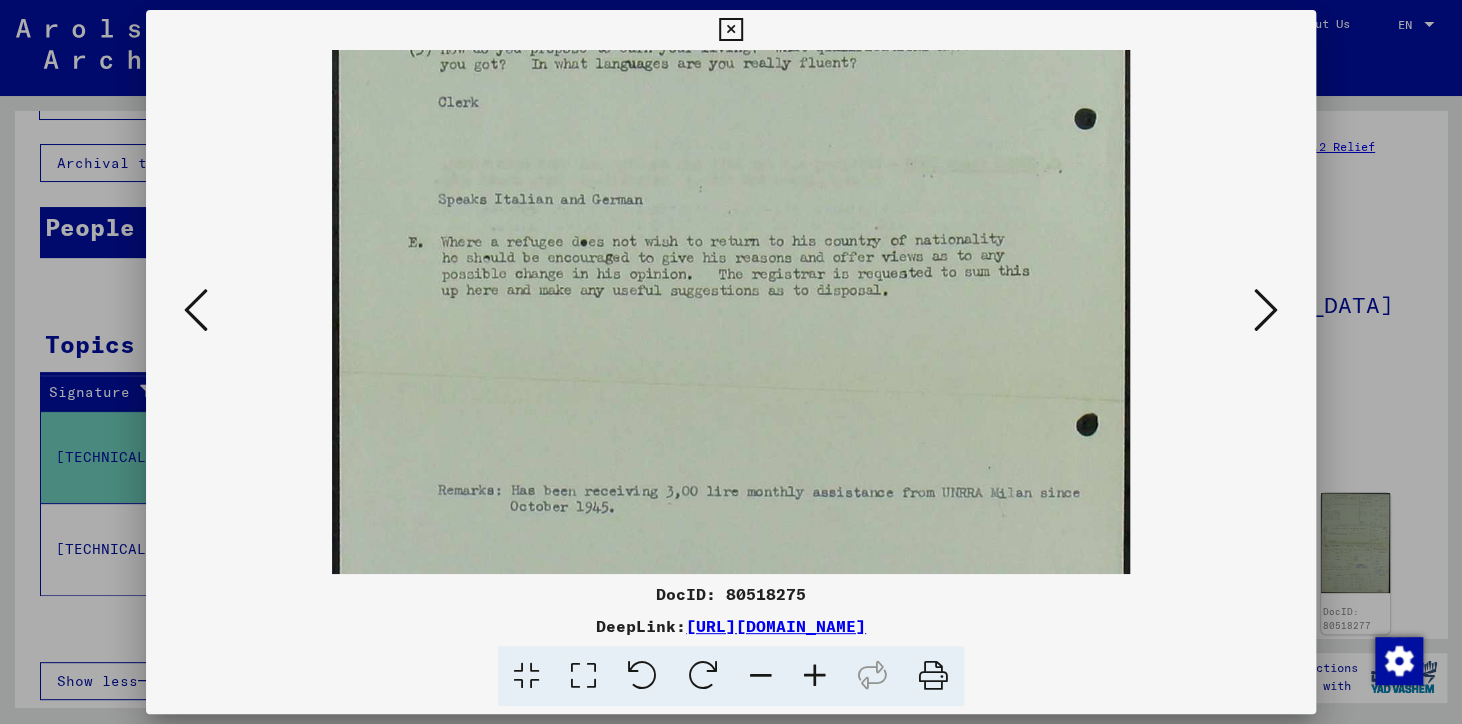 drag, startPoint x: 576, startPoint y: 414, endPoint x: 578, endPoint y: 334, distance: 80.024994 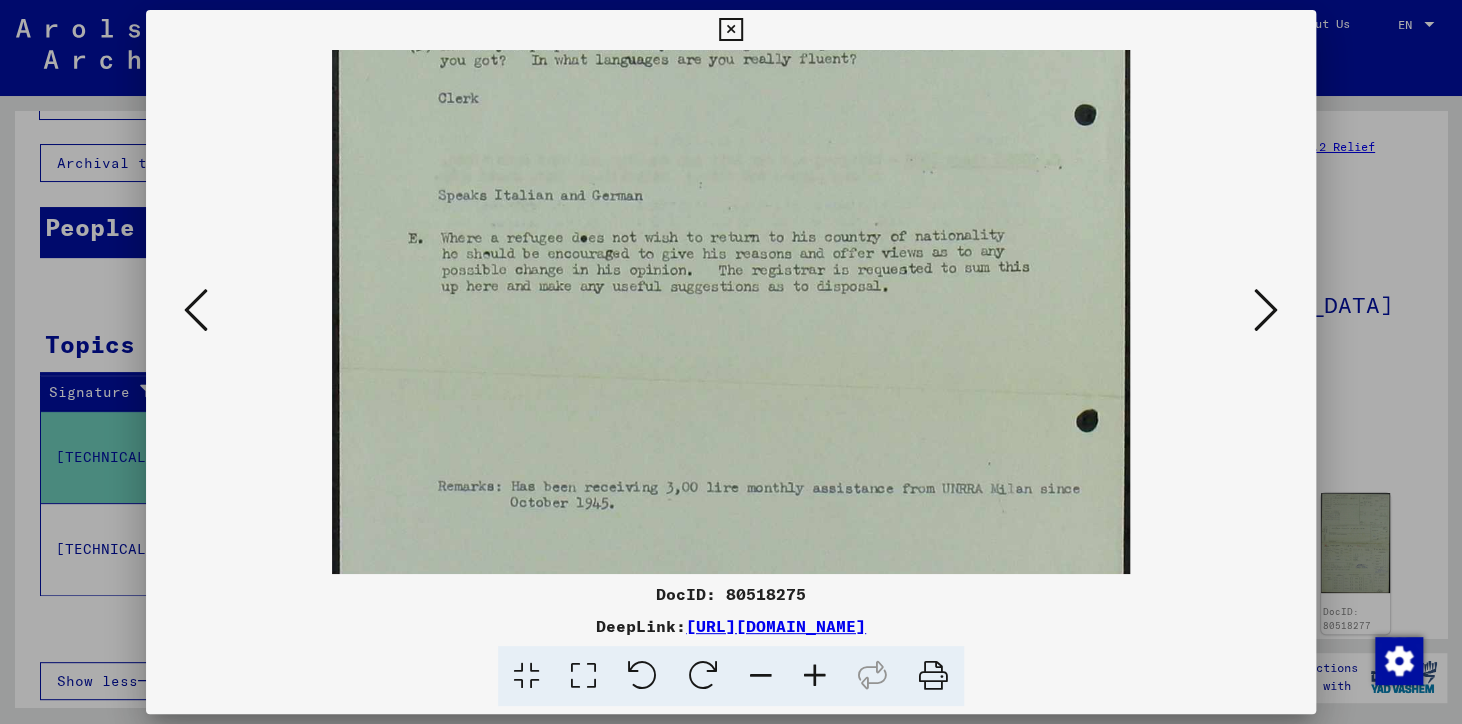 drag, startPoint x: 578, startPoint y: 418, endPoint x: 584, endPoint y: 382, distance: 36.496574 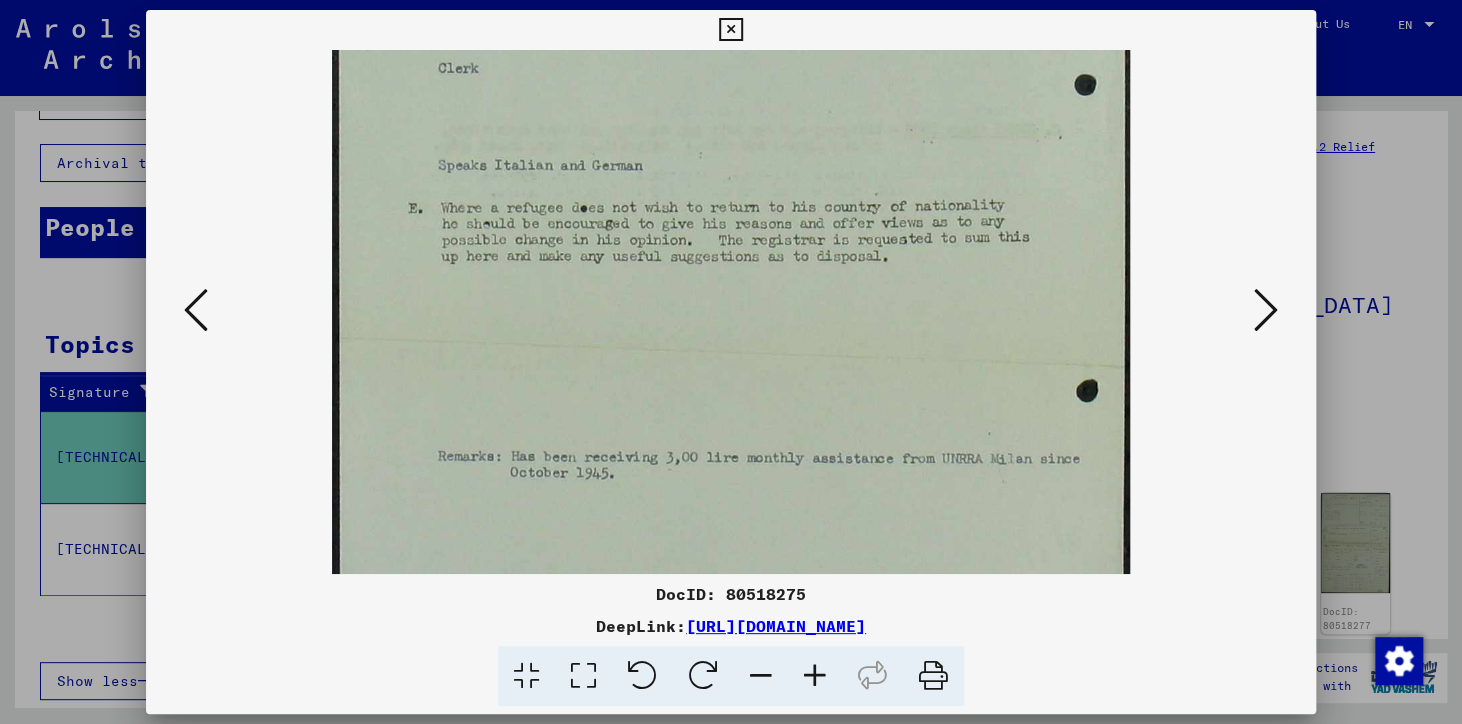 click at bounding box center [815, 676] 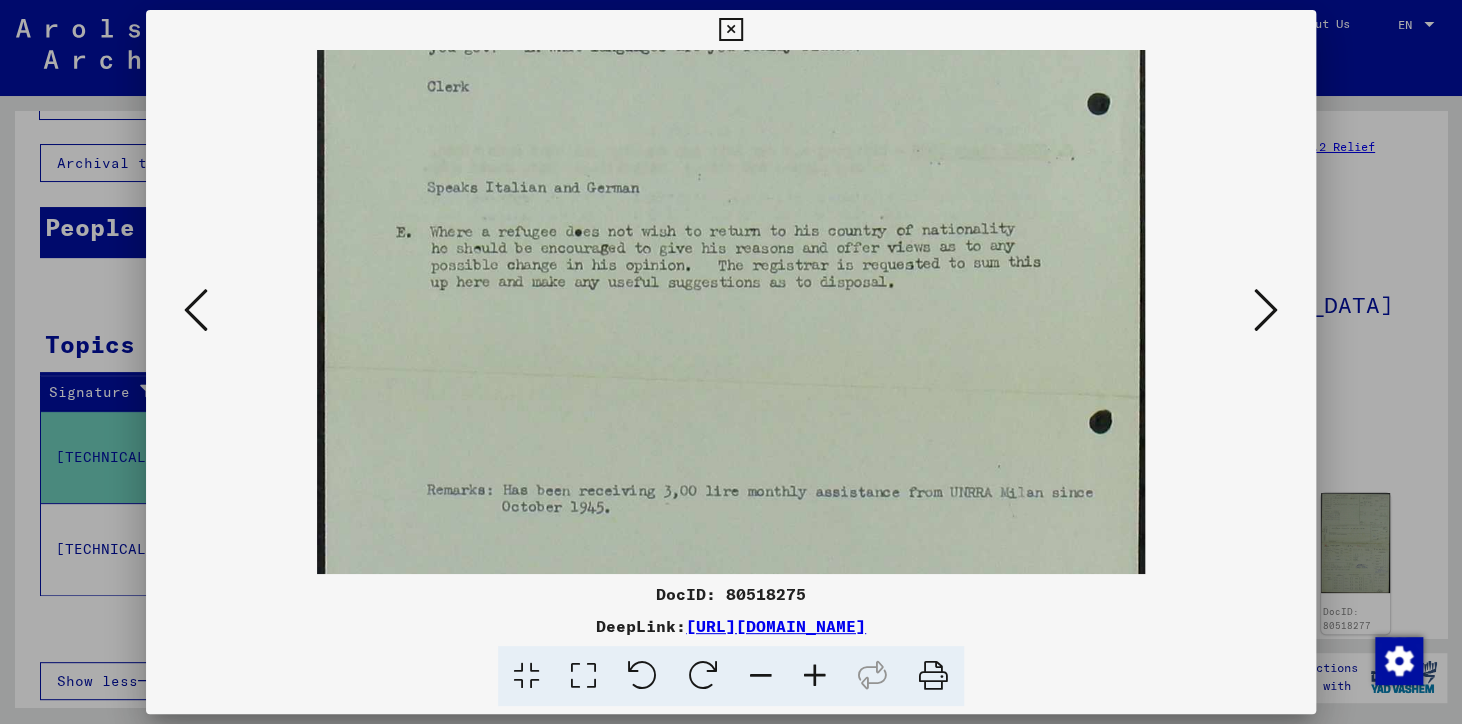 click at bounding box center [1266, 310] 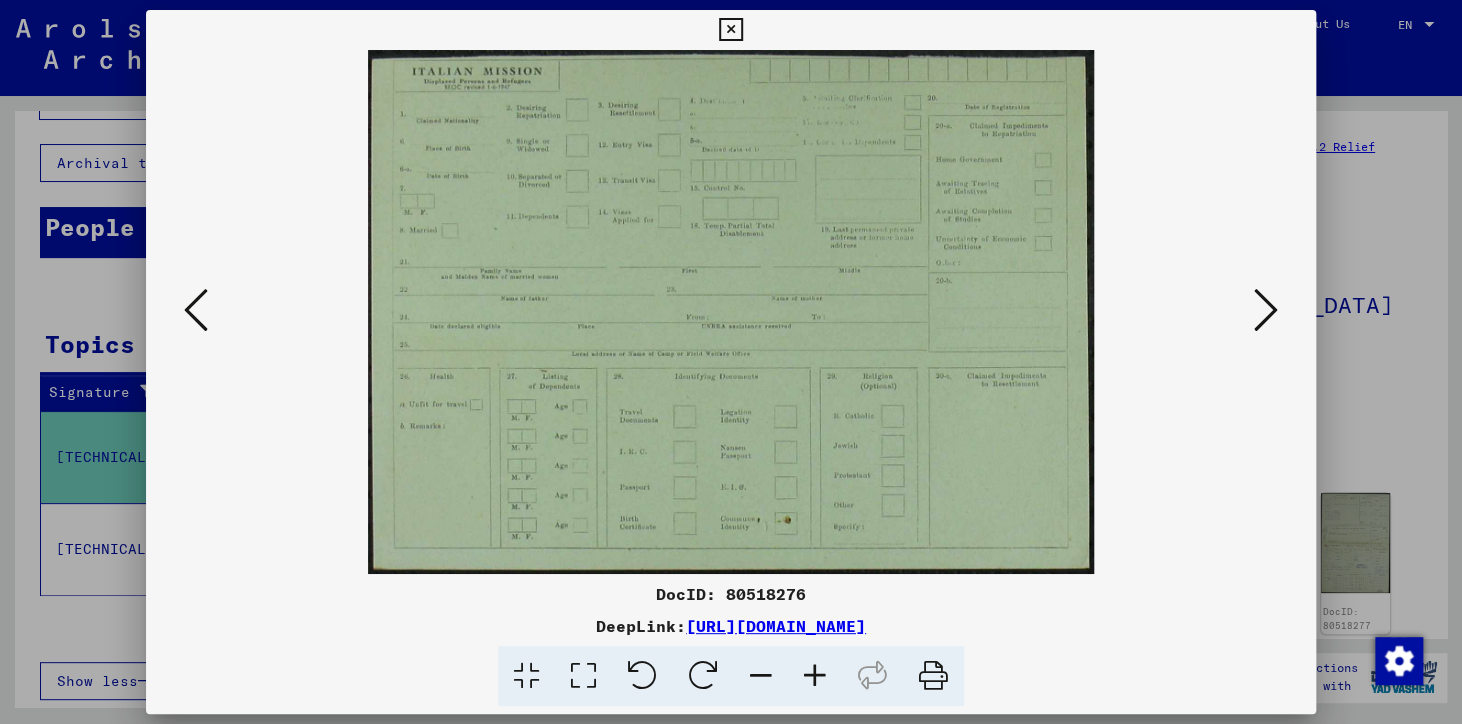 scroll, scrollTop: 0, scrollLeft: 0, axis: both 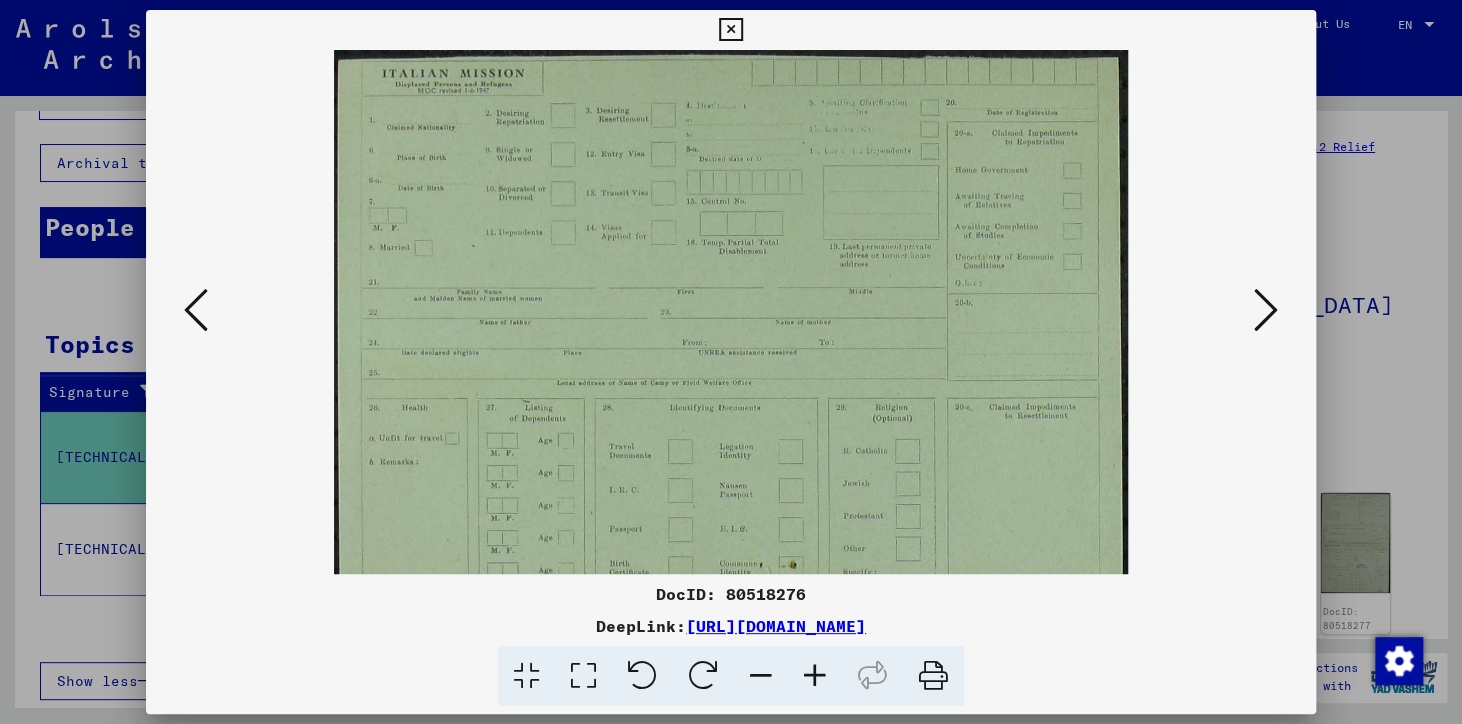 click at bounding box center [815, 676] 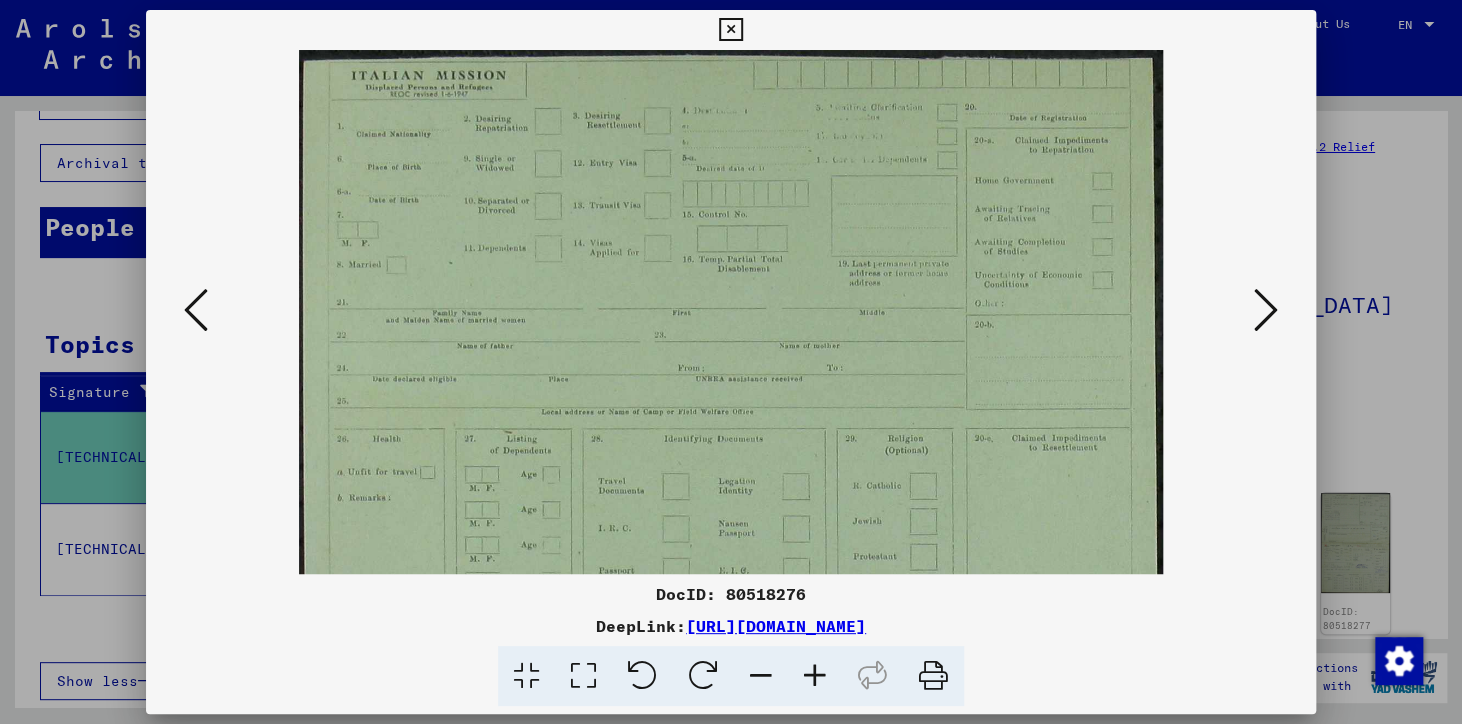 click at bounding box center [815, 676] 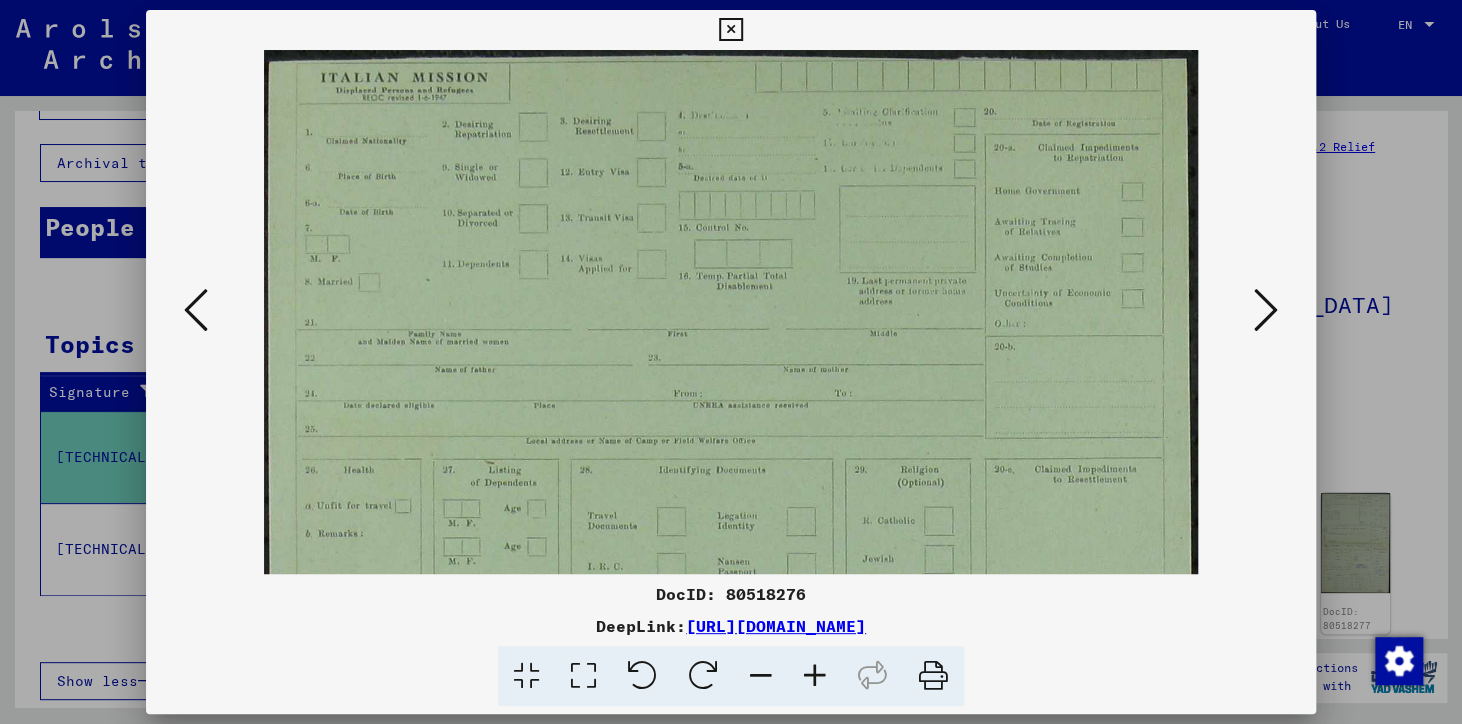 click at bounding box center [815, 676] 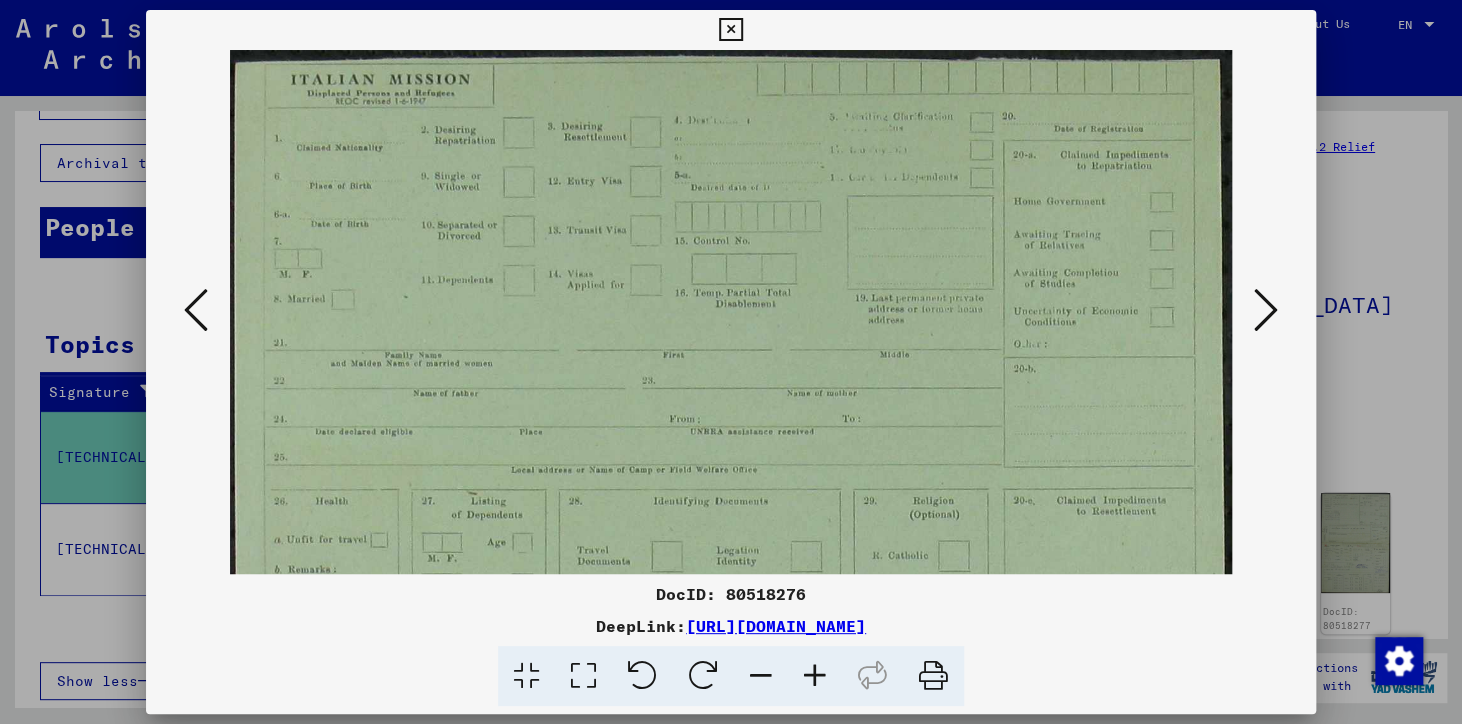 click at bounding box center [815, 676] 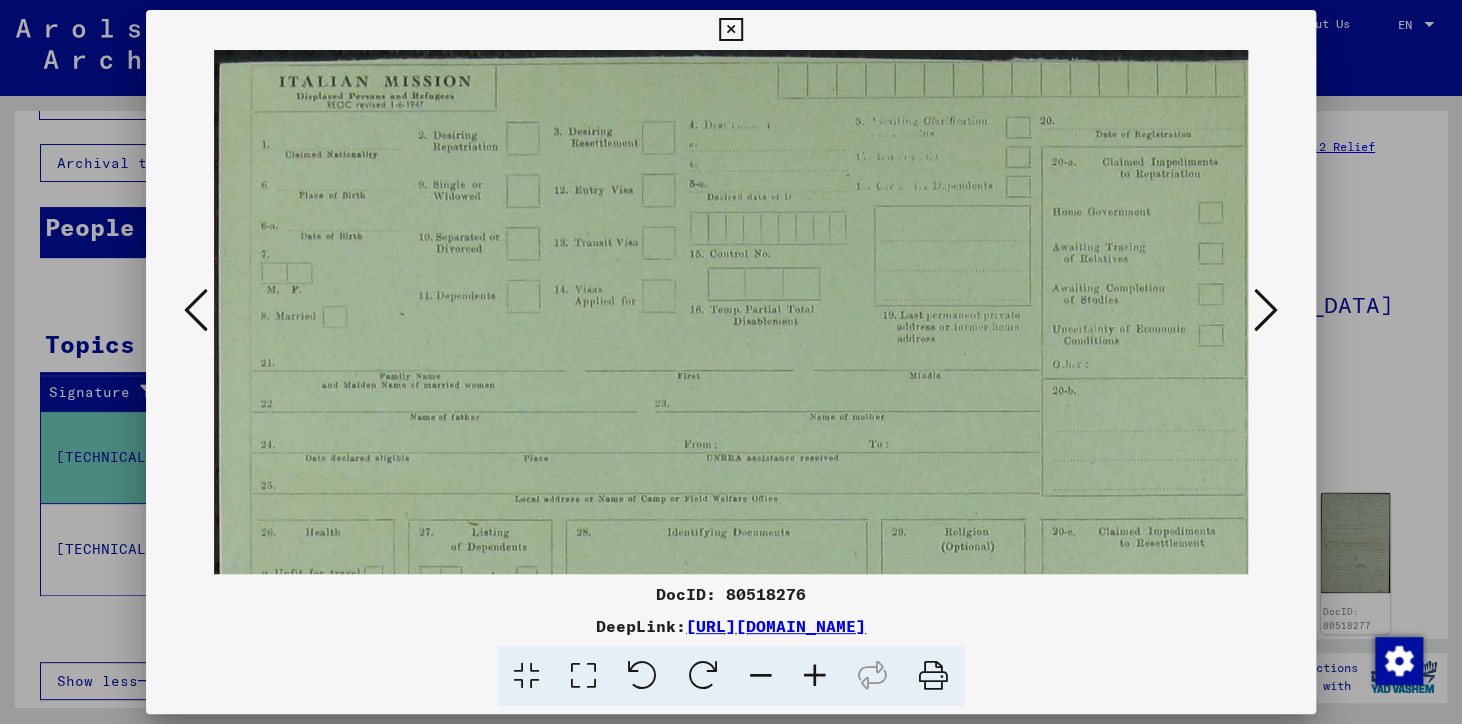 click at bounding box center (815, 676) 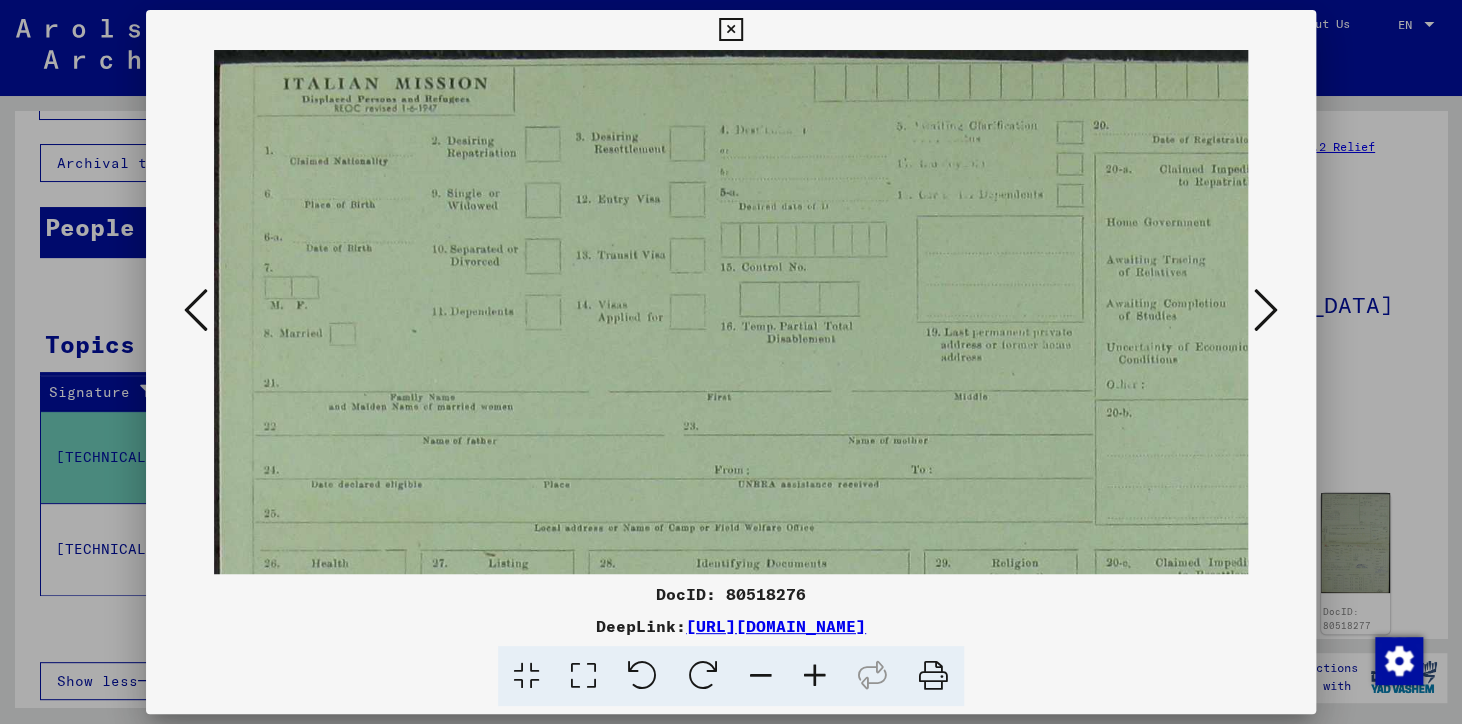 click at bounding box center (1266, 310) 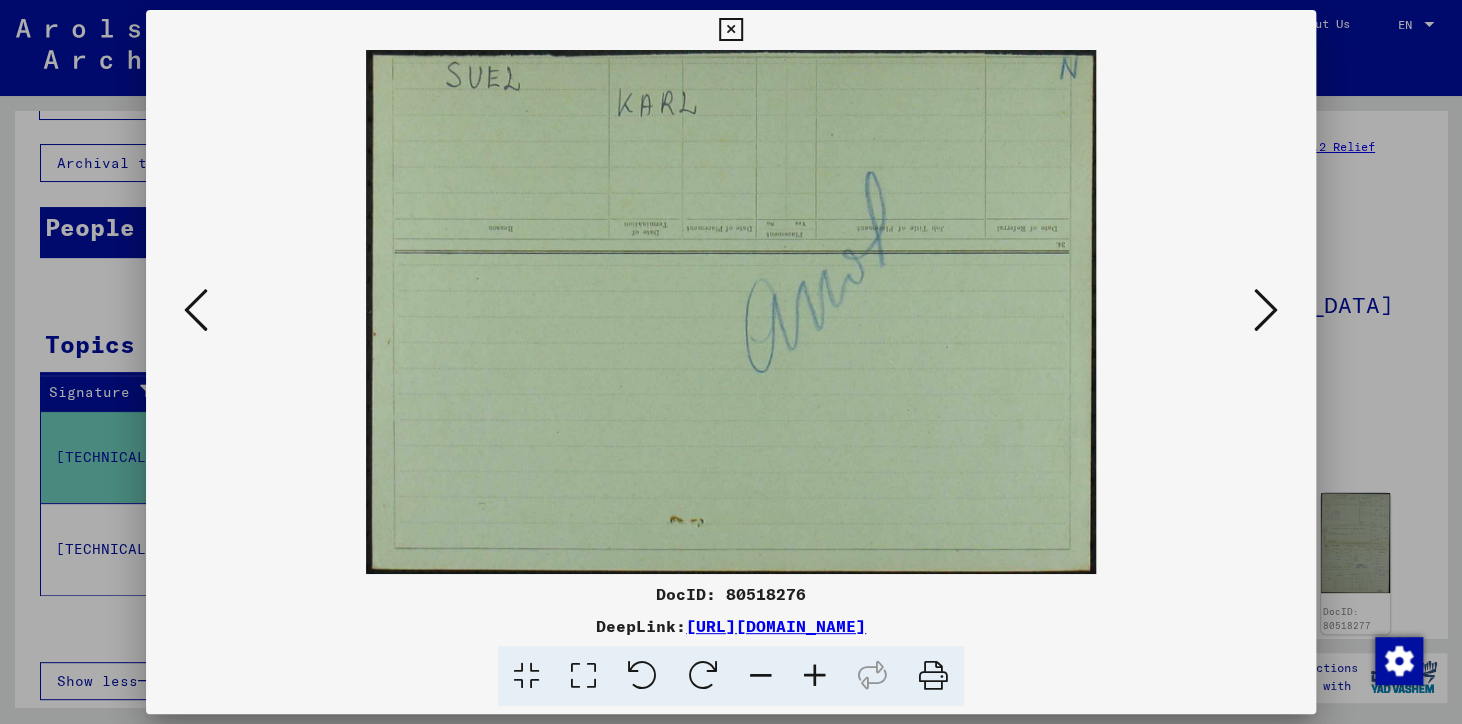 click at bounding box center (815, 676) 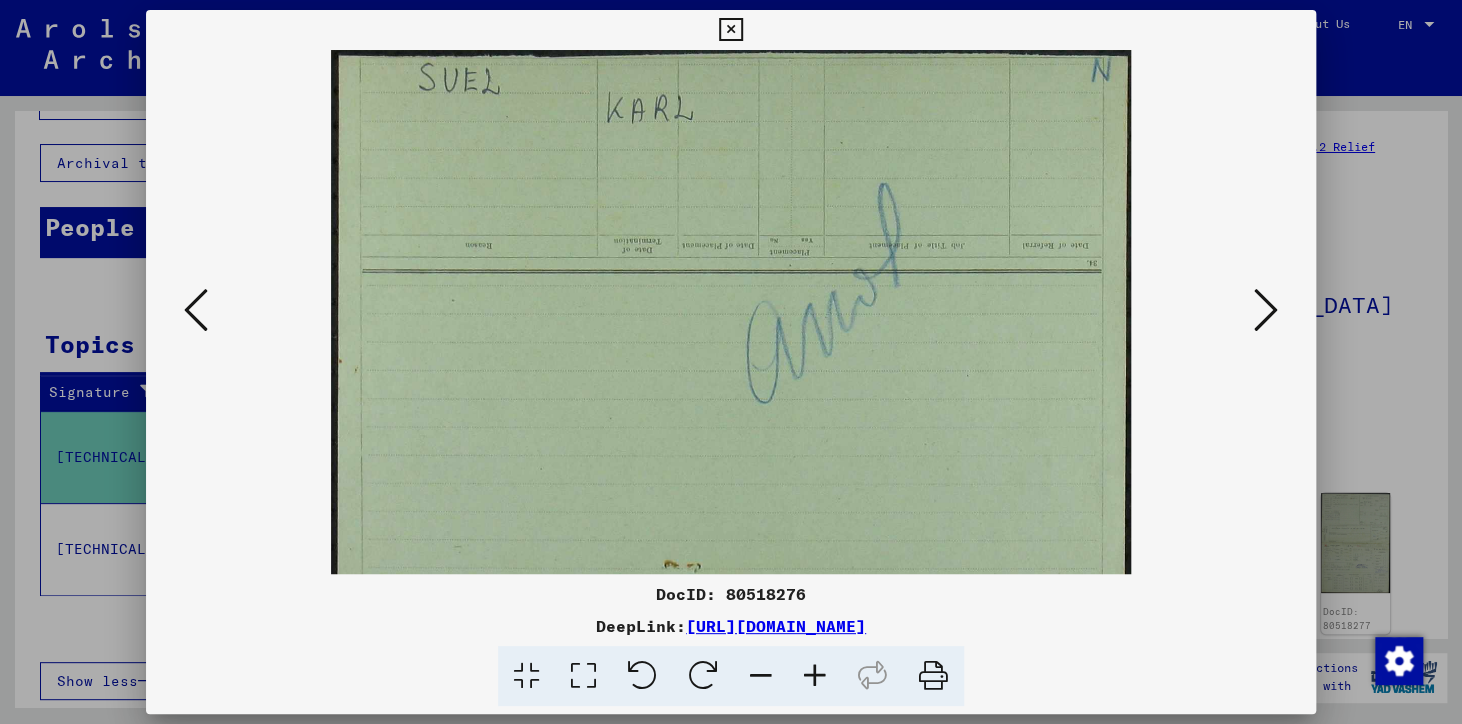 click at bounding box center [815, 676] 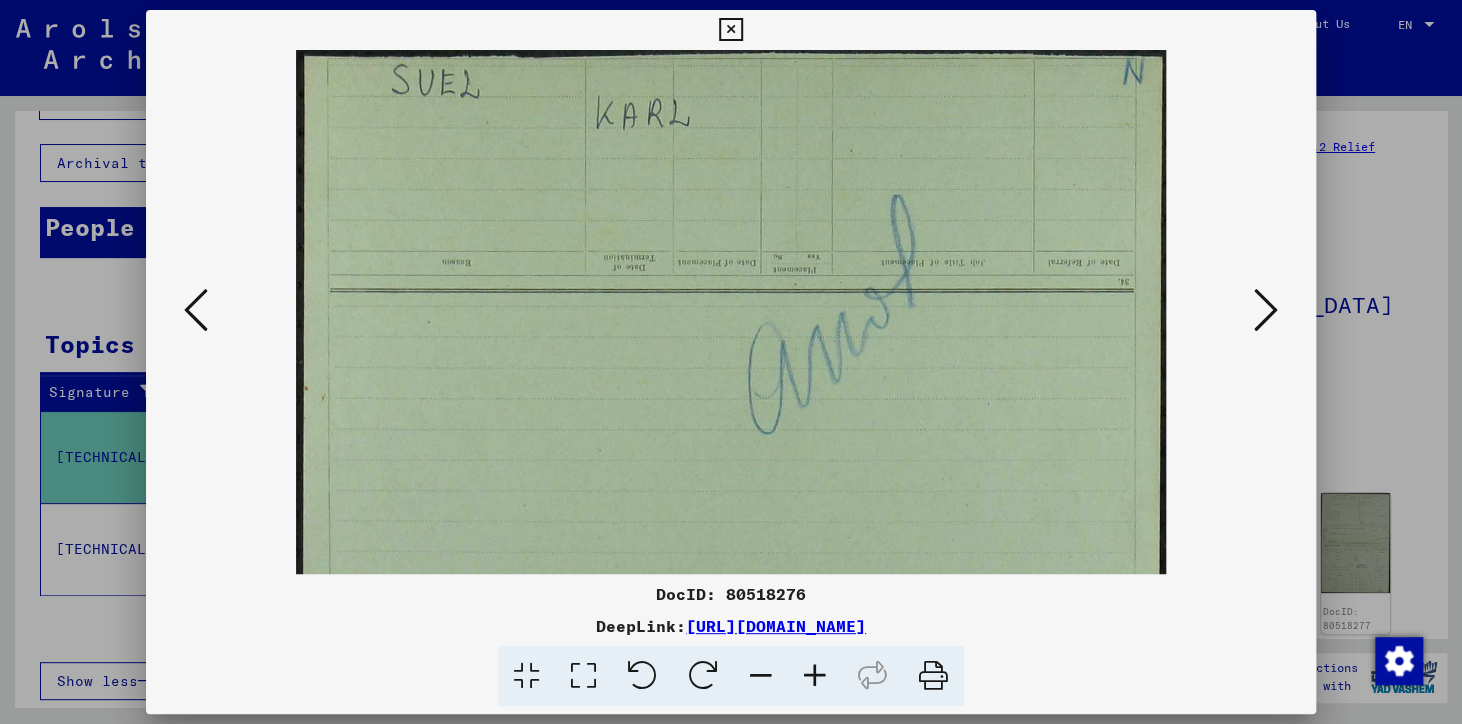 click at bounding box center [1266, 310] 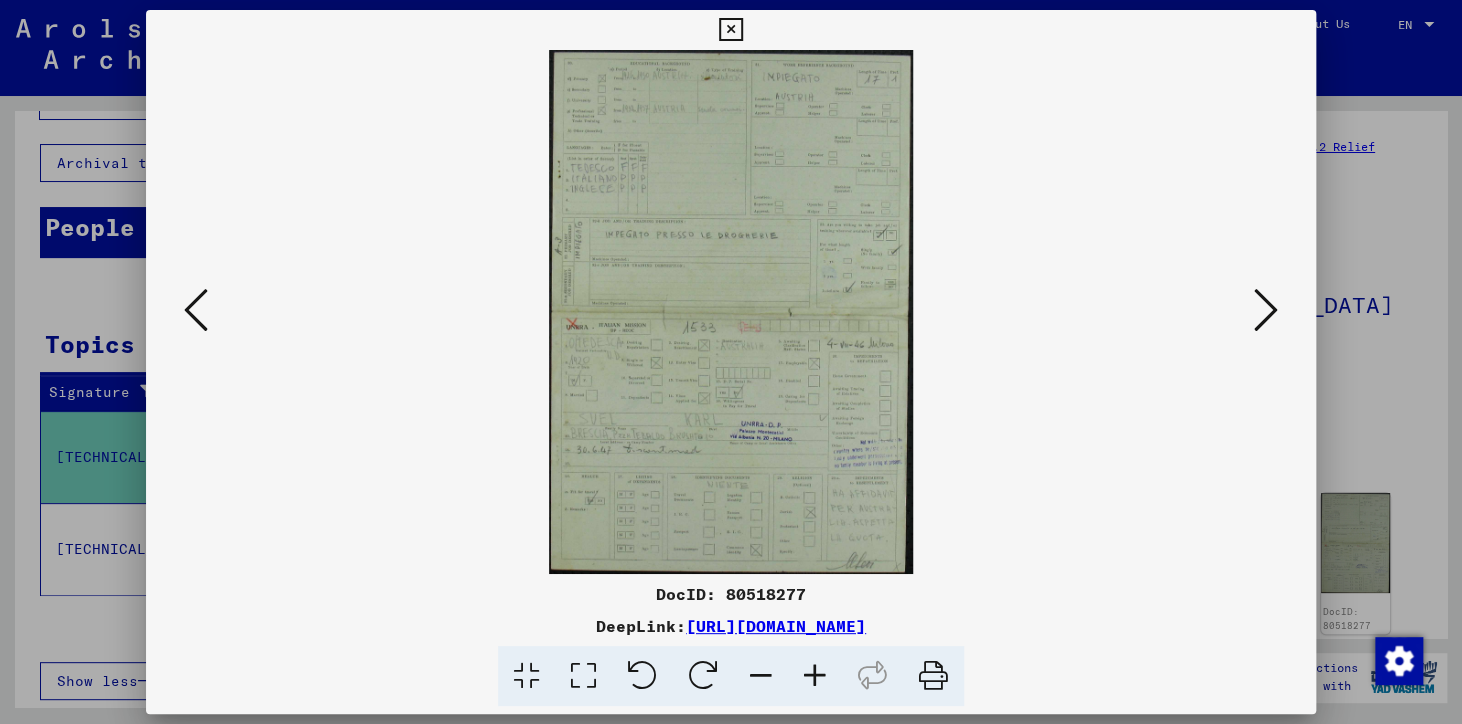 click at bounding box center (815, 676) 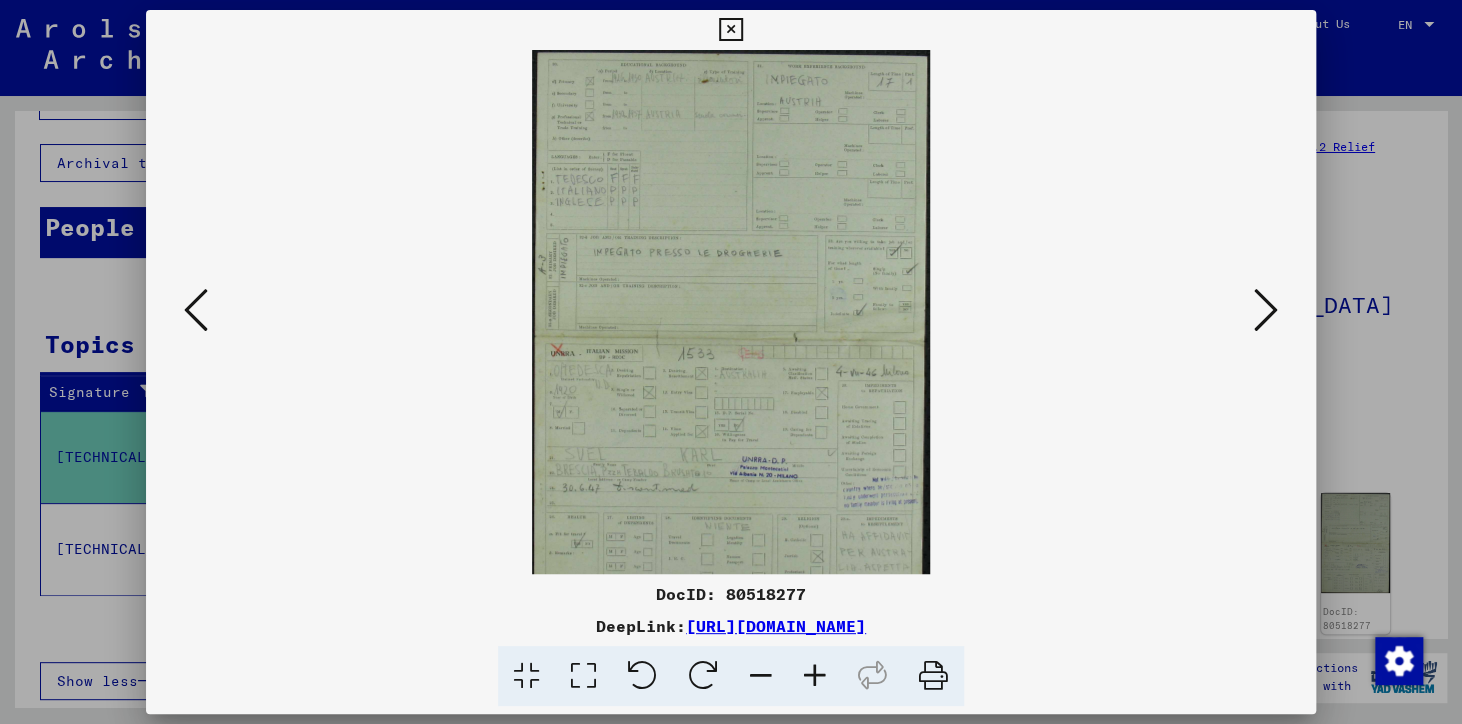 click at bounding box center (815, 676) 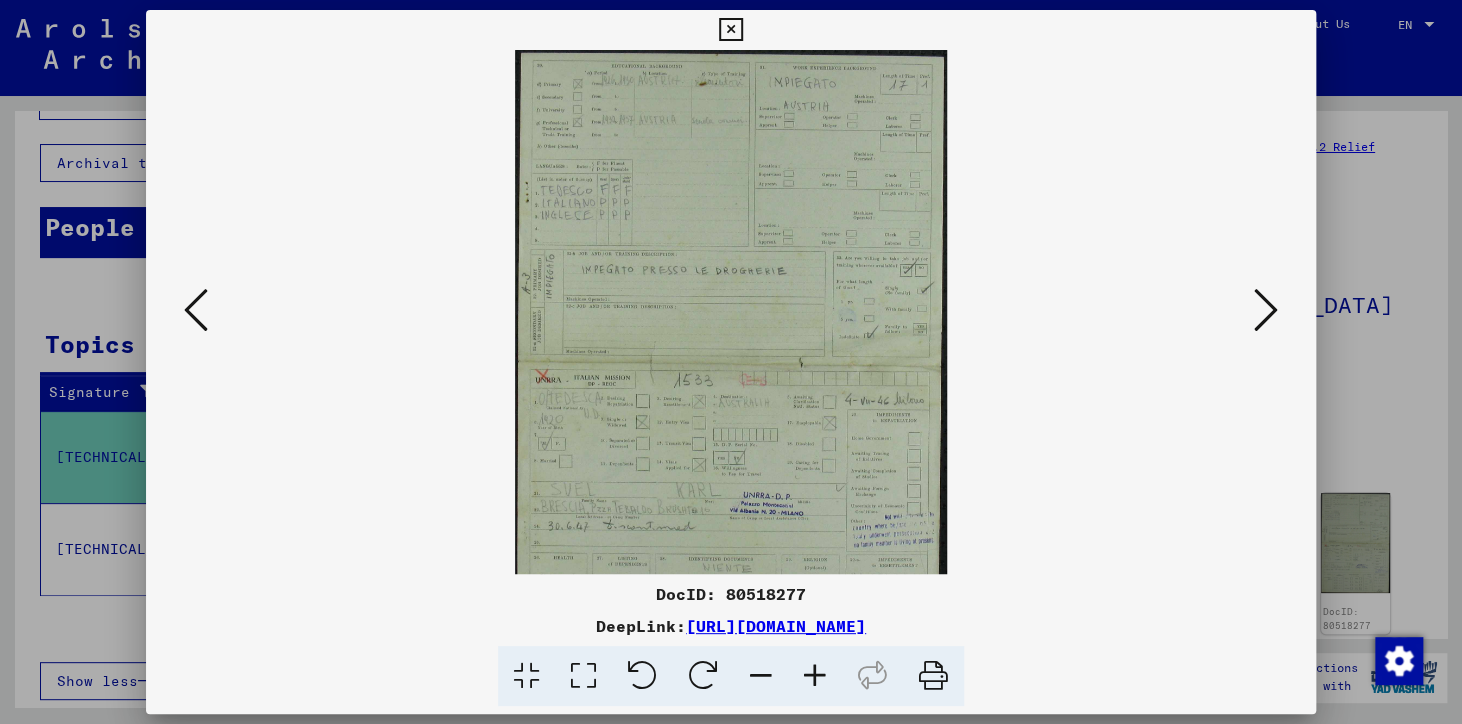 click at bounding box center [815, 676] 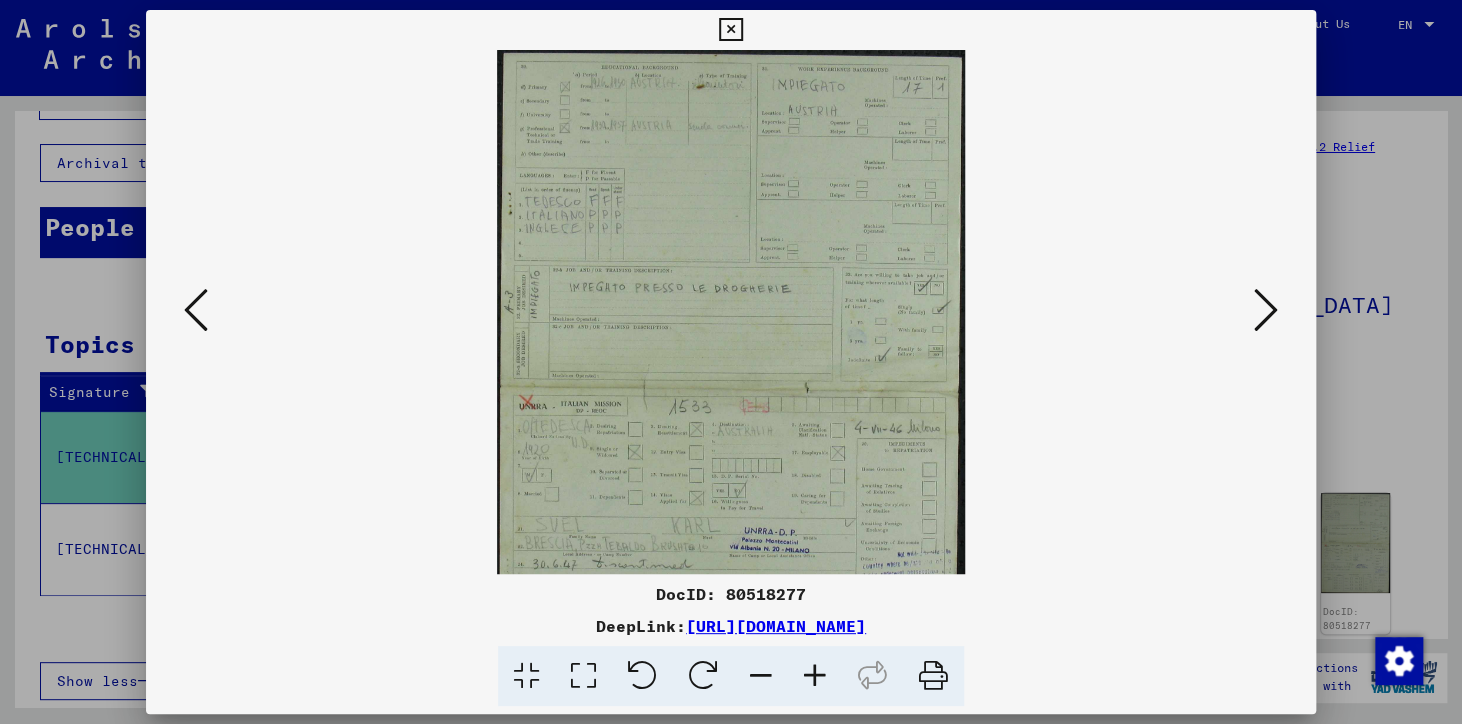 click at bounding box center (815, 676) 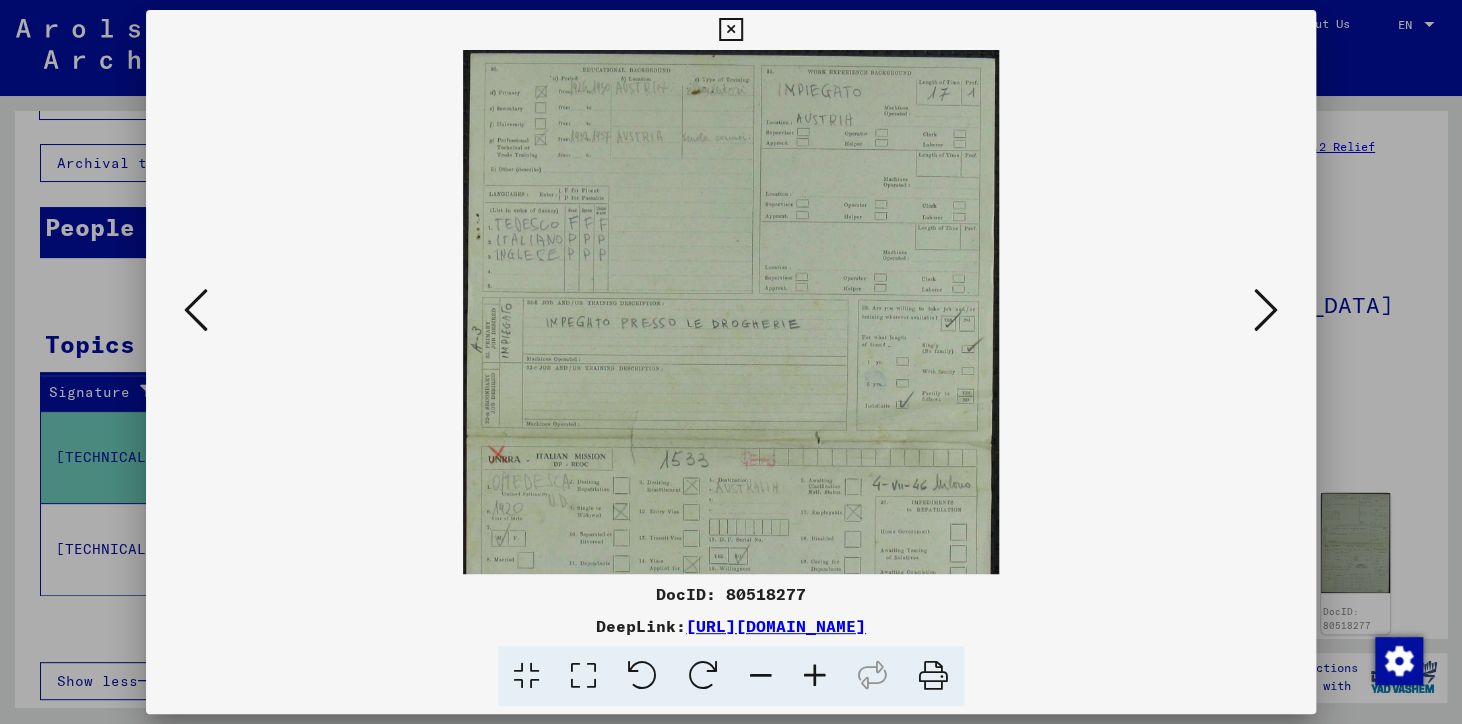 click at bounding box center [815, 676] 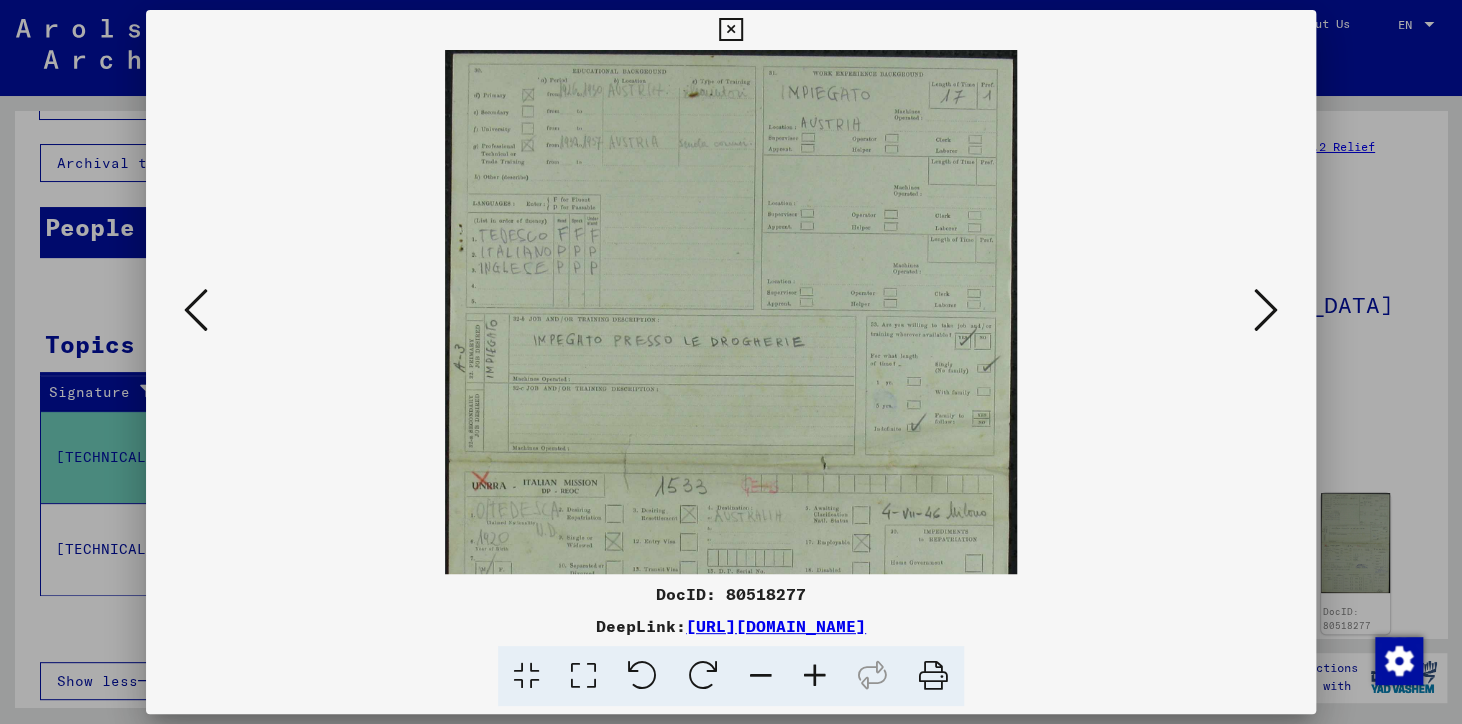 click at bounding box center [815, 676] 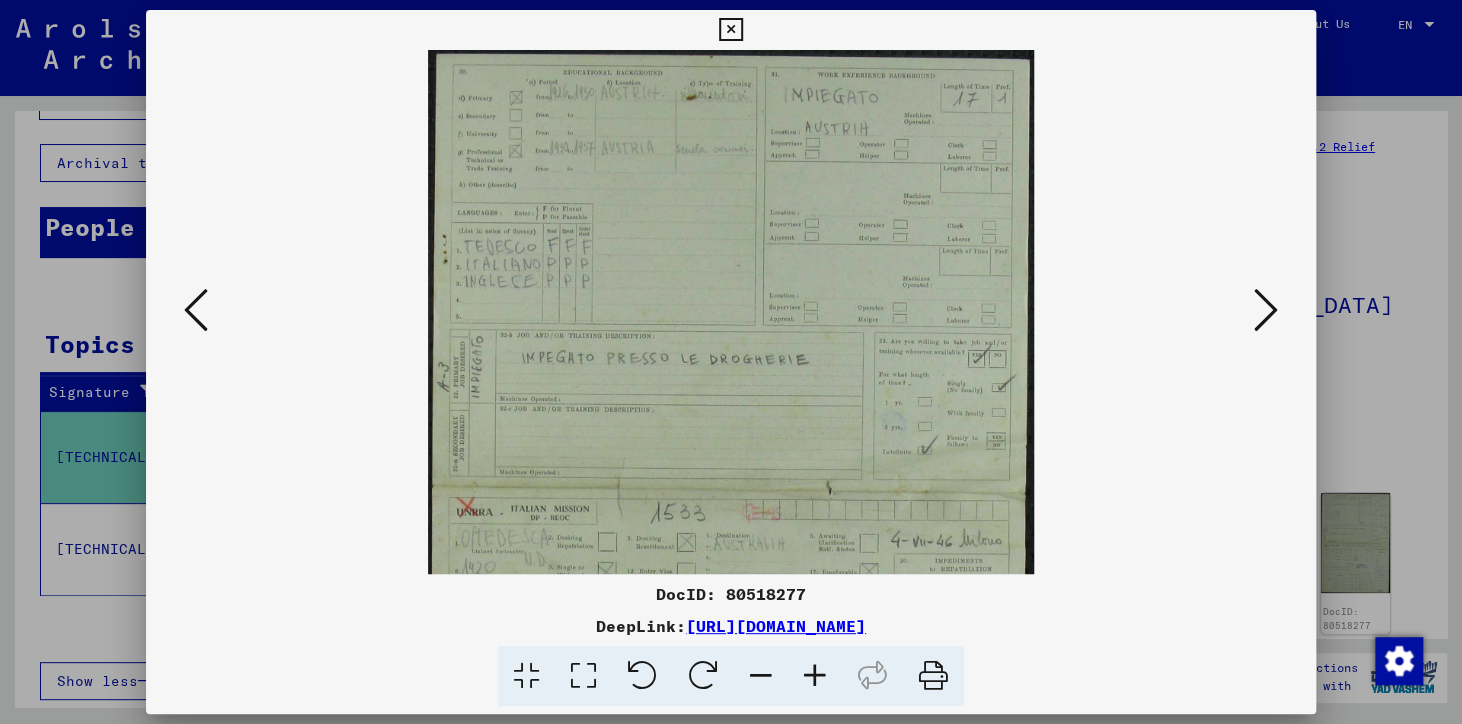 click at bounding box center (815, 676) 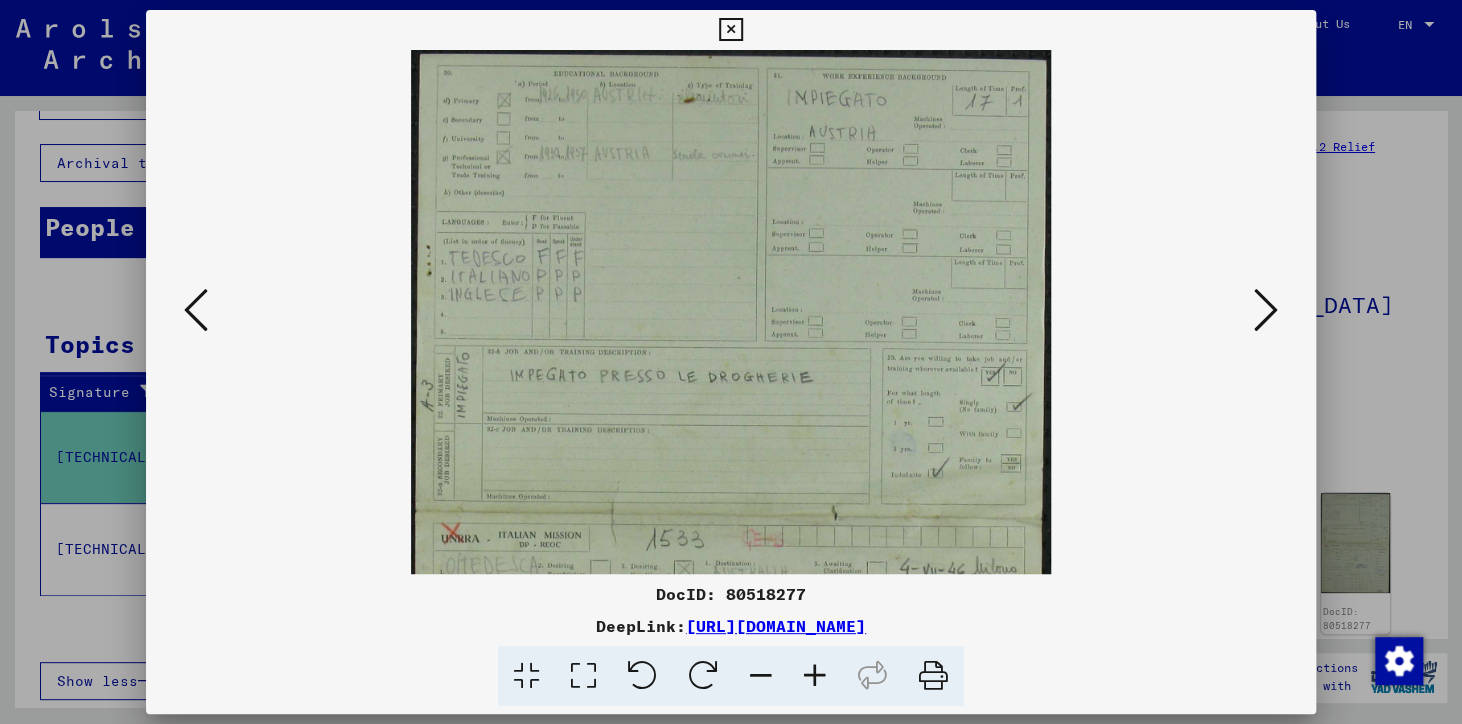 click at bounding box center [815, 676] 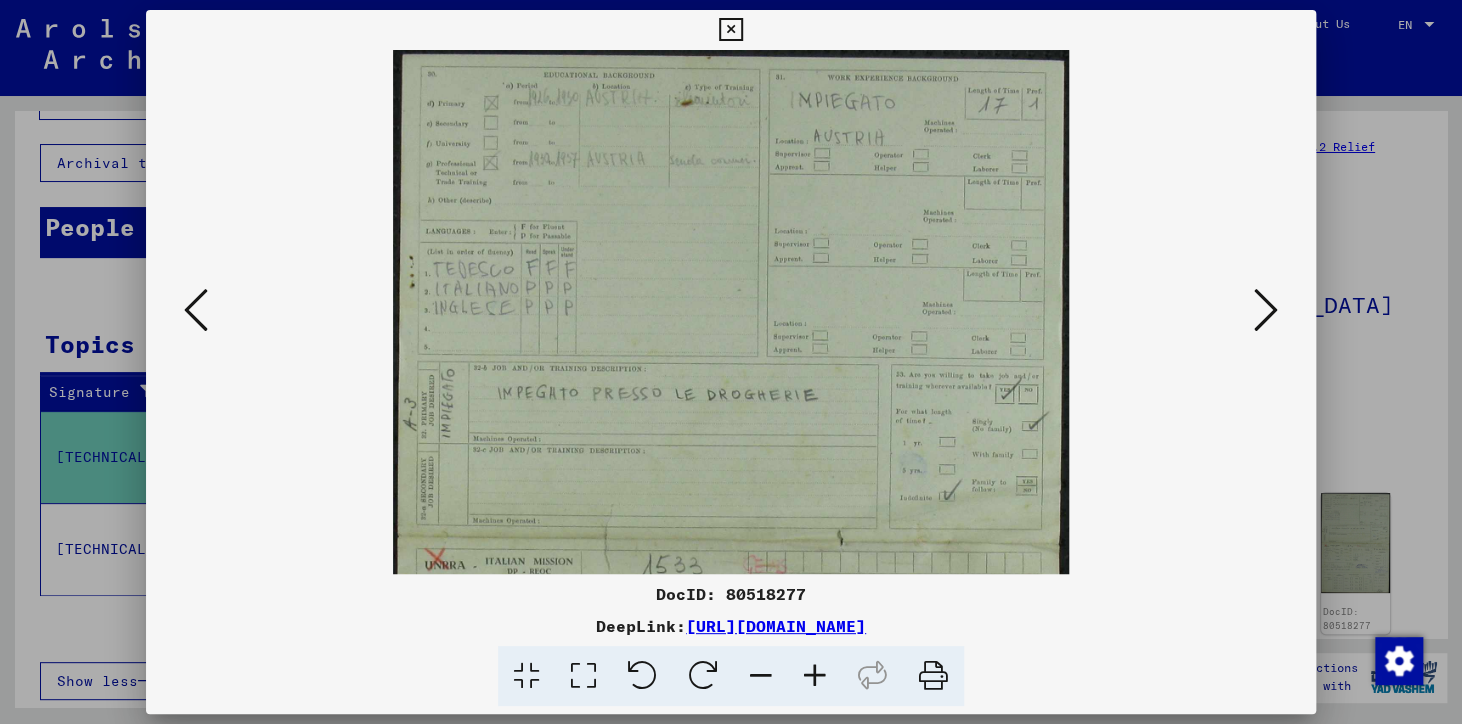 click at bounding box center (815, 676) 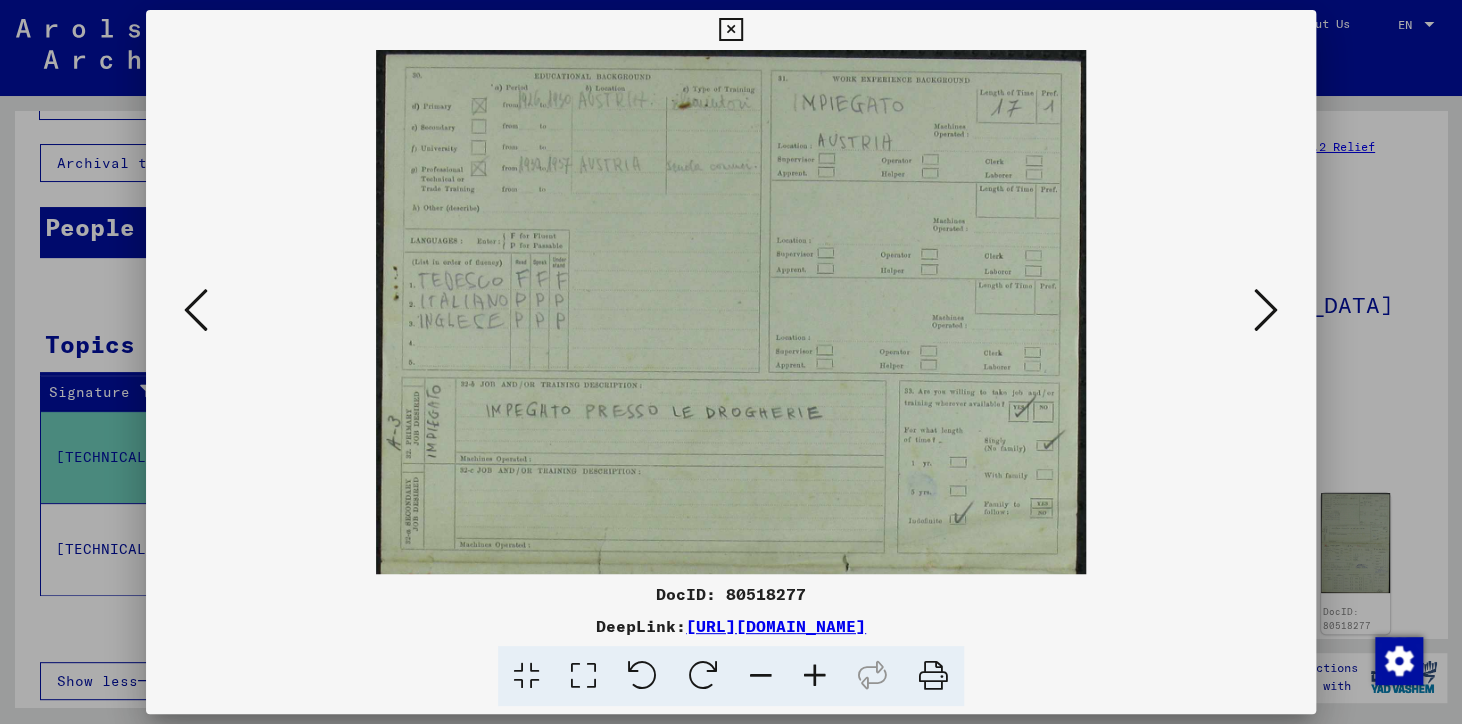 click at bounding box center [815, 676] 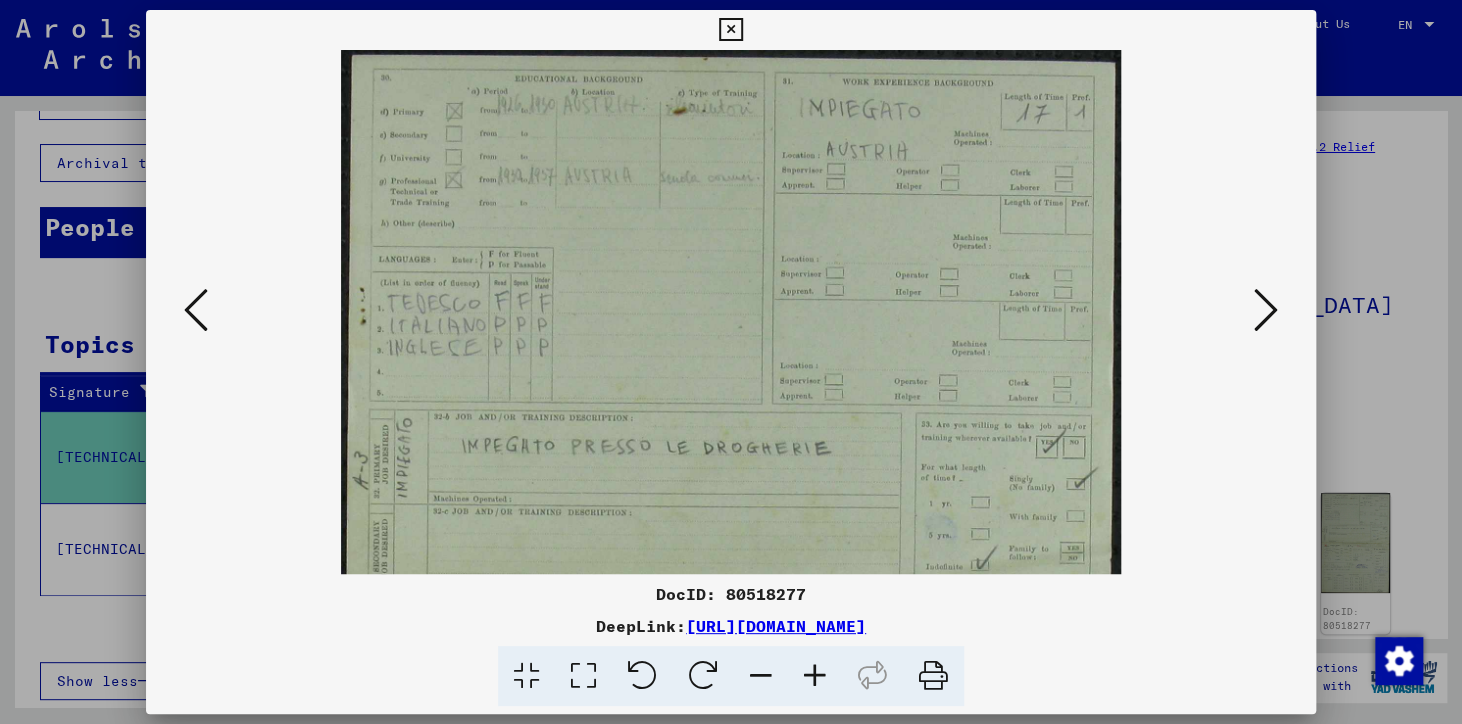 click at bounding box center [815, 676] 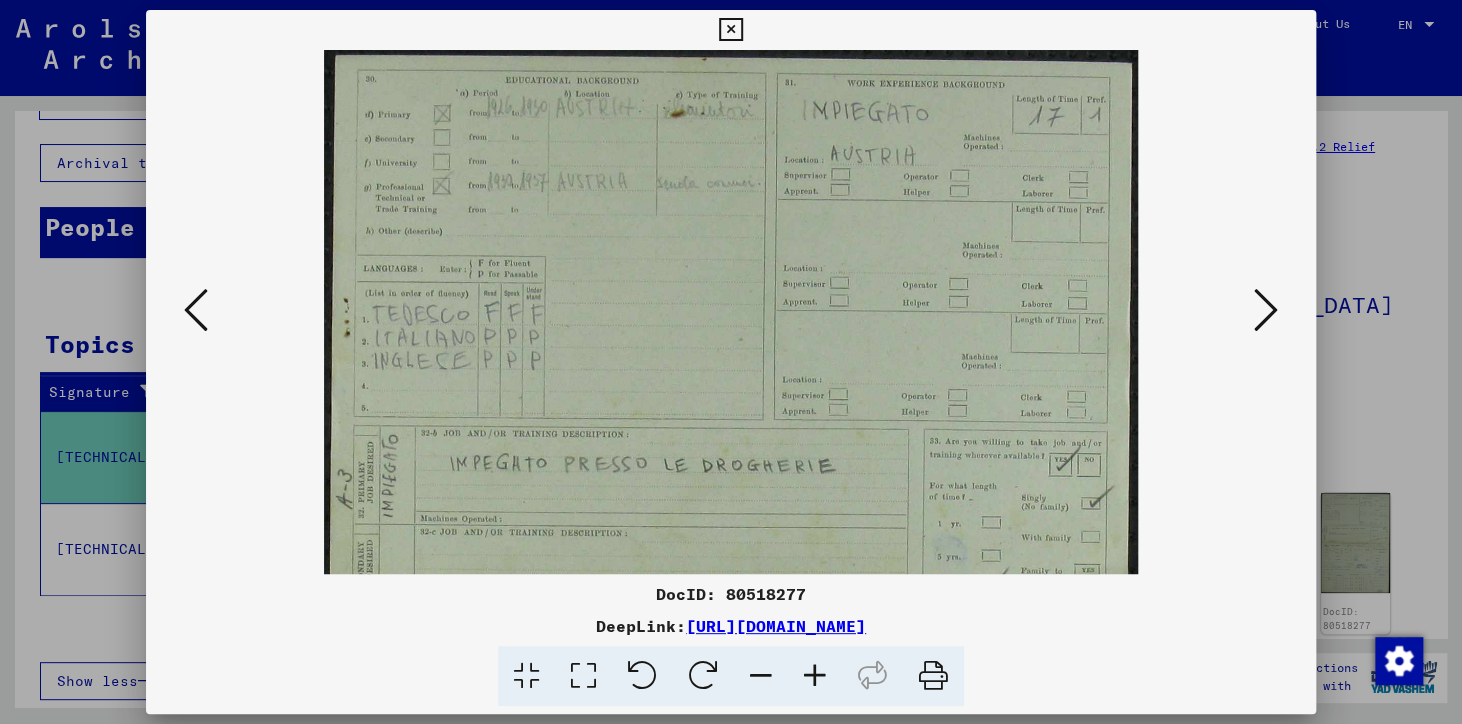 click at bounding box center (815, 676) 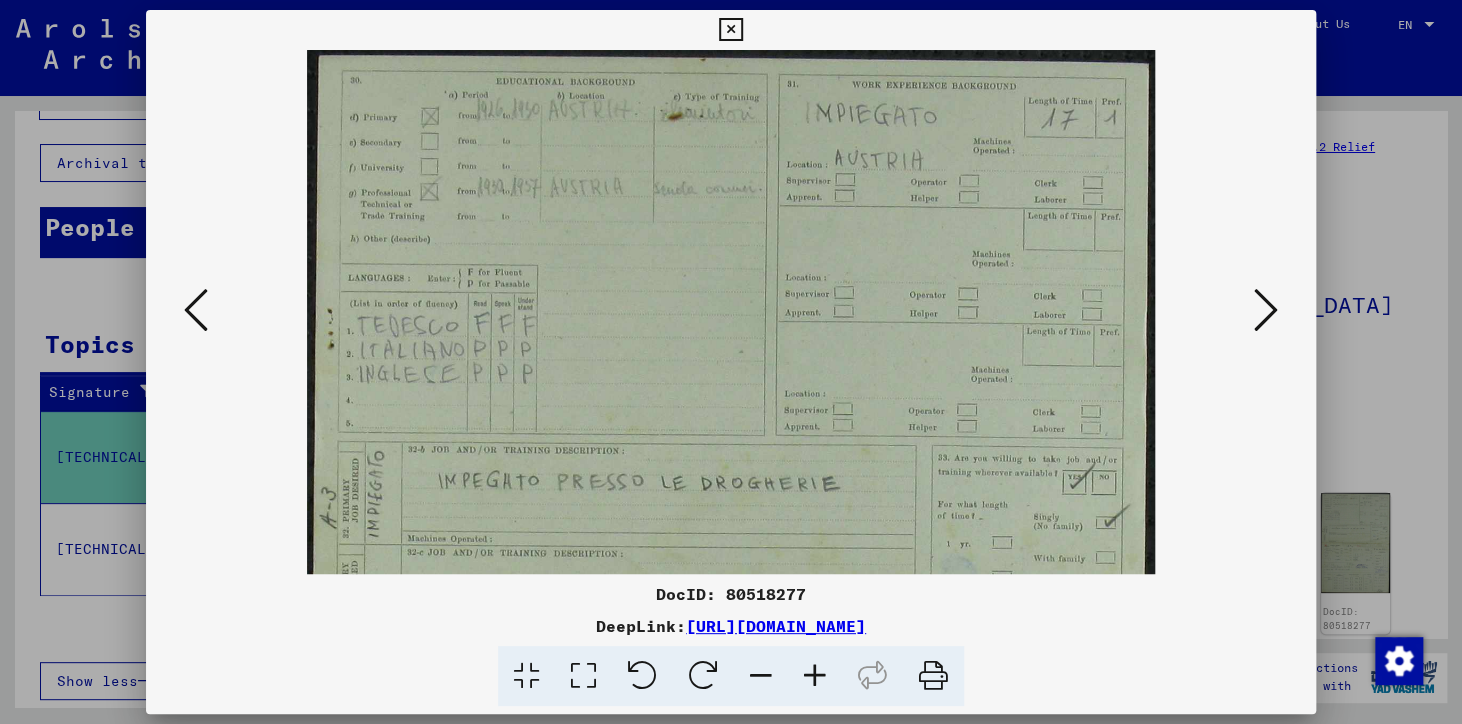 click at bounding box center [815, 676] 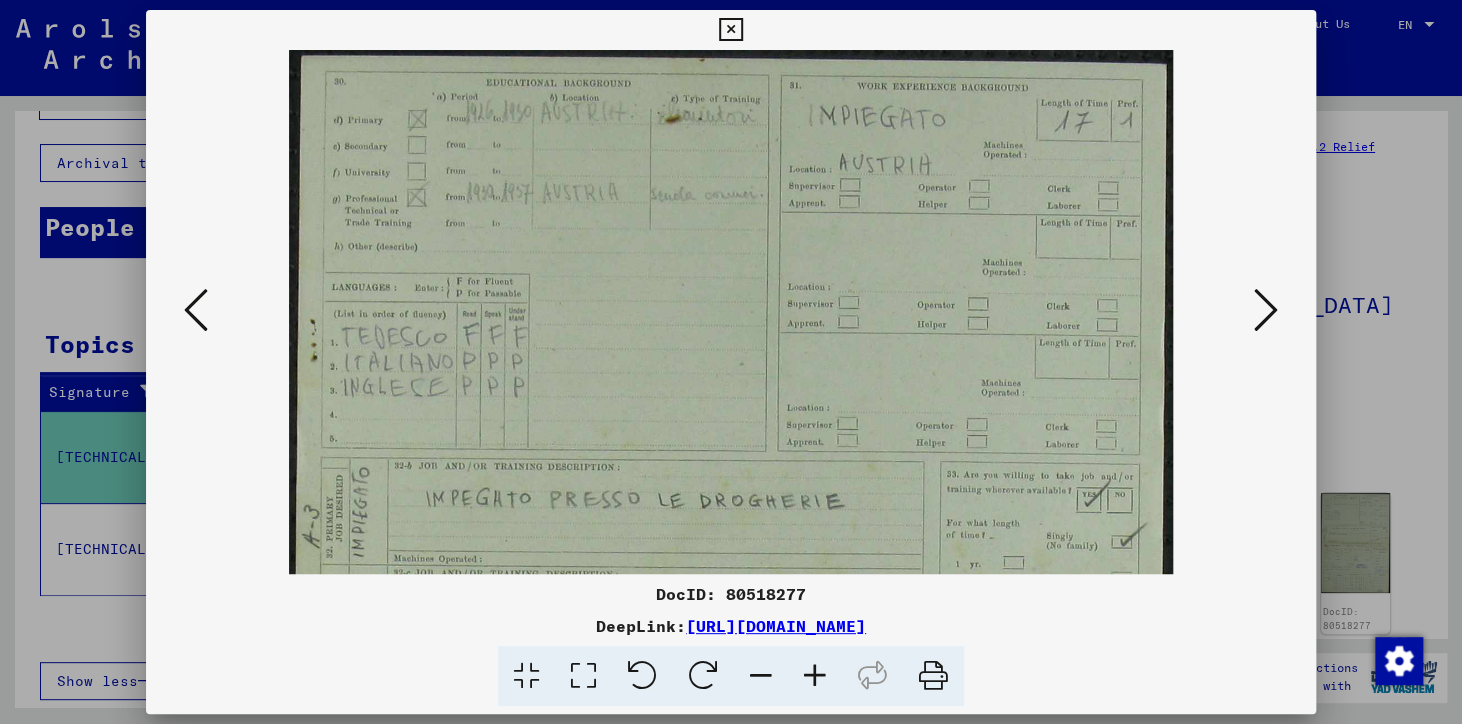 click at bounding box center [815, 676] 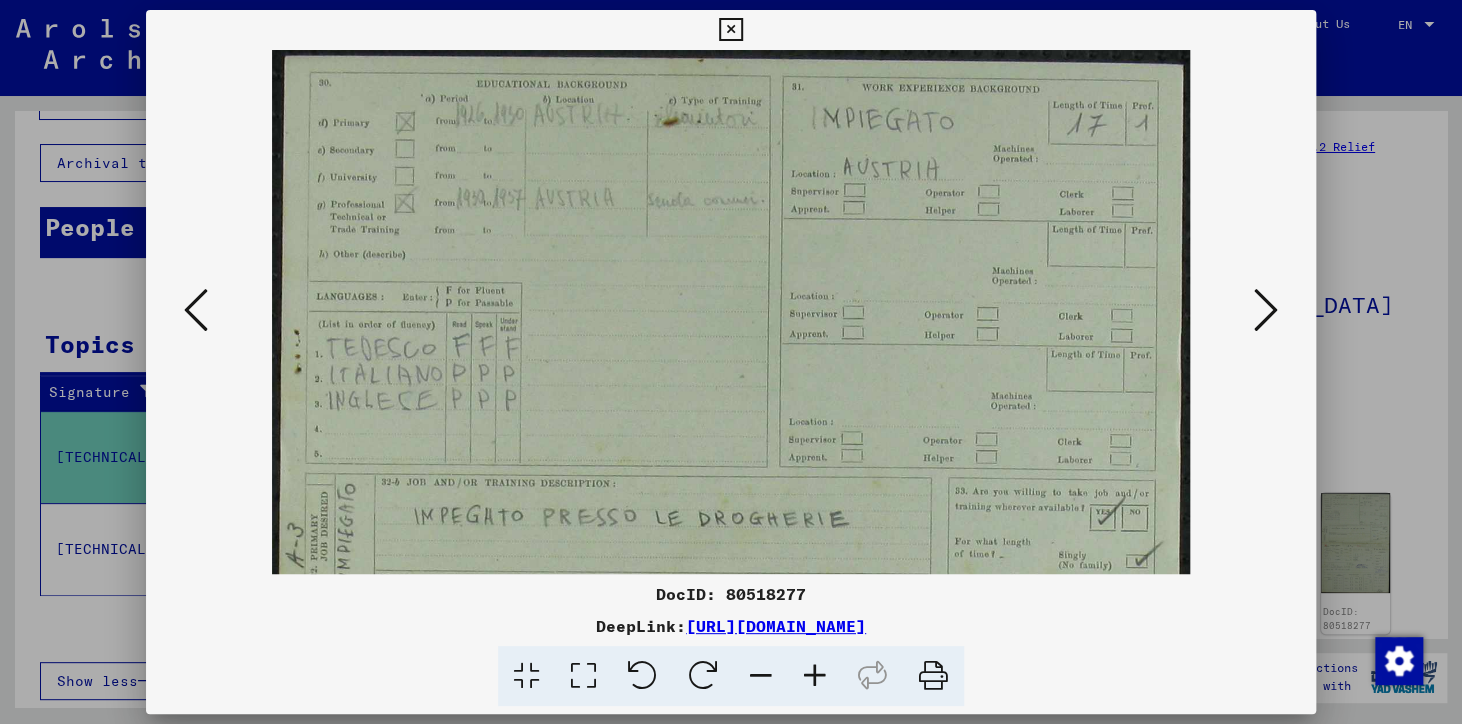click at bounding box center [815, 676] 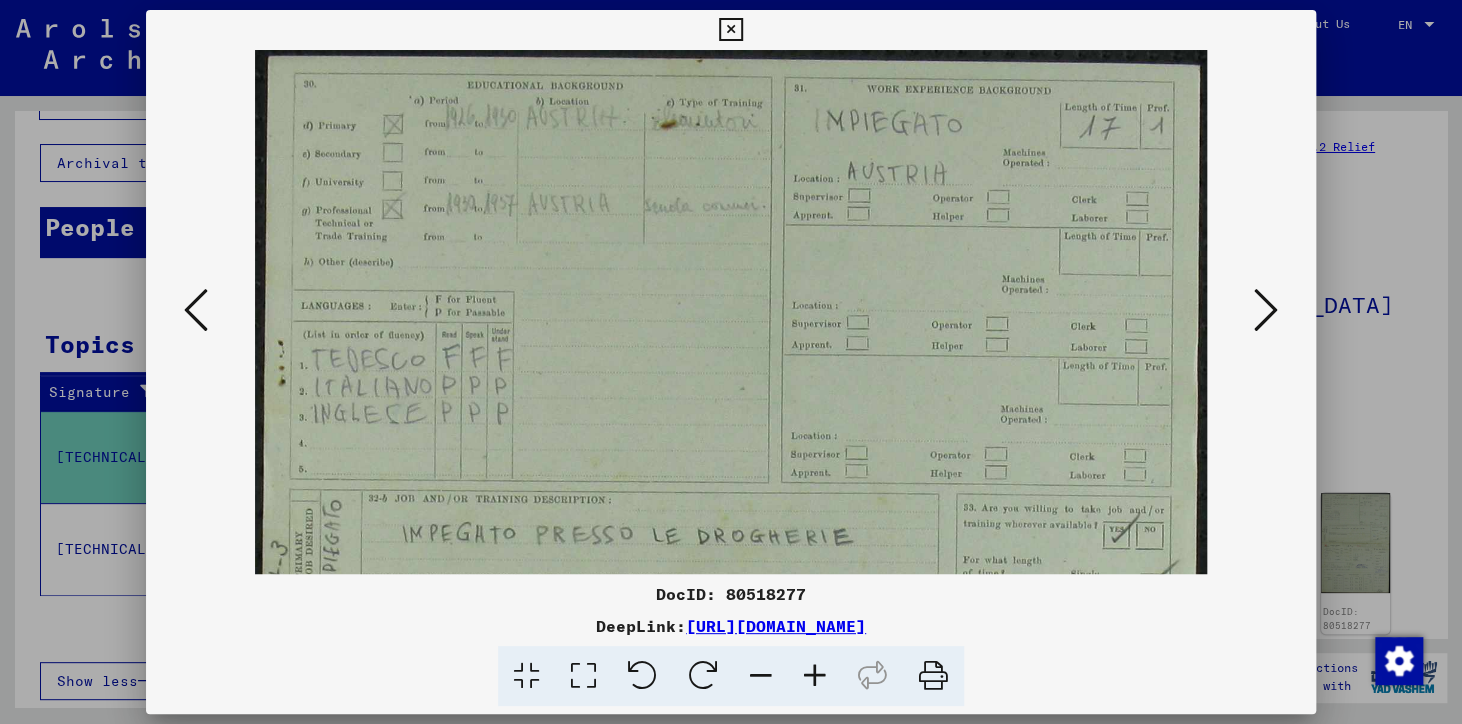 click at bounding box center [815, 676] 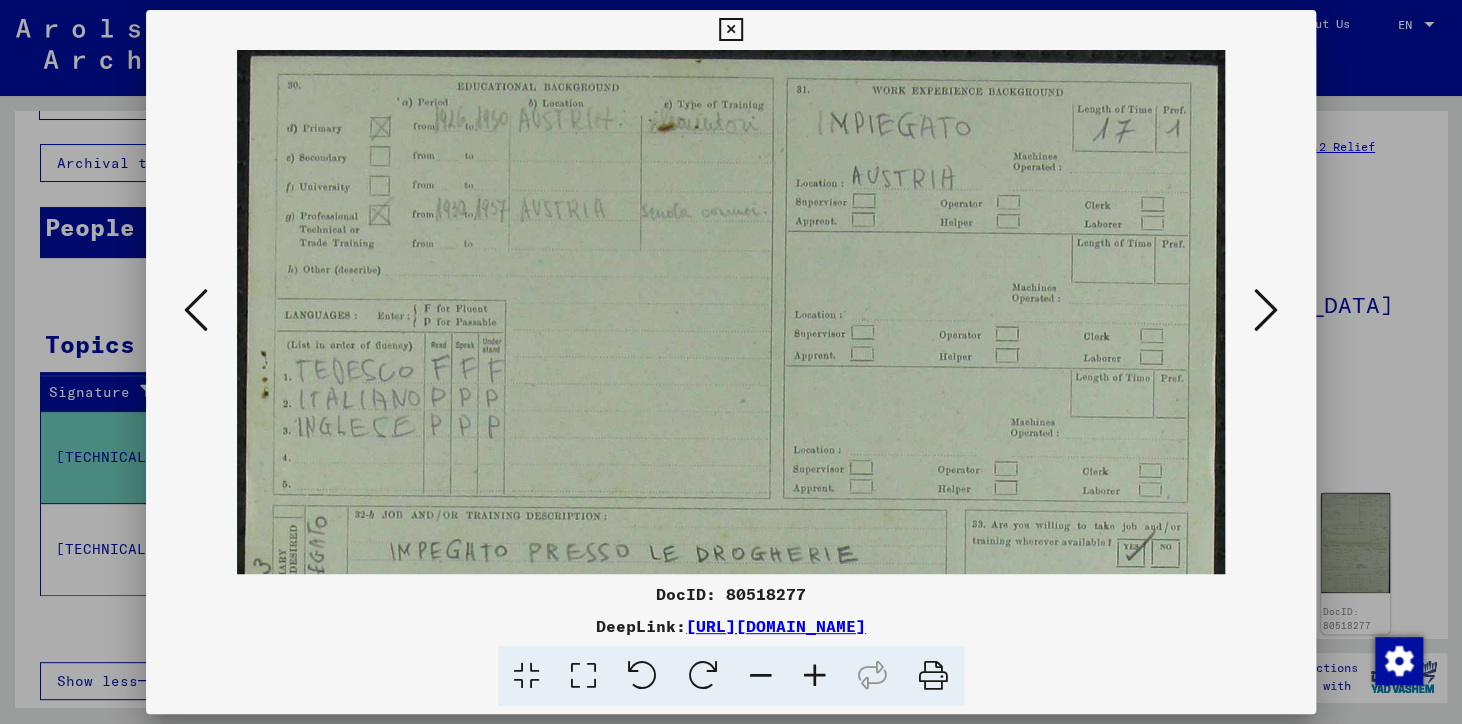 click at bounding box center [815, 676] 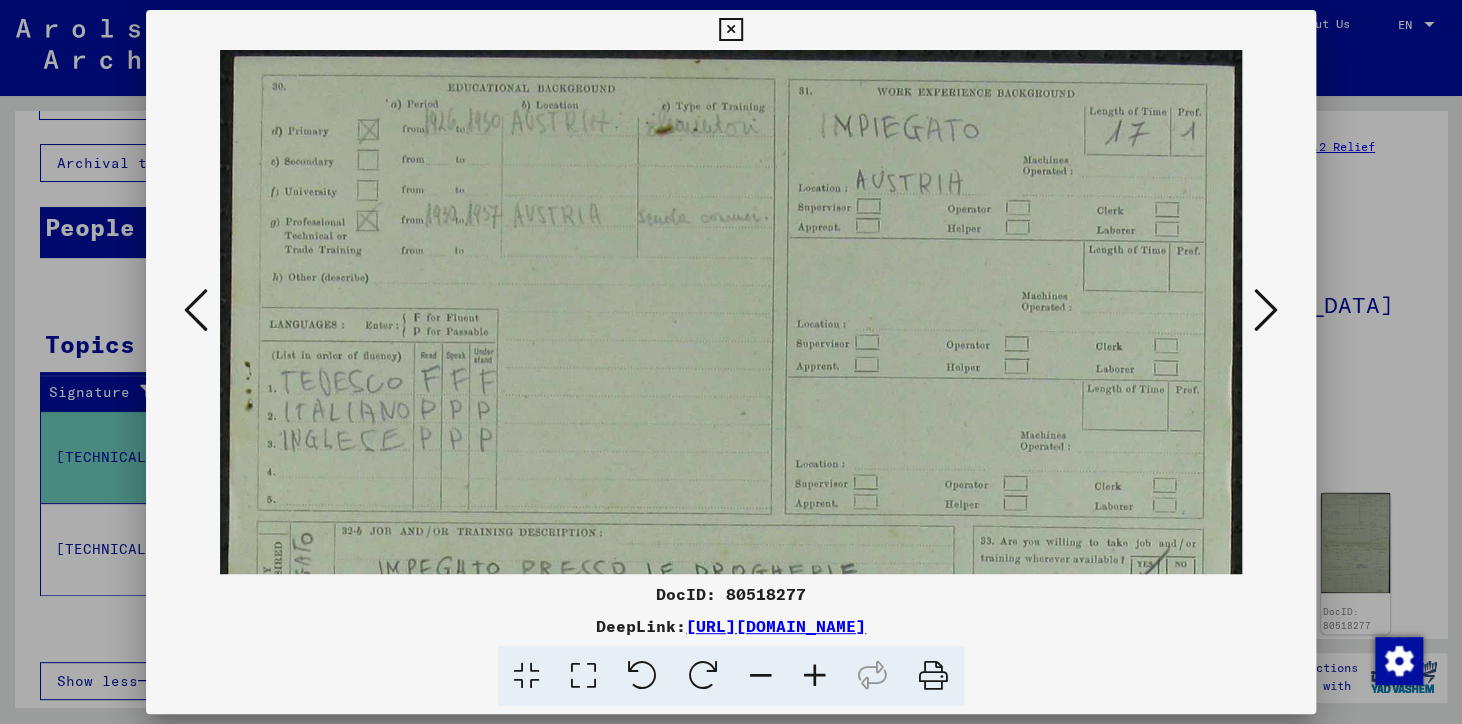 click at bounding box center (815, 676) 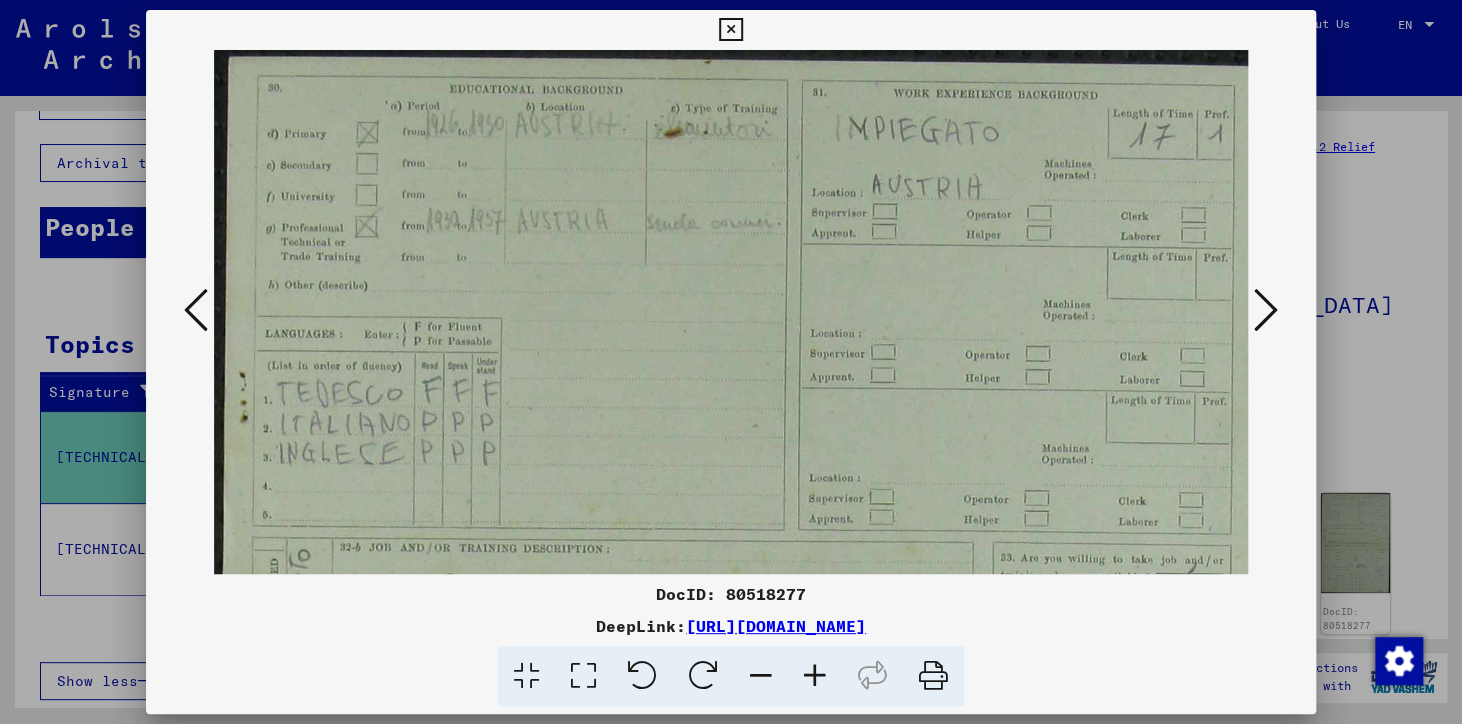 click at bounding box center [815, 676] 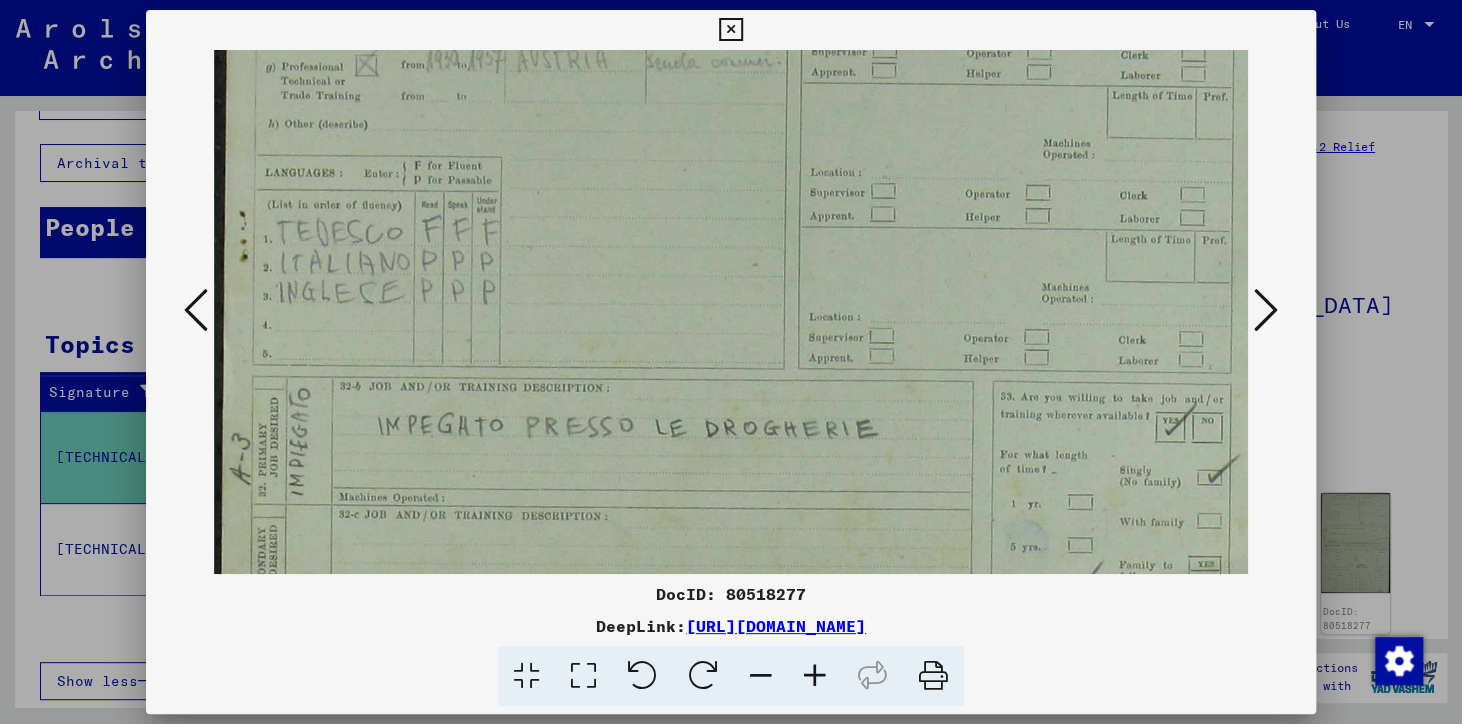 drag, startPoint x: 600, startPoint y: 364, endPoint x: 607, endPoint y: 195, distance: 169.14491 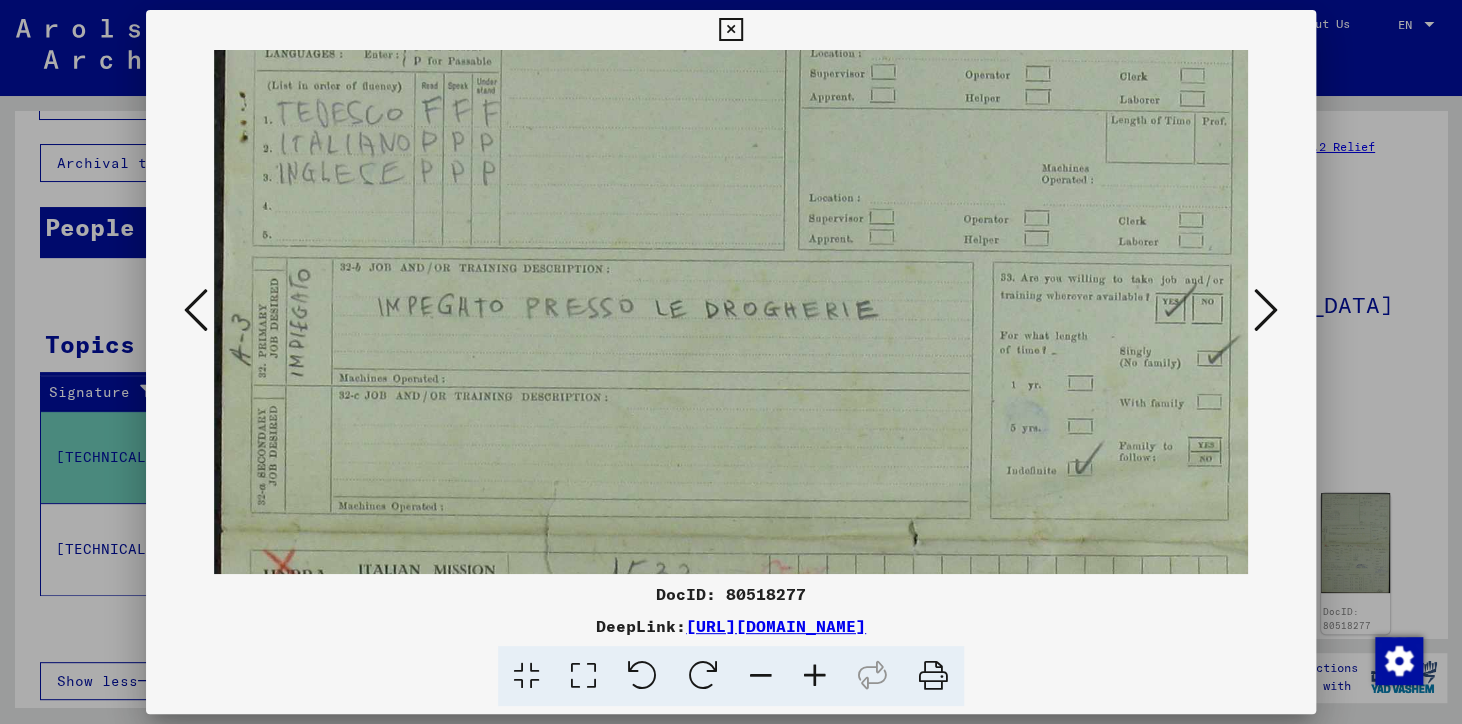 scroll, scrollTop: 292, scrollLeft: 0, axis: vertical 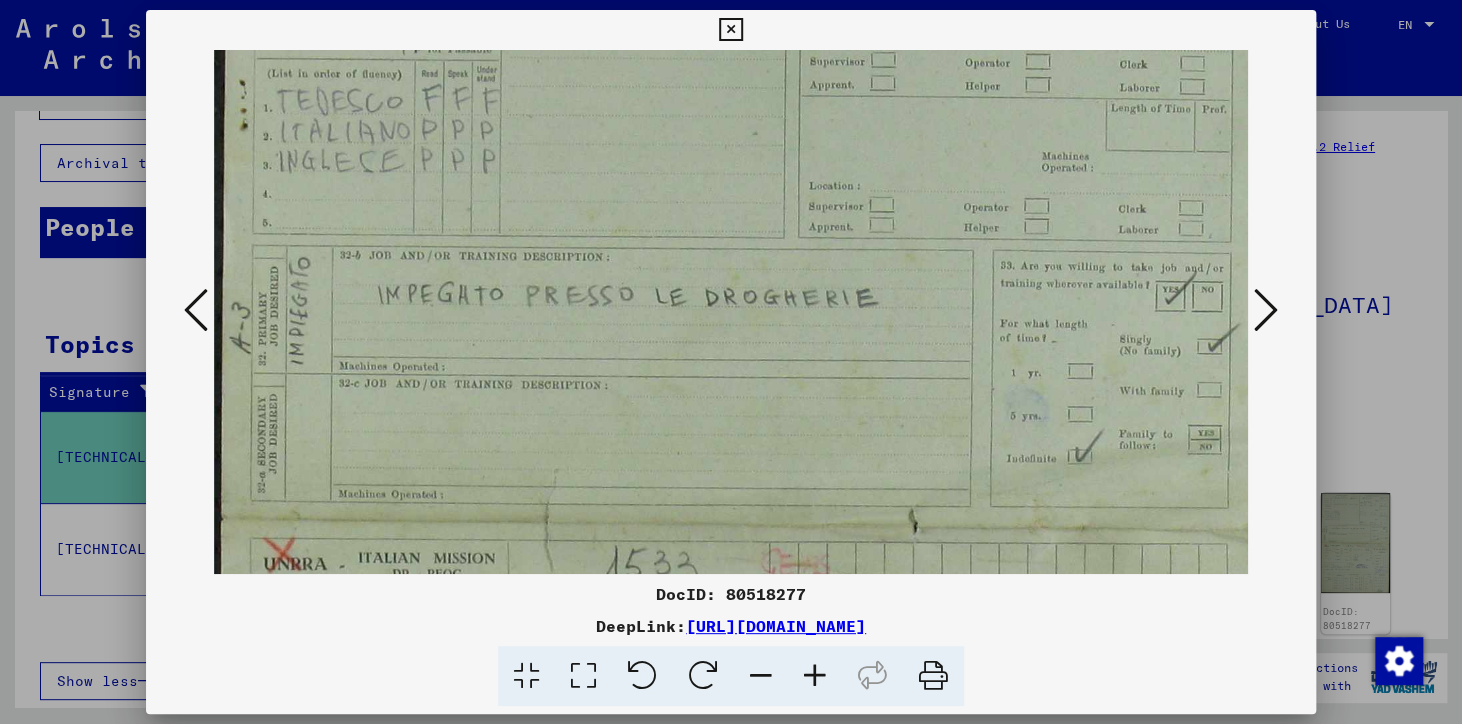 drag, startPoint x: 599, startPoint y: 304, endPoint x: 414, endPoint y: 209, distance: 207.96634 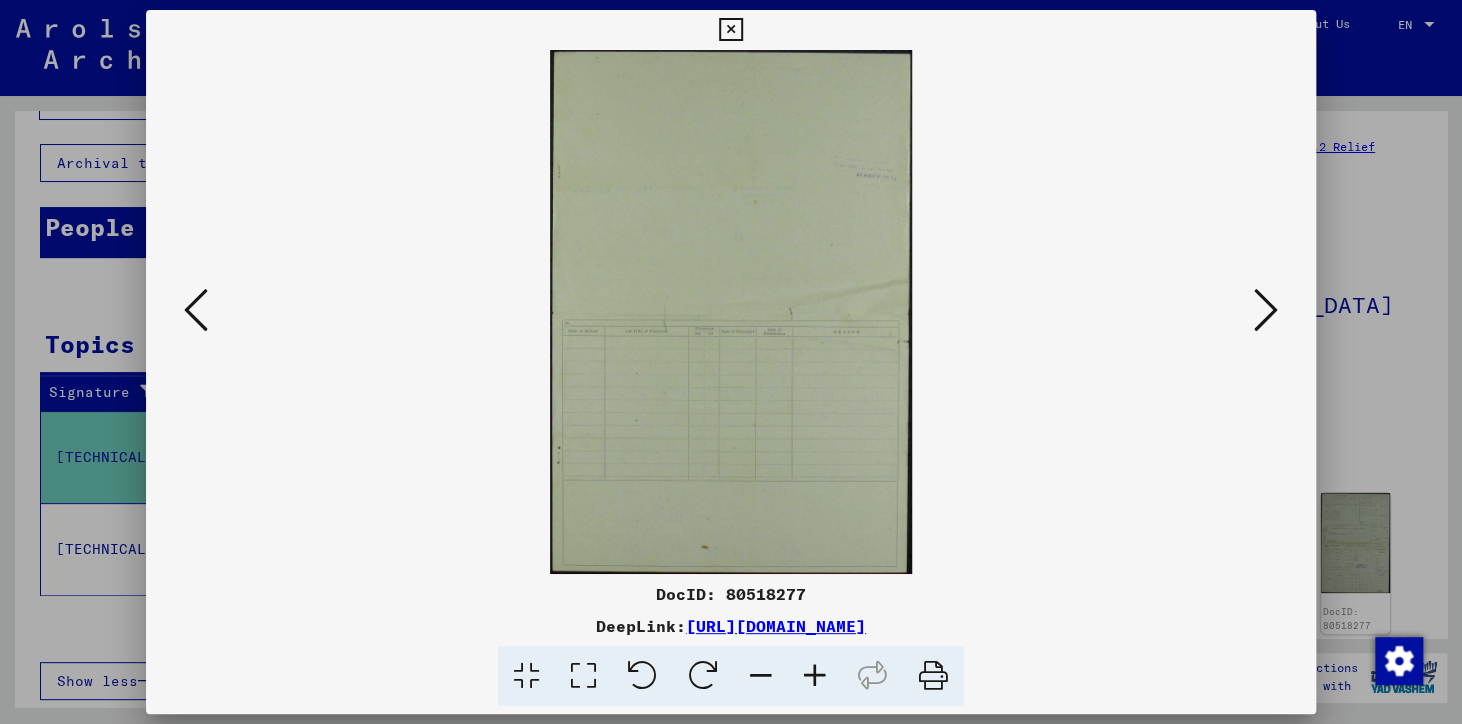 click at bounding box center (1266, 310) 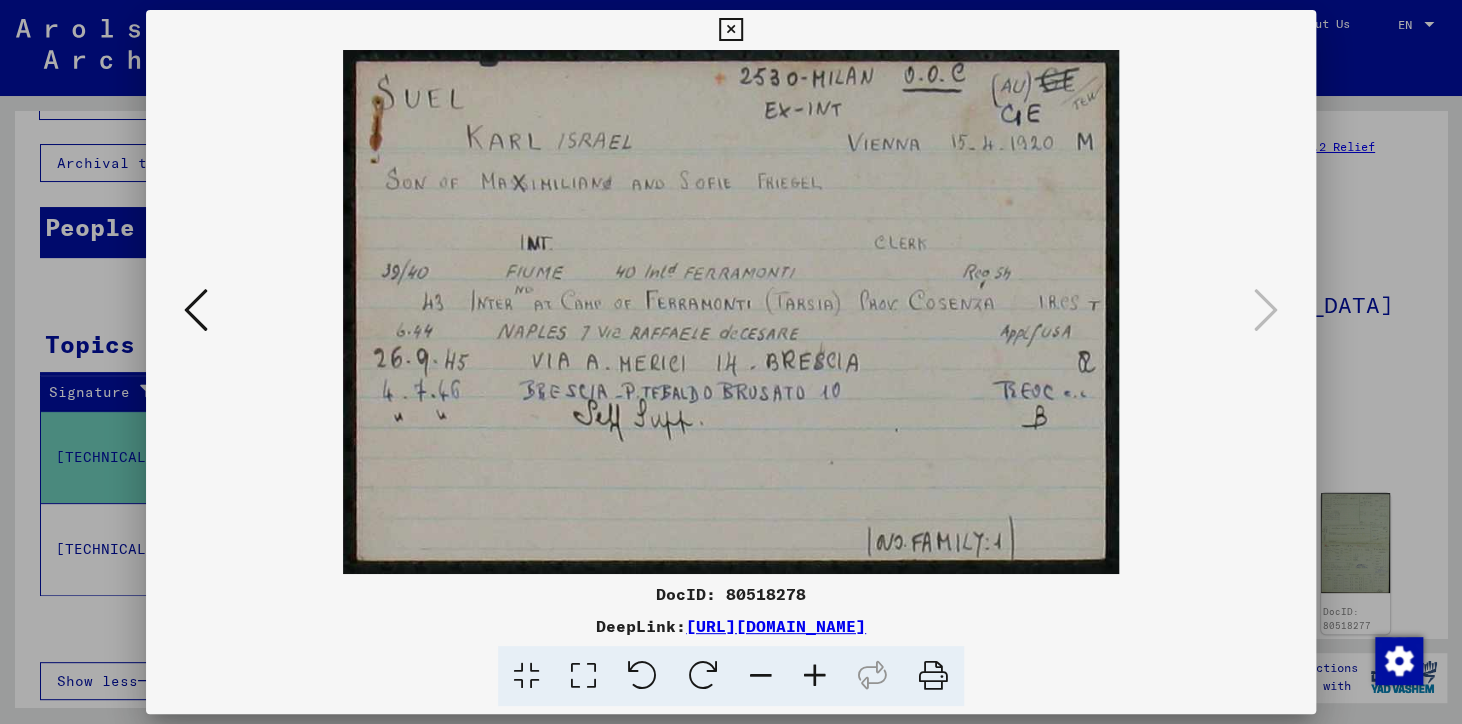 click at bounding box center (730, 30) 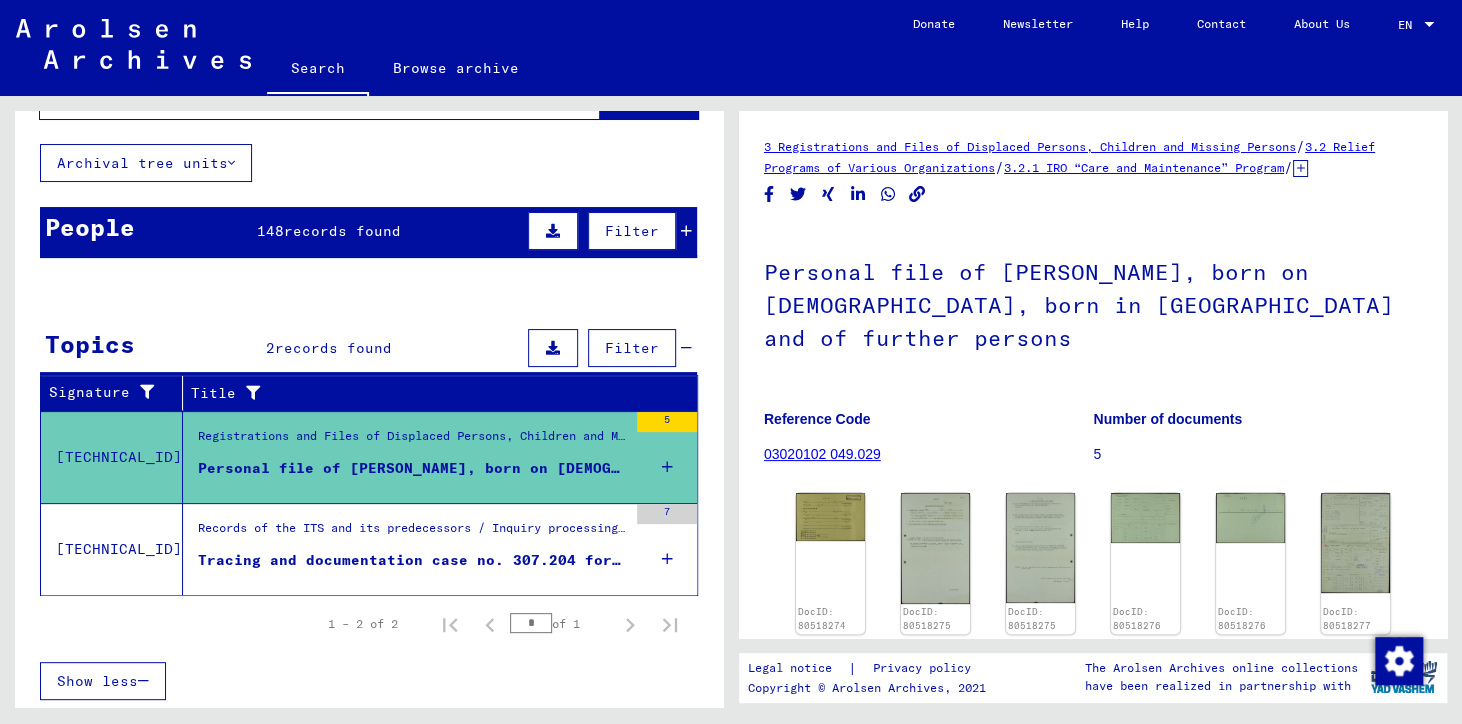 click on "Tracing and documentation case no. 307.204 for [PERSON_NAME] born [DEMOGRAPHIC_DATA]" at bounding box center (412, 560) 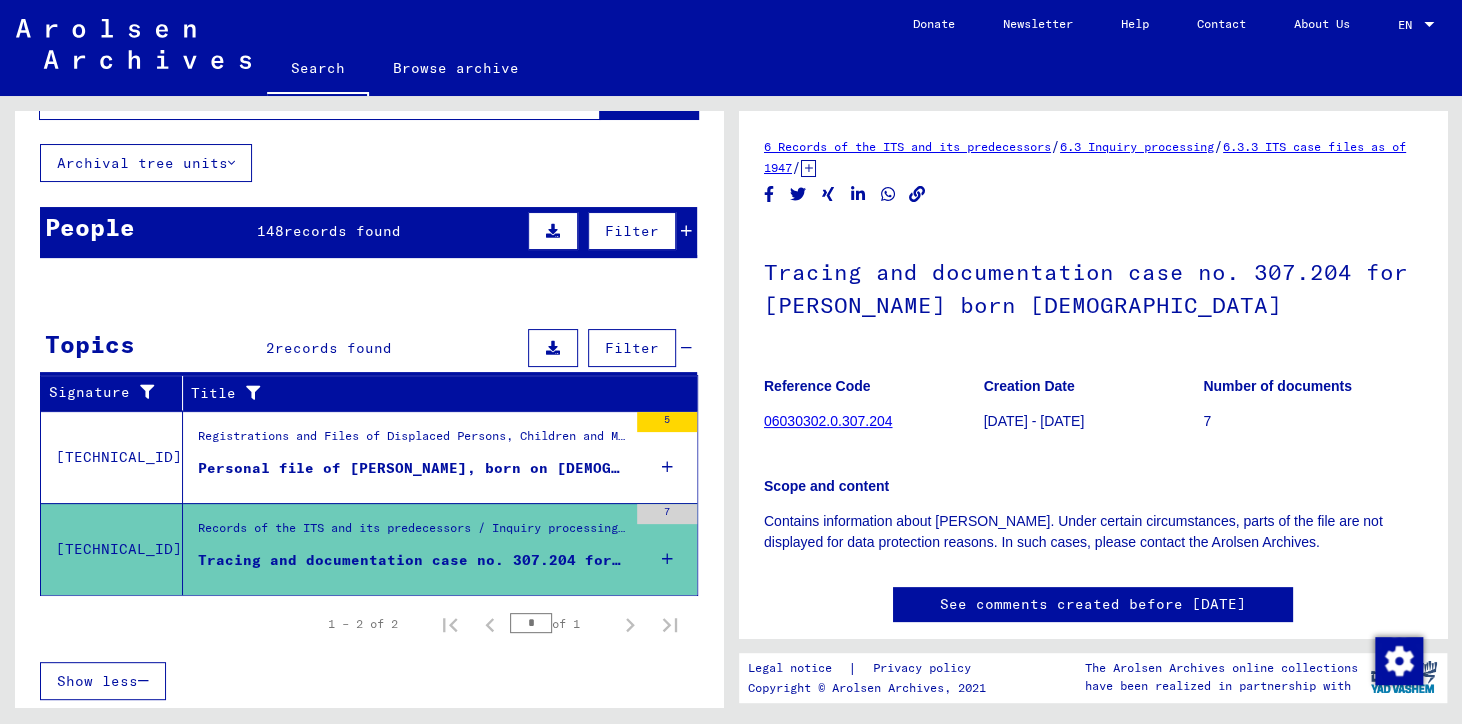 click on "06030302.0.307.204" 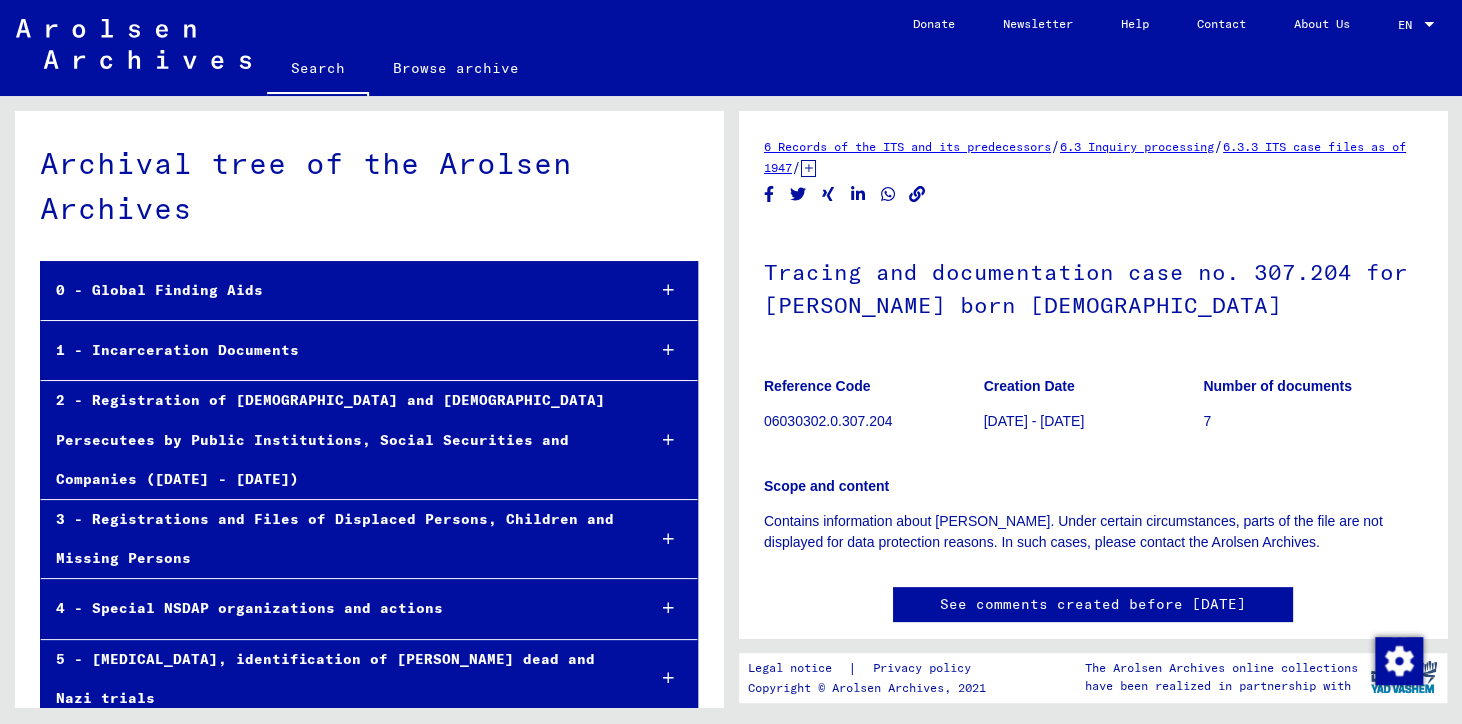 drag, startPoint x: 1429, startPoint y: 282, endPoint x: 1422, endPoint y: 323, distance: 41.59327 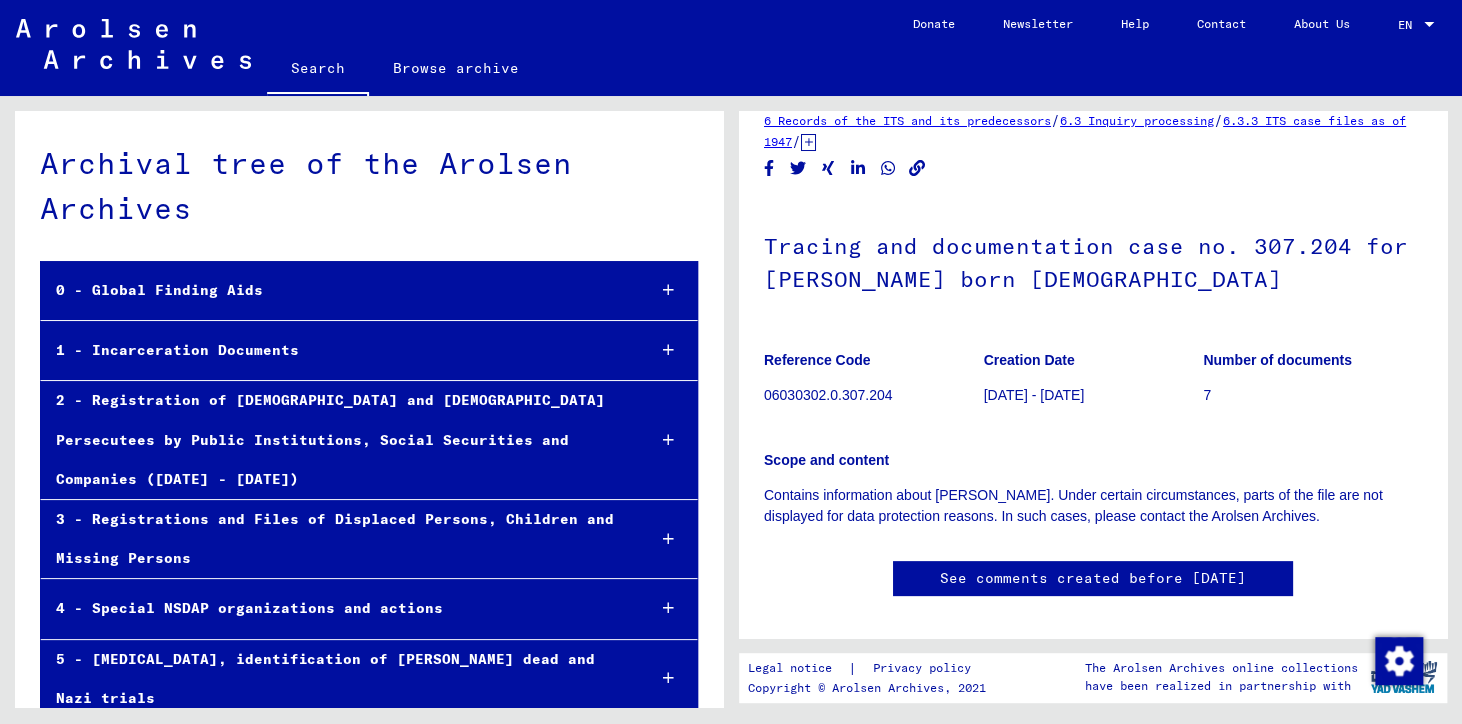 scroll, scrollTop: 0, scrollLeft: 0, axis: both 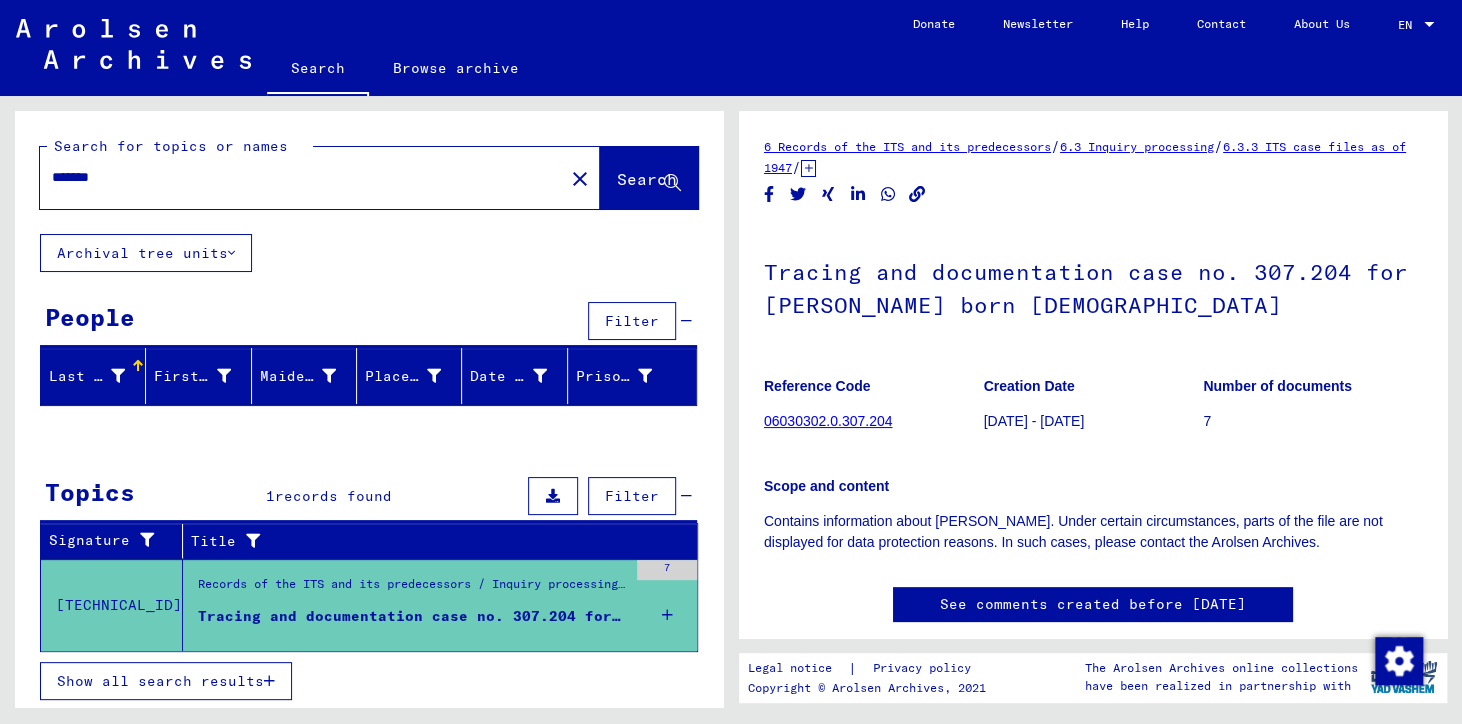 click on "Records of the ITS and its predecessors / Inquiry processing / ITS case files as of 1947 / Repository of T/D cases / Tracing and documentation cases with (T/D) numbers between 250.000 and 499.999 / Tracing and documentation cases with (T/D) numbers between 307.000 and 307.499" at bounding box center (412, 589) 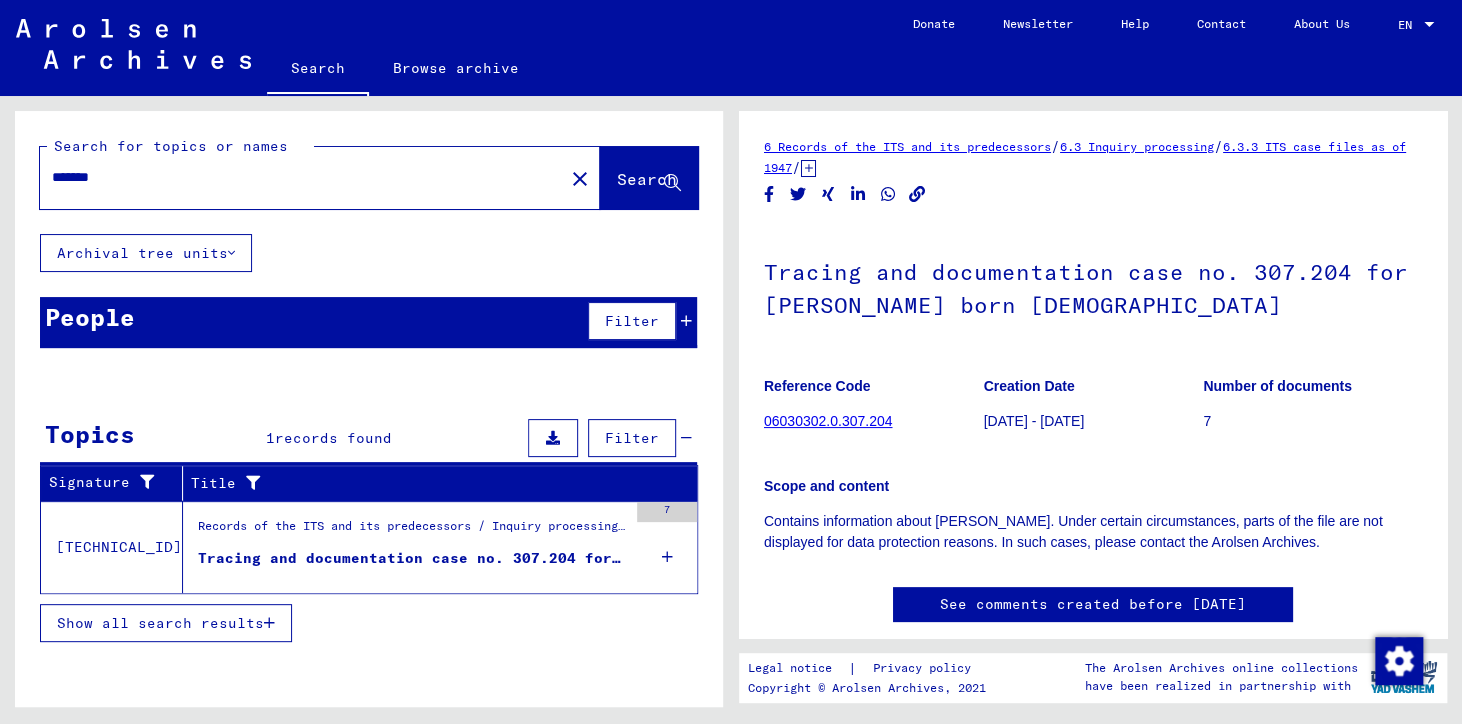 click on "Records of the ITS and its predecessors / Inquiry processing / ITS case files as of 1947 / Repository of T/D cases / Tracing and documentation cases with (T/D) numbers between 250.000 and 499.999 / Tracing and documentation cases with (T/D) numbers between 307.000 and 307.499" at bounding box center [412, 531] 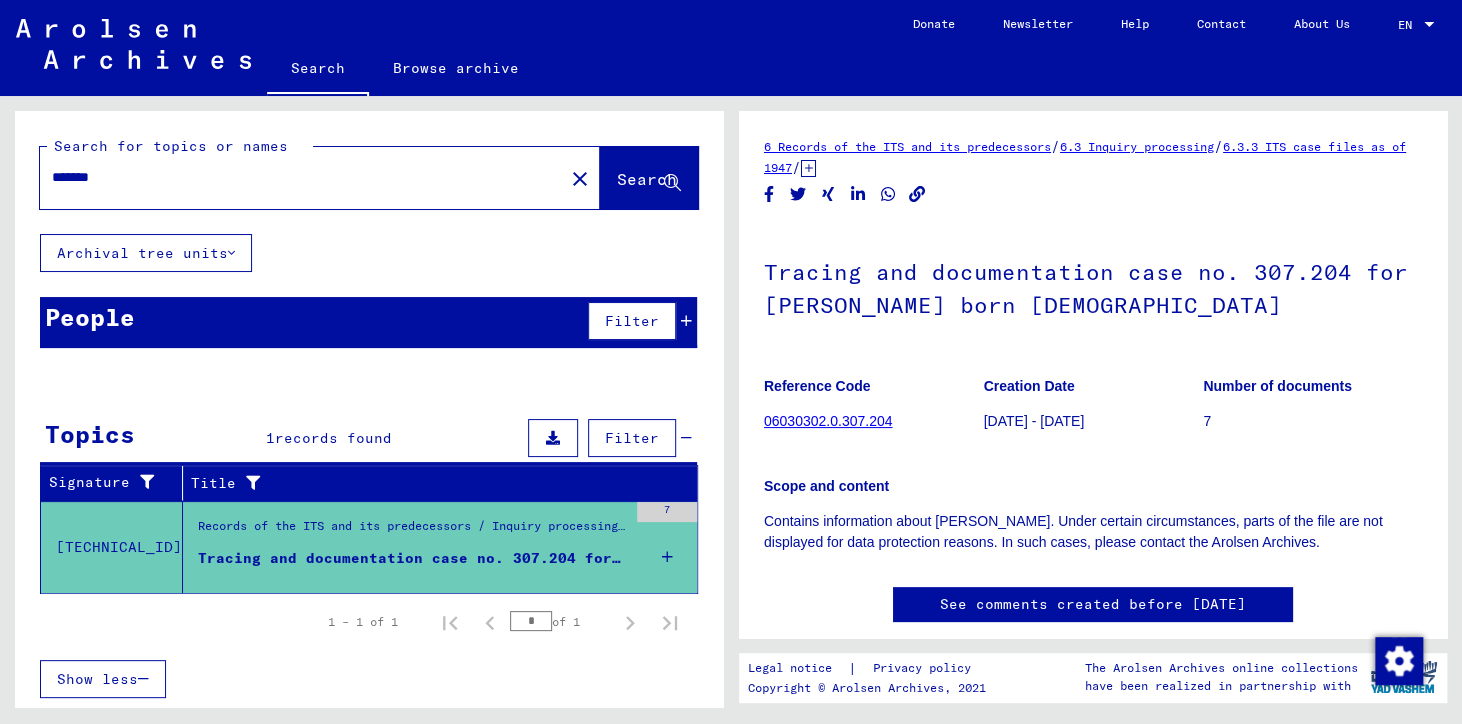 drag, startPoint x: 723, startPoint y: 327, endPoint x: 711, endPoint y: 413, distance: 86.833176 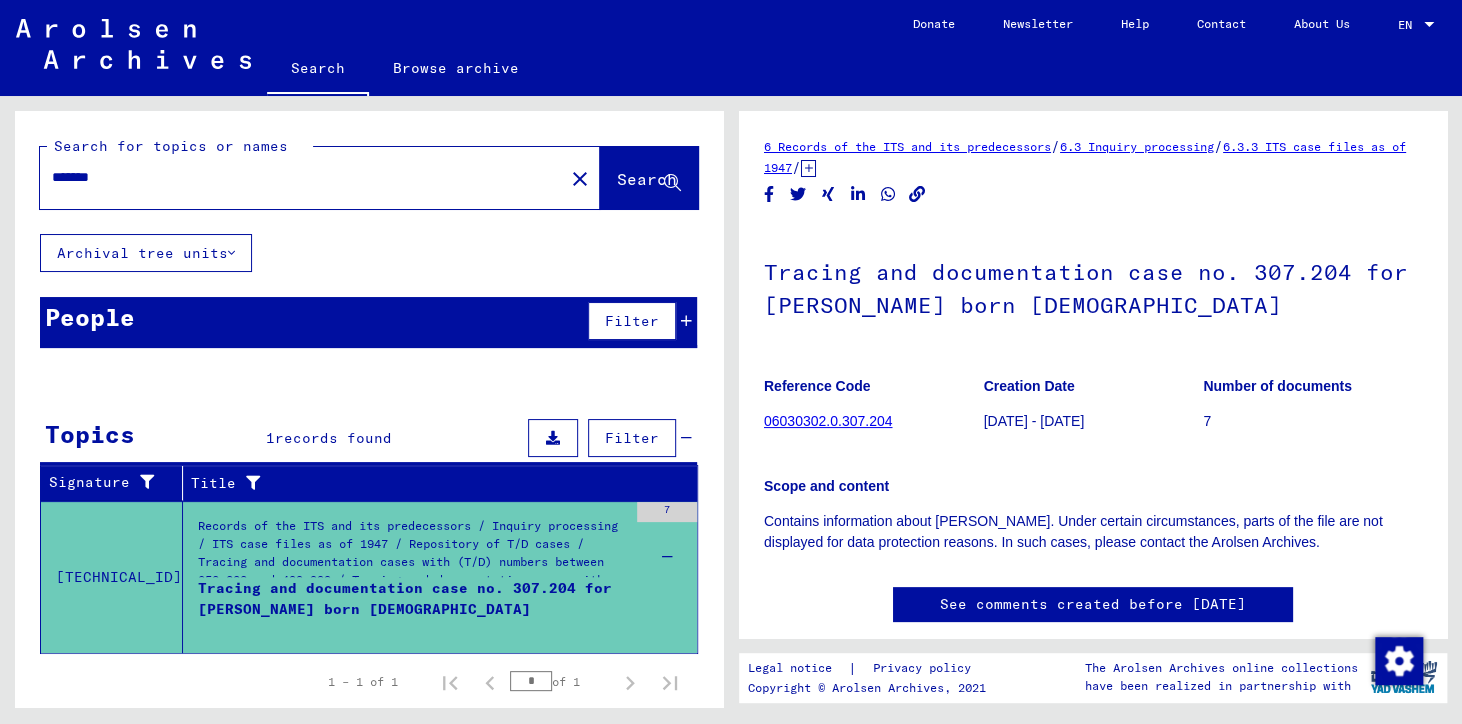drag, startPoint x: 367, startPoint y: 553, endPoint x: 375, endPoint y: 538, distance: 17 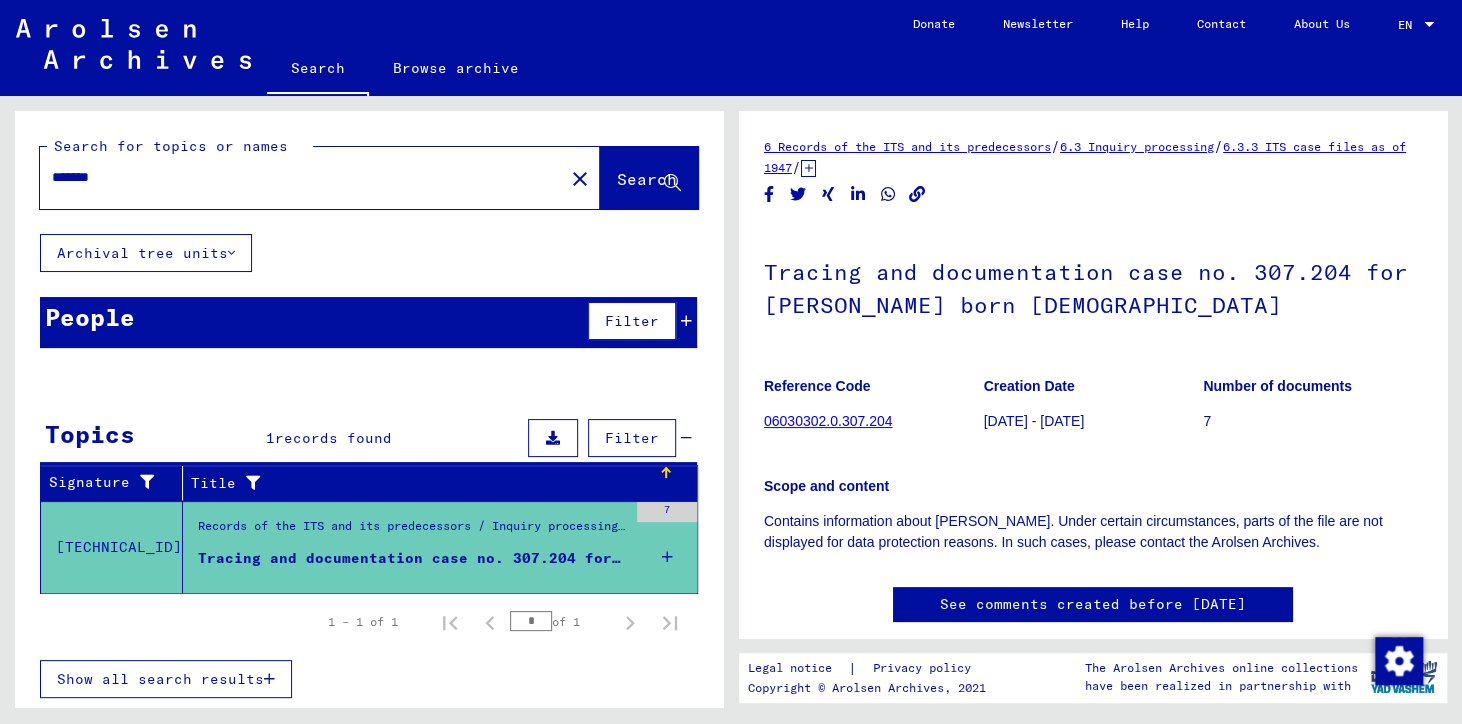 click on "7" at bounding box center [667, 512] 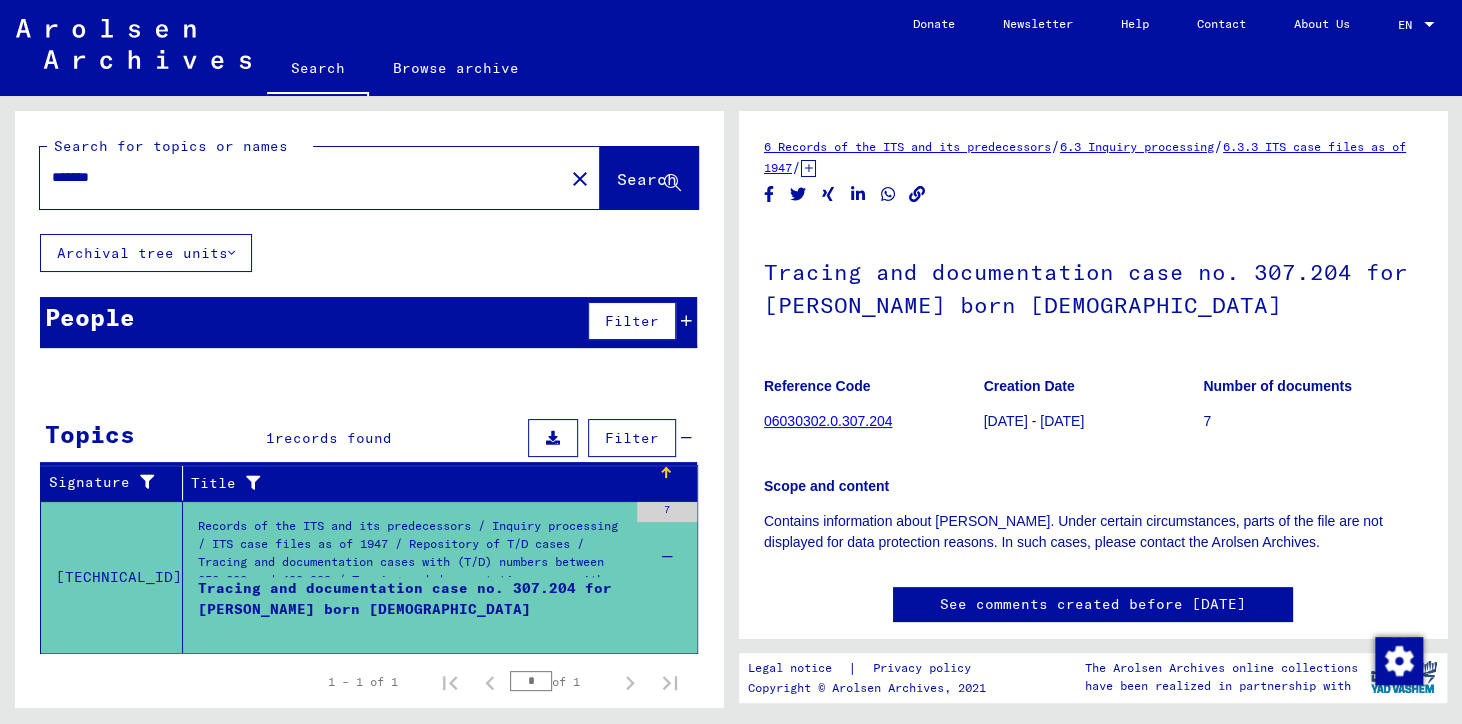 click on "Reference Code 06030302.0.307.204" 